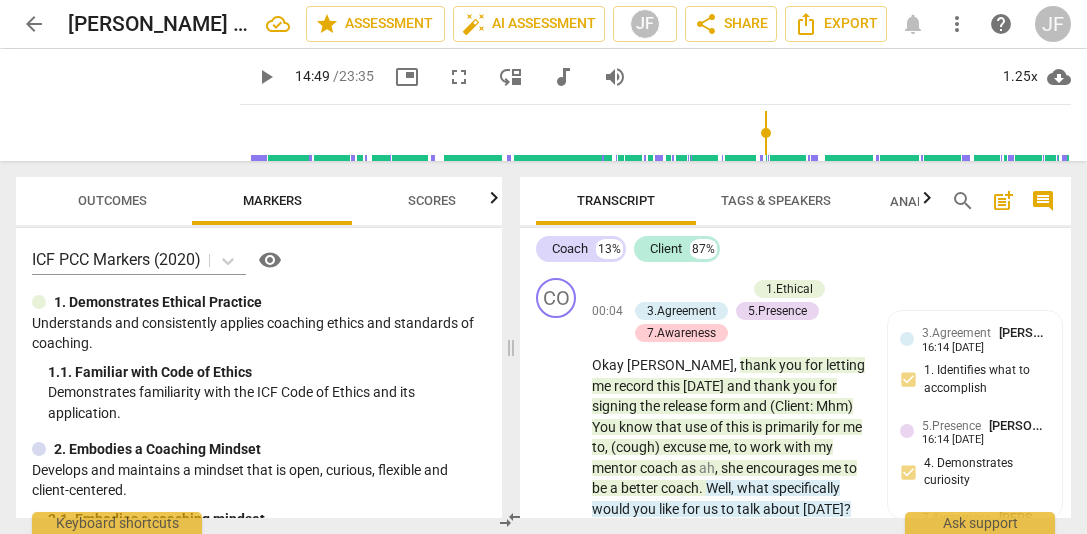 drag, startPoint x: 0, startPoint y: 0, endPoint x: 562, endPoint y: 393, distance: 685.7791 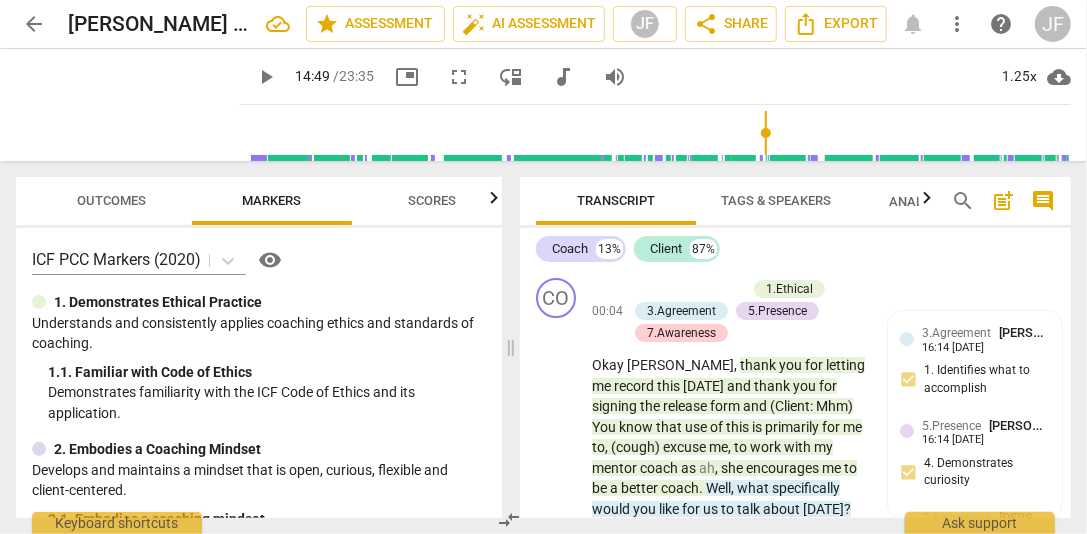 scroll, scrollTop: 846, scrollLeft: 0, axis: vertical 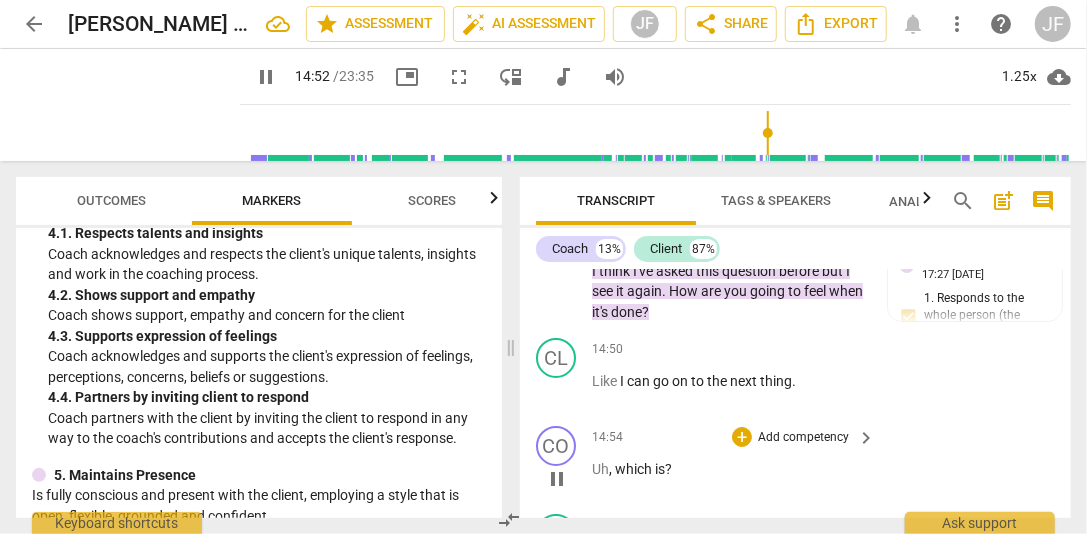click on "pause" at bounding box center (557, 479) 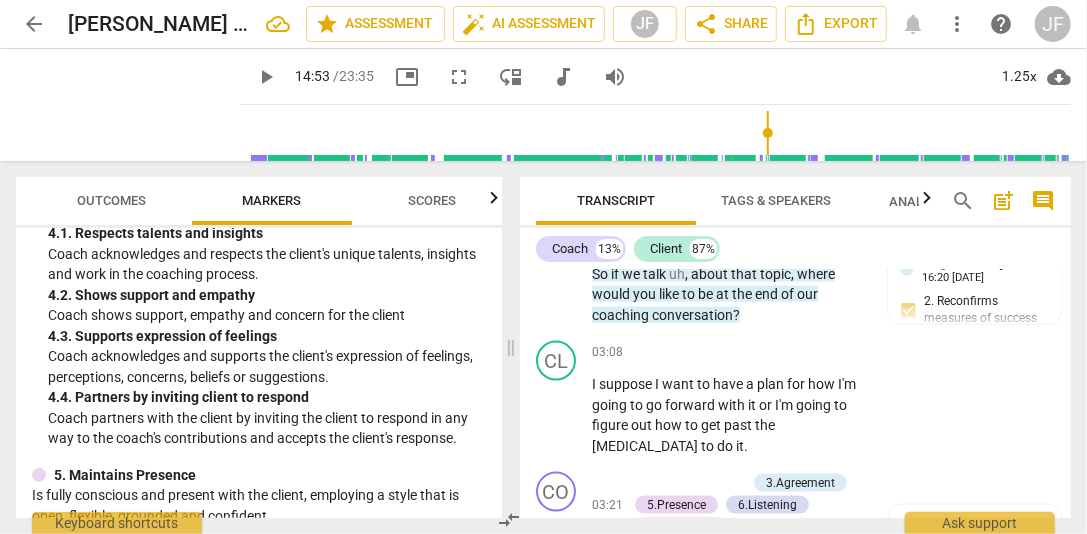 scroll, scrollTop: 1301, scrollLeft: 0, axis: vertical 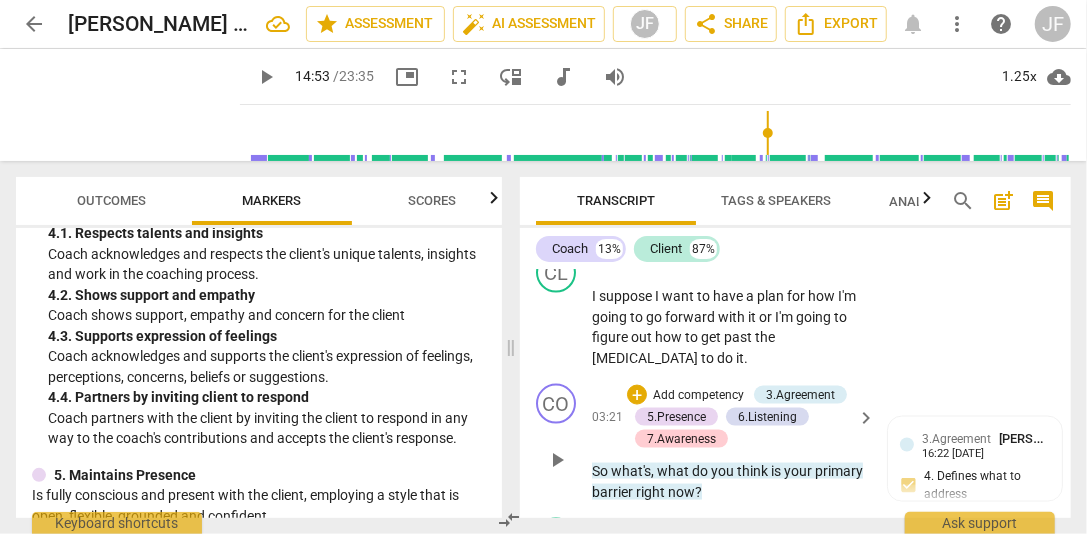 click on "play_arrow pause" at bounding box center (566, 460) 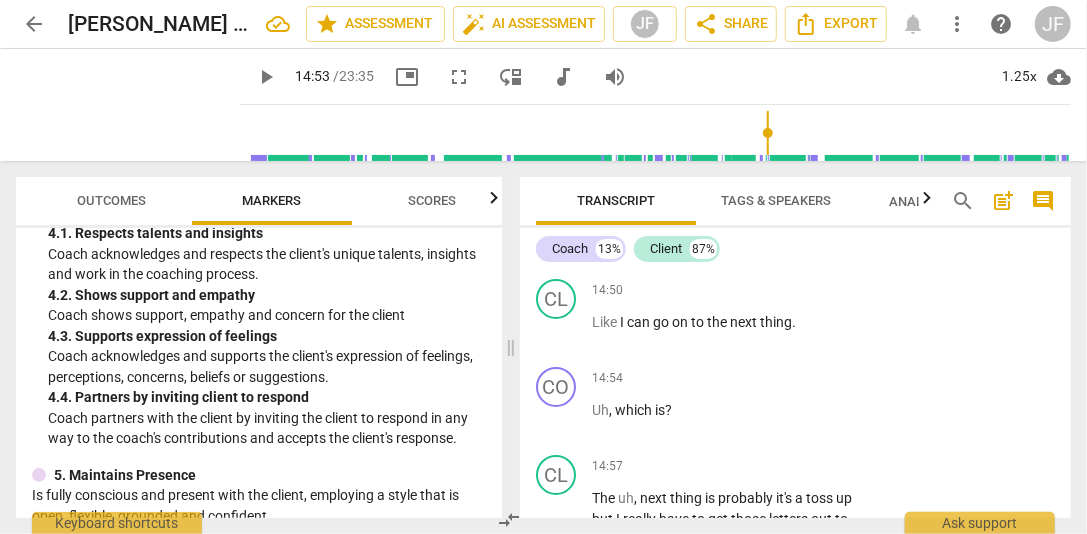 scroll, scrollTop: 6596, scrollLeft: 0, axis: vertical 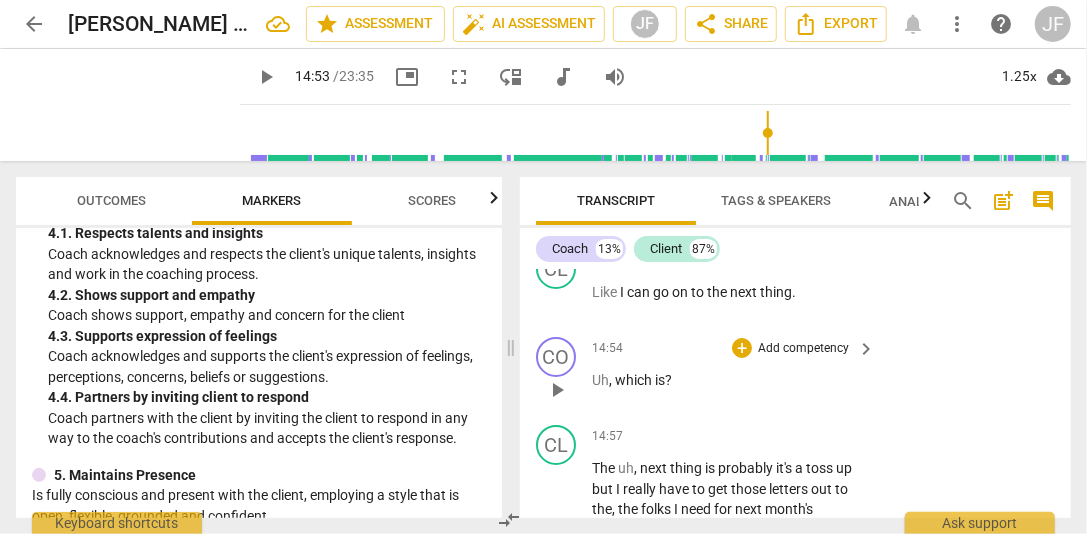 click on "play_arrow" at bounding box center (557, 390) 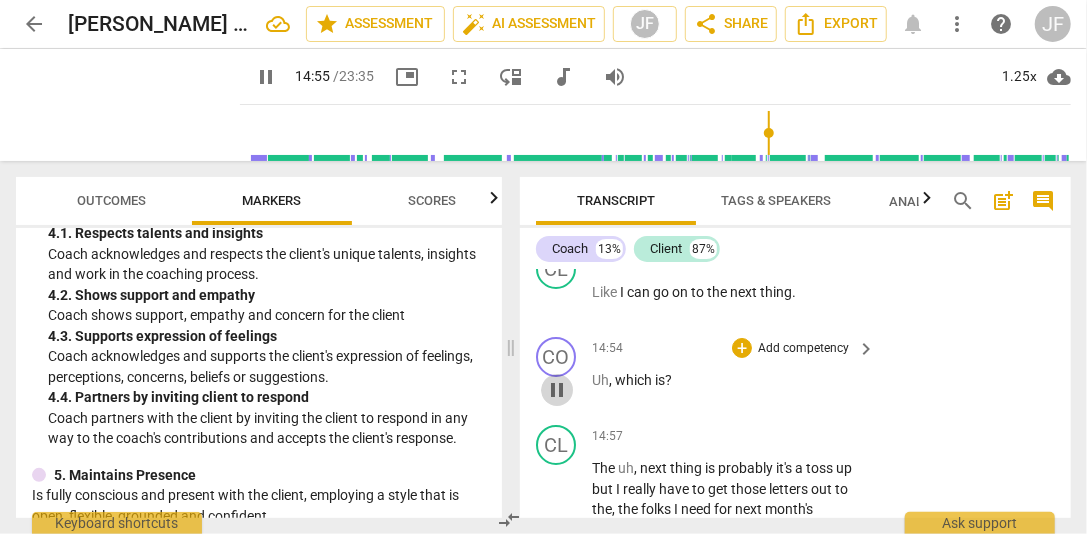 click on "pause" at bounding box center (557, 390) 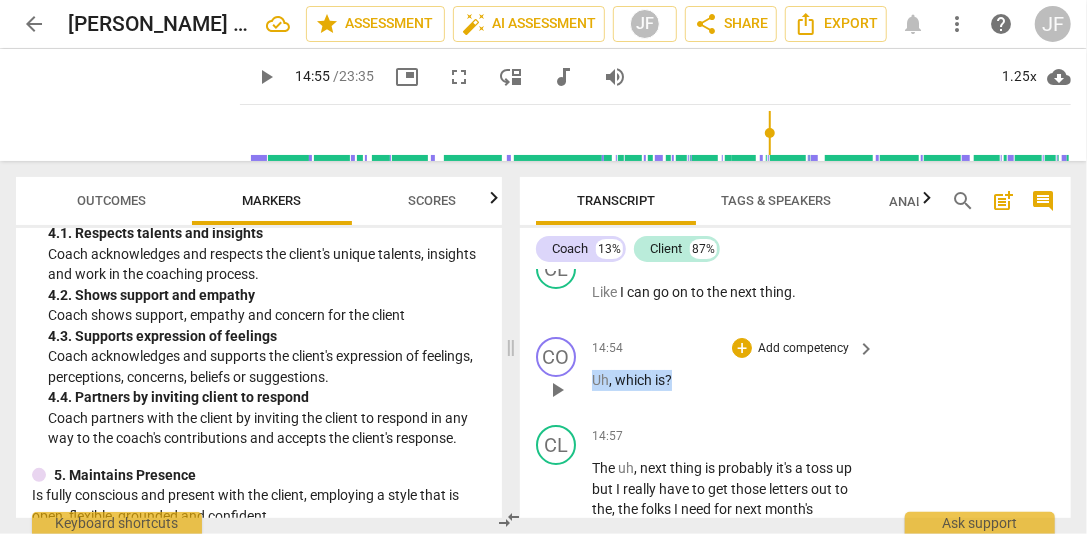 drag, startPoint x: 677, startPoint y: 382, endPoint x: 588, endPoint y: 381, distance: 89.005615 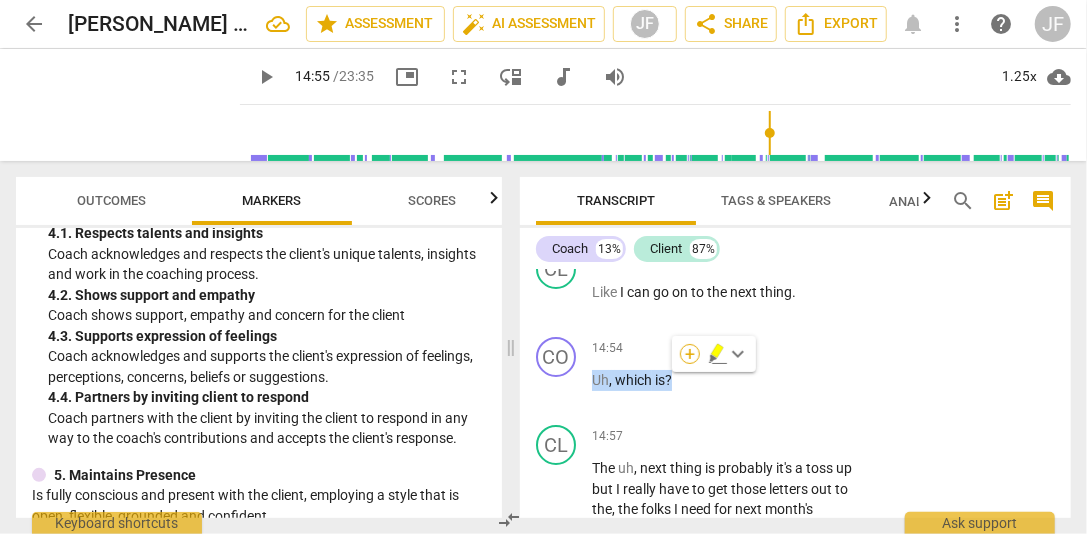 click on "+" at bounding box center (690, 354) 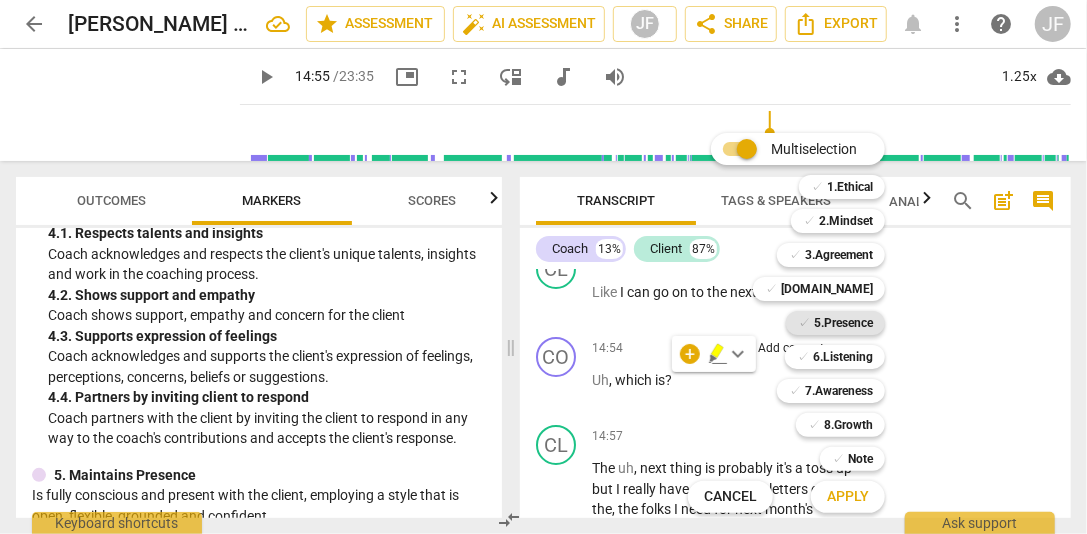 click on "5.Presence" at bounding box center (843, 323) 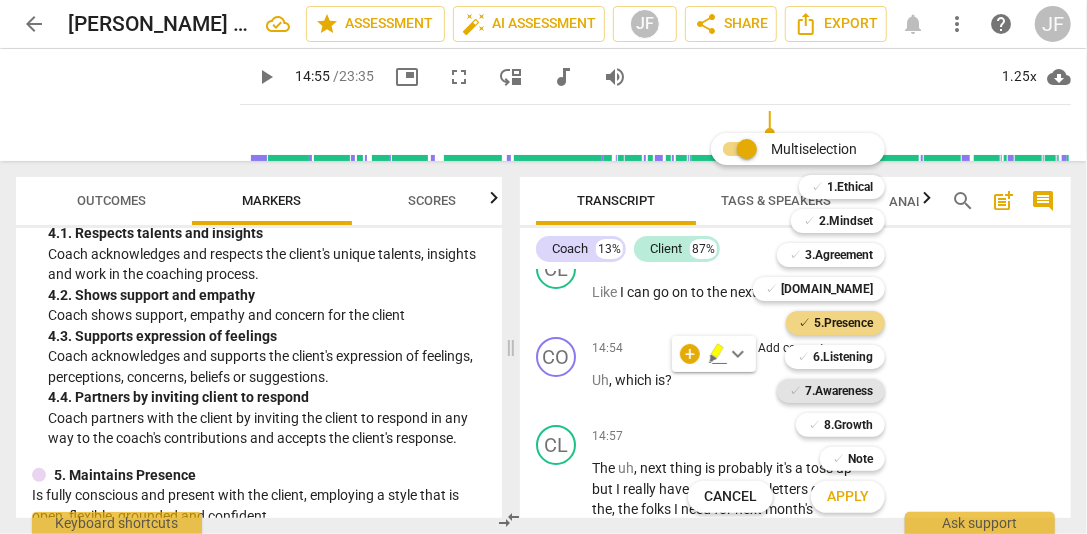 click on "7.Awareness" at bounding box center [839, 391] 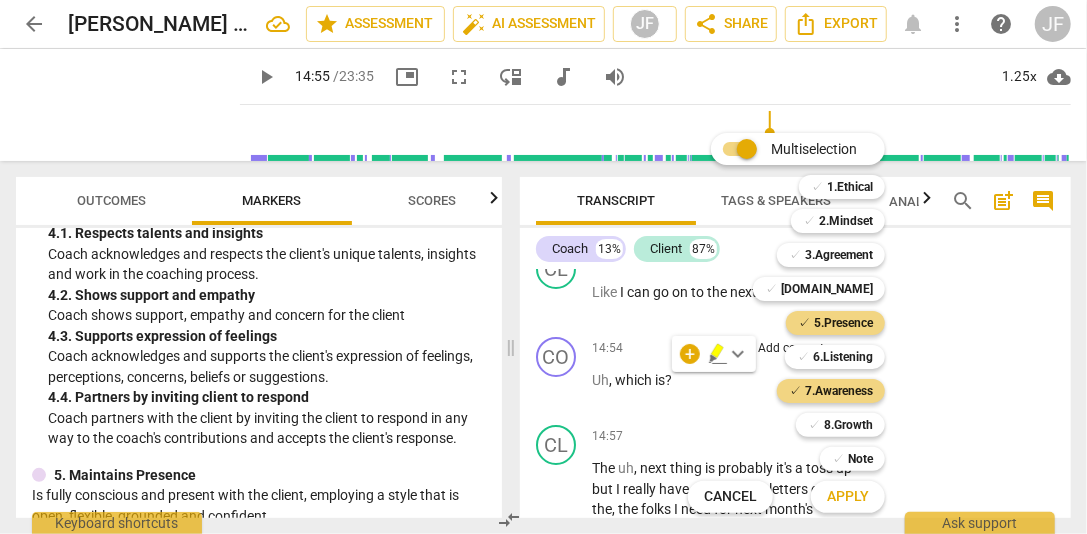 click on "Apply" at bounding box center (848, 497) 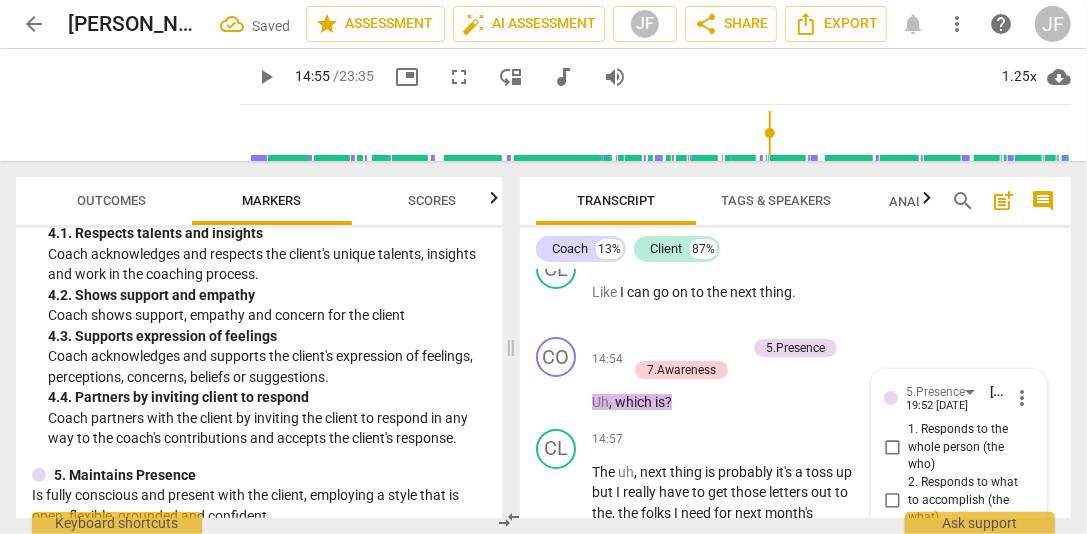 scroll, scrollTop: 6884, scrollLeft: 0, axis: vertical 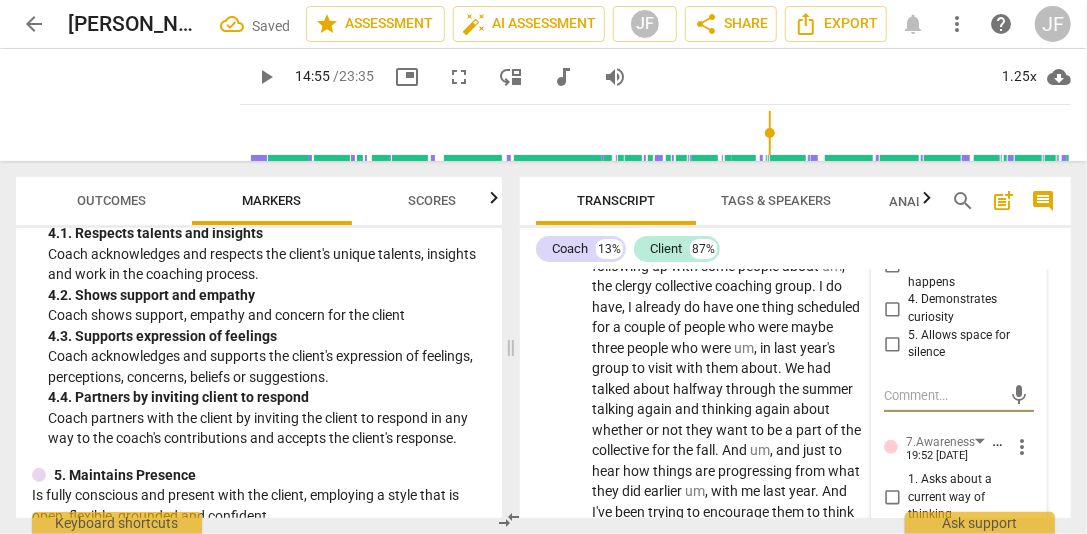 click on "4. Demonstrates curiosity" at bounding box center [892, 309] 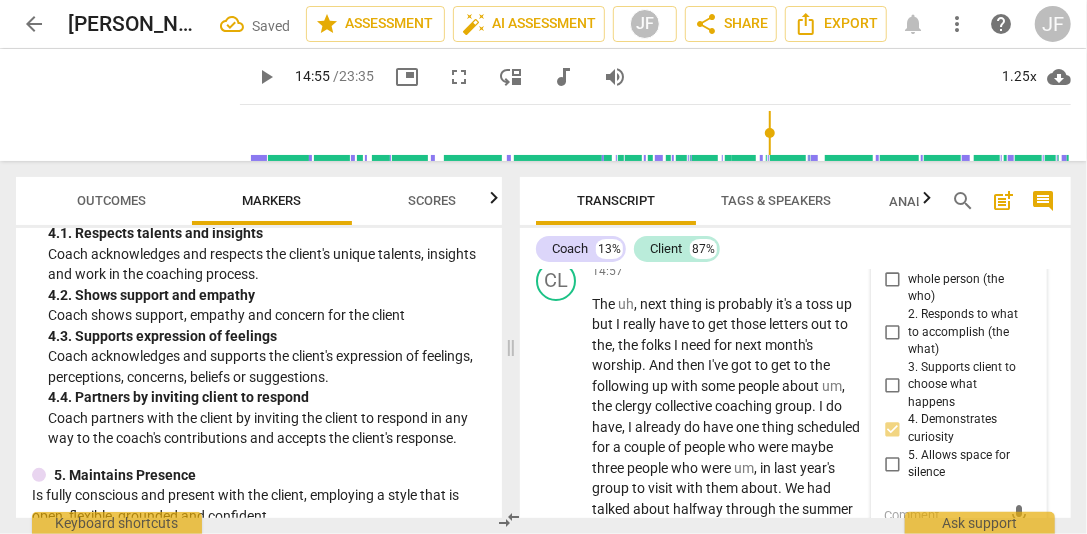scroll, scrollTop: 6724, scrollLeft: 0, axis: vertical 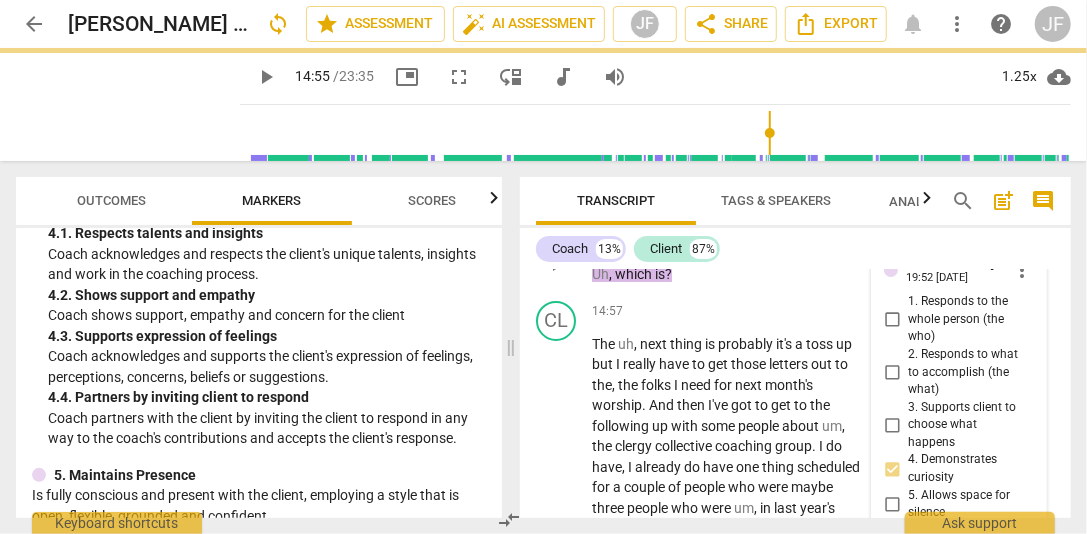 click on "1. Responds to the whole person (the who)" at bounding box center (892, 320) 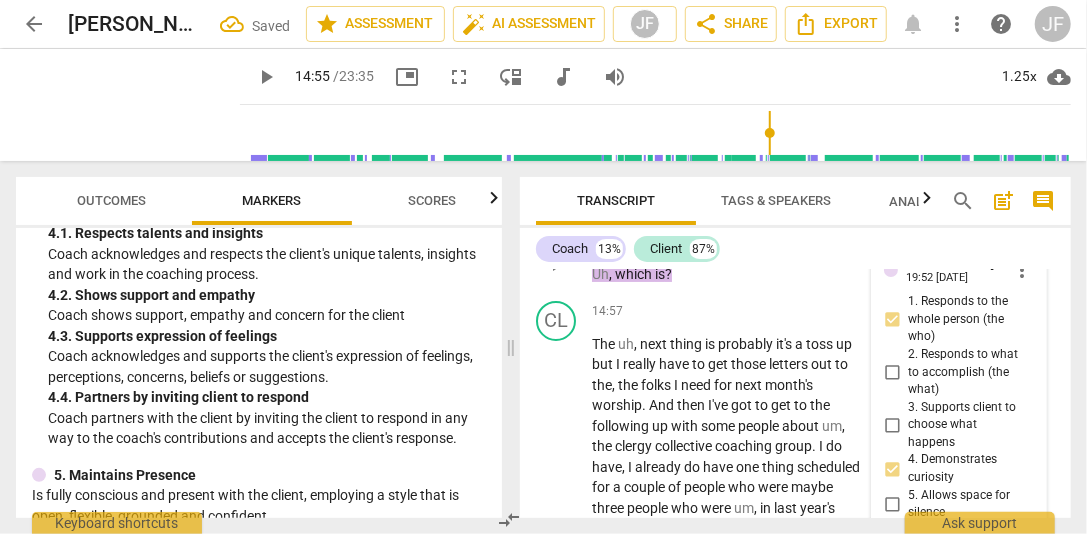 click on "5.Presence [PERSON_NAME] 19:52 [DATE] more_vert 1. Responds to the whole person (the who) 2. Responds to what to accomplish (the what) 3. Supports client to choose what happens 4. Demonstrates curiosity 5. Allows space for silence mic 7.Awareness [PERSON_NAME] 19:52 [DATE] more_vert 1. Asks about a current way of thinking 2. Asks to help exploring beyond themself 3. Asks to help exploring beyond situation 4. Asks to help moving towards the outcome 5. Shares observations and comments without attachment 6. Asks clear, open-ended questions 7. Uses concise language 8. Allows client most of the talking mic" at bounding box center [959, 663] 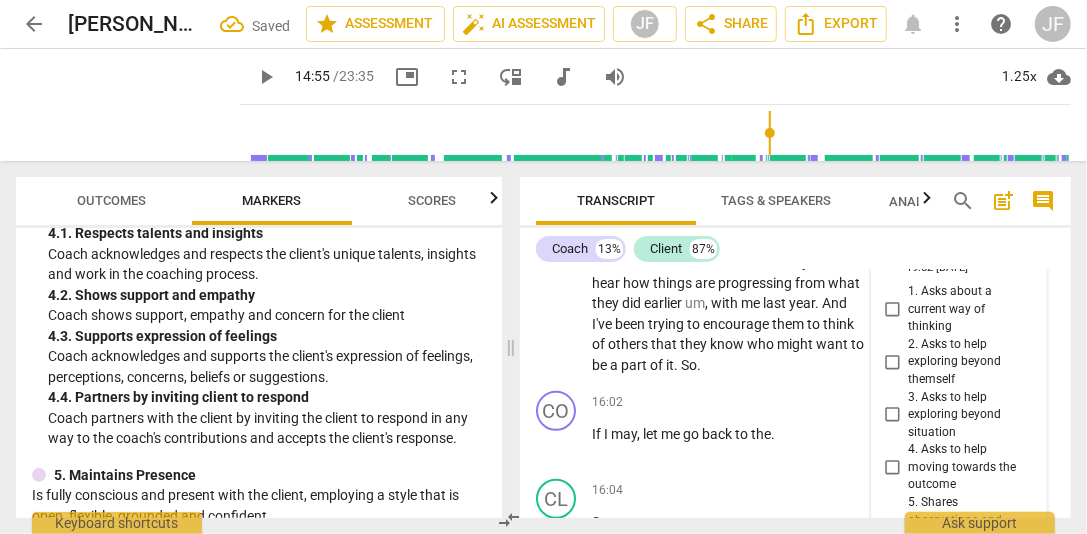 scroll, scrollTop: 7084, scrollLeft: 0, axis: vertical 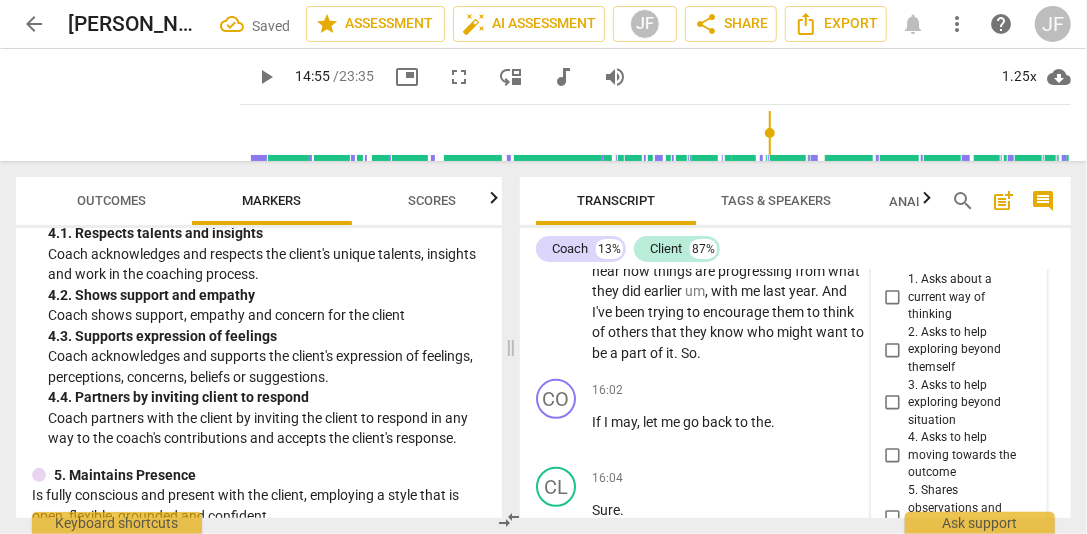 click on "1. Asks about a current way of thinking" at bounding box center (892, 297) 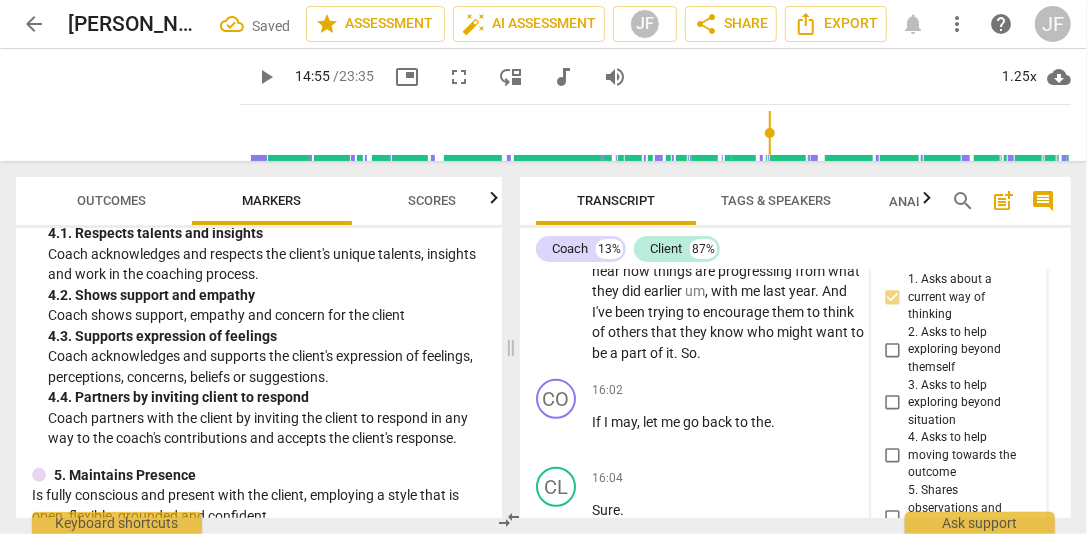 click on "5.Presence [PERSON_NAME] 19:52 [DATE] more_vert 1. Responds to the whole person (the who) 2. Responds to what to accomplish (the what) 3. Supports client to choose what happens 4. Demonstrates curiosity 5. Allows space for silence mic 7.Awareness [PERSON_NAME] 19:52 [DATE] more_vert 1. Asks about a current way of thinking 2. Asks to help exploring beyond themself 3. Asks to help exploring beyond situation 4. Asks to help moving towards the outcome 5. Shares observations and comments without attachment 6. Asks clear, open-ended questions 7. Uses concise language 8. Allows client most of the talking mic" at bounding box center (959, 303) 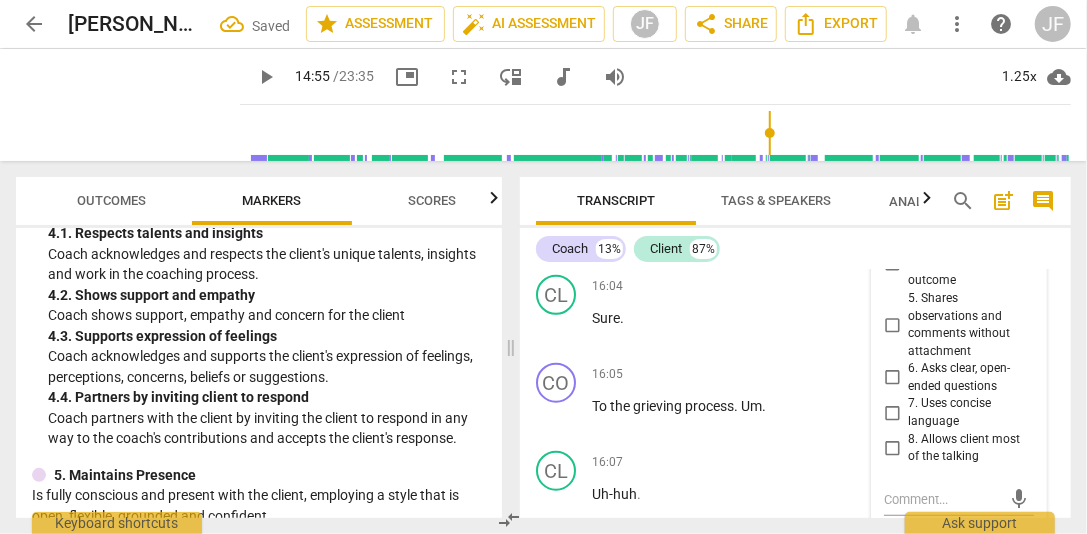 scroll, scrollTop: 7284, scrollLeft: 0, axis: vertical 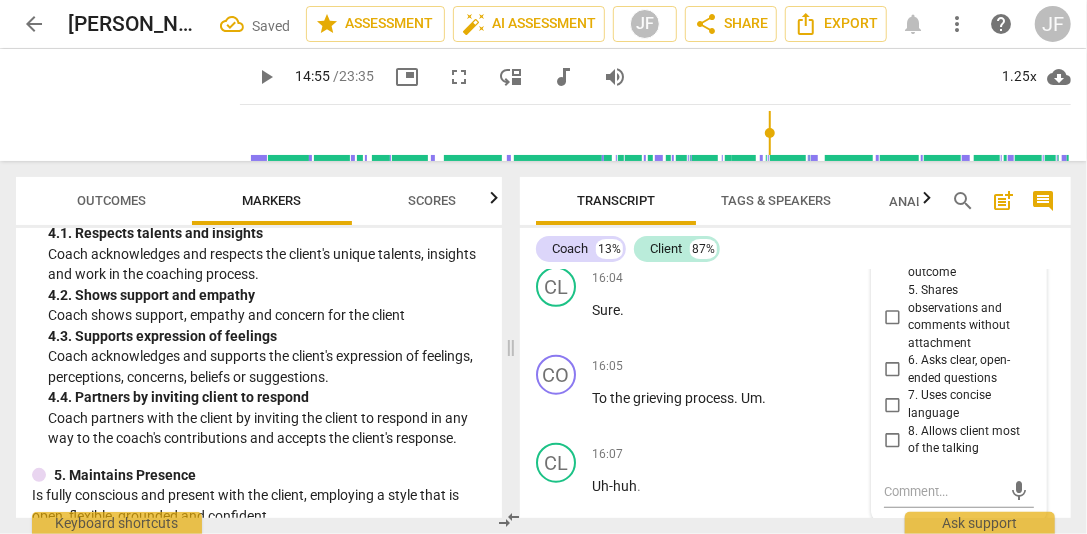 click on "6. Asks clear, open-ended questions" at bounding box center (892, 370) 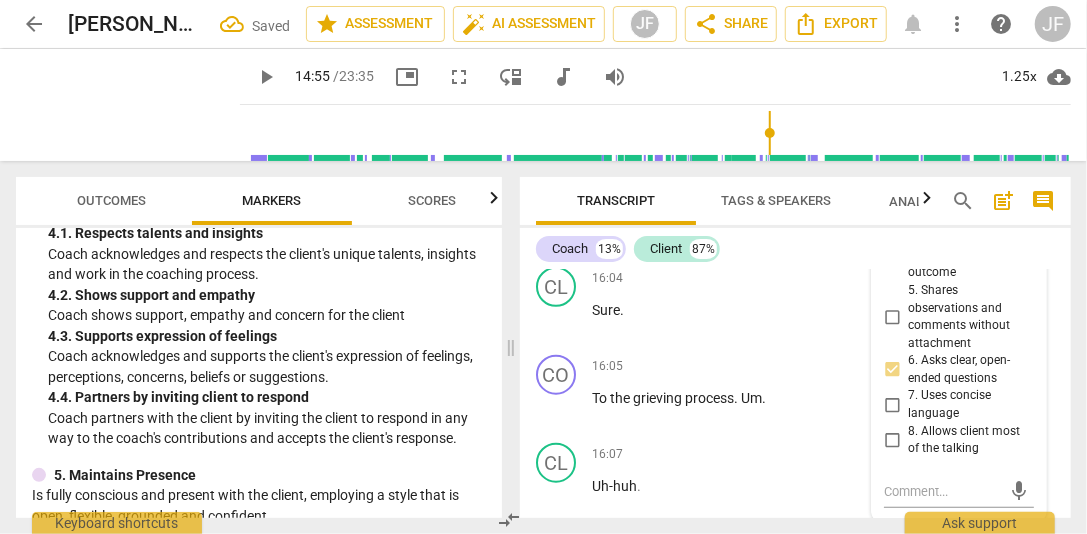 click on "7. Uses concise language" at bounding box center [892, 405] 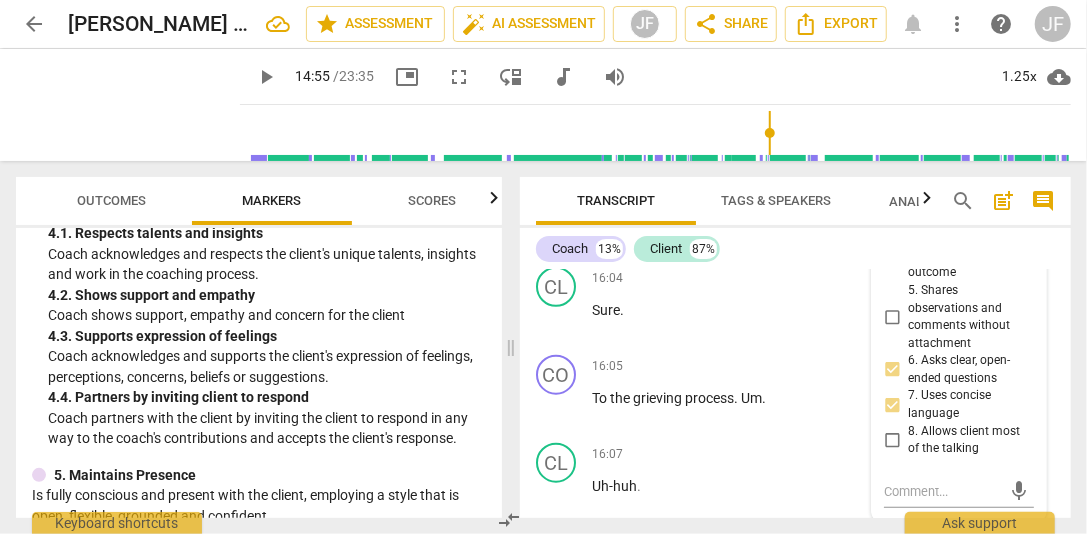 click on "Transcript" at bounding box center (616, 201) 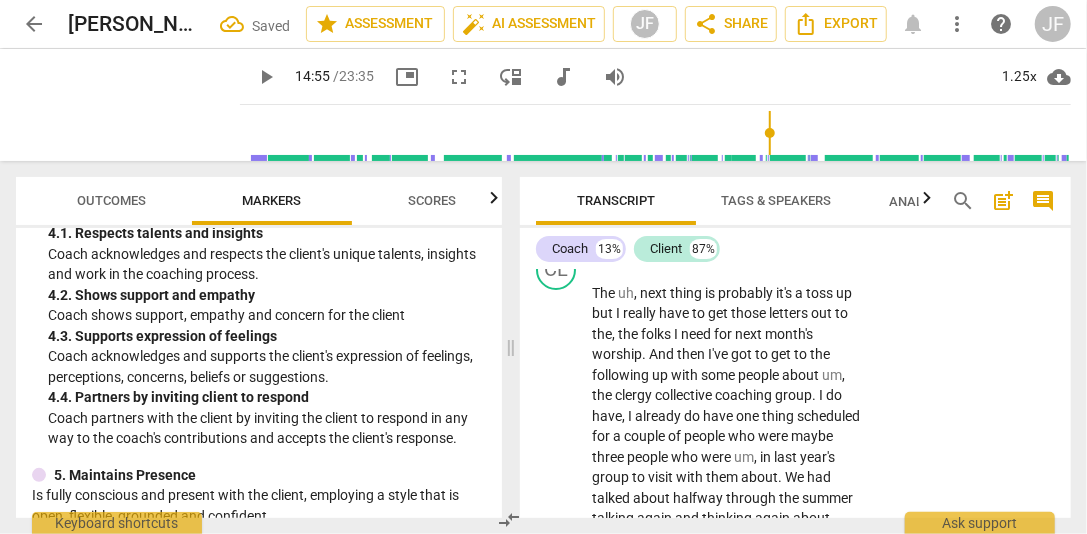 scroll, scrollTop: 6776, scrollLeft: 0, axis: vertical 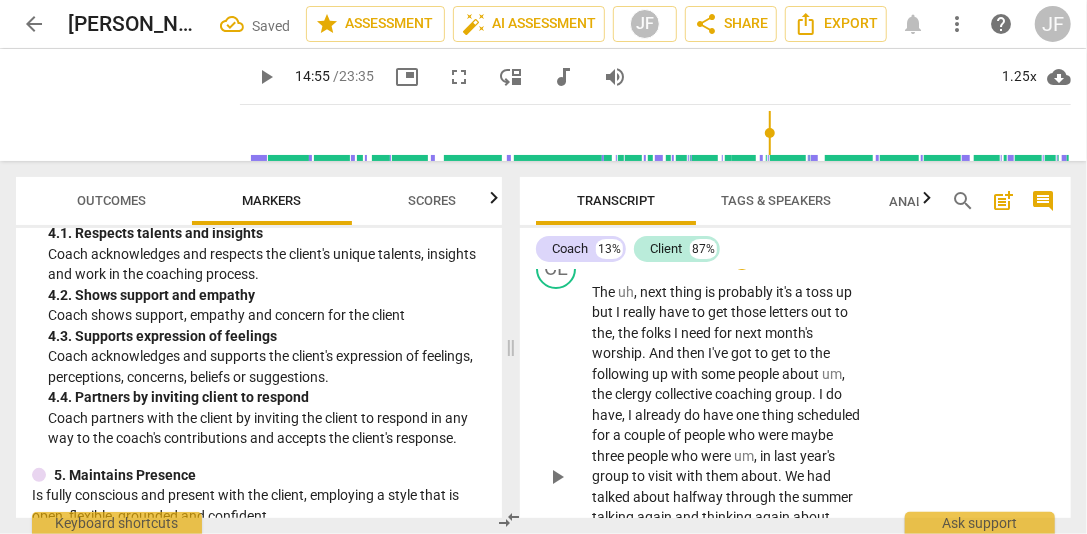 click on "play_arrow" at bounding box center [557, 477] 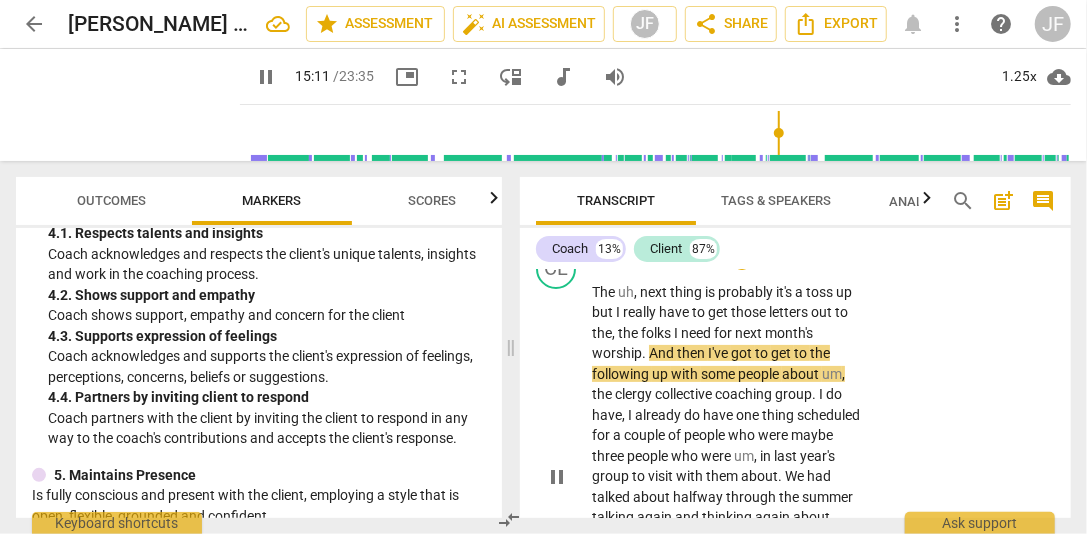 click on "scheduled" at bounding box center [828, 415] 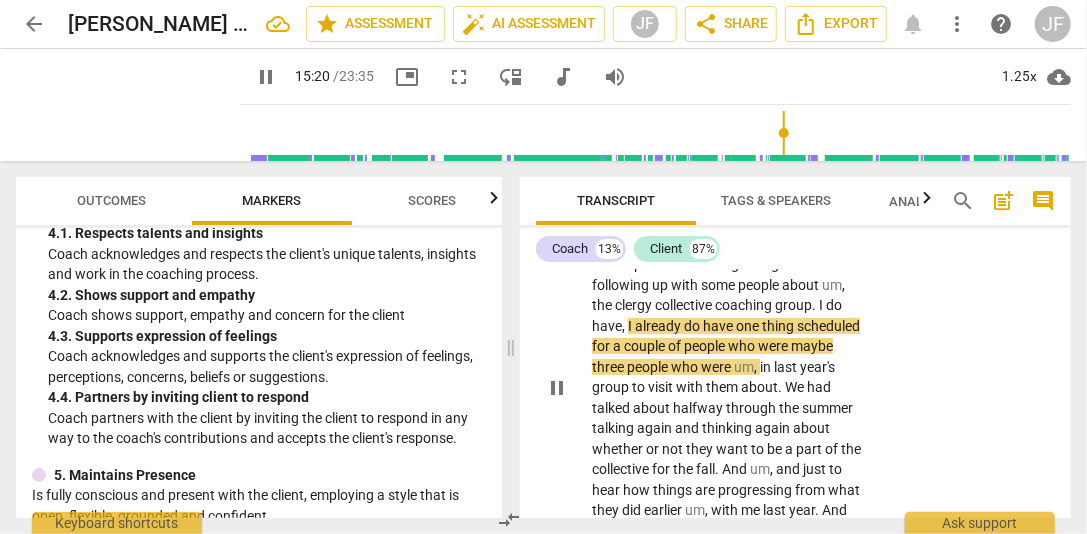 scroll, scrollTop: 6886, scrollLeft: 0, axis: vertical 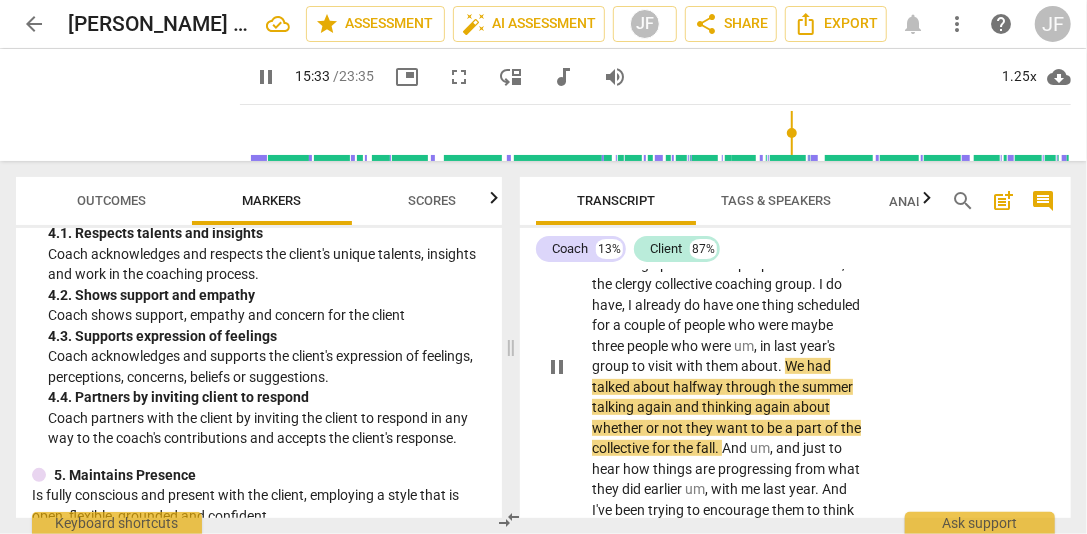click on "." at bounding box center (781, 366) 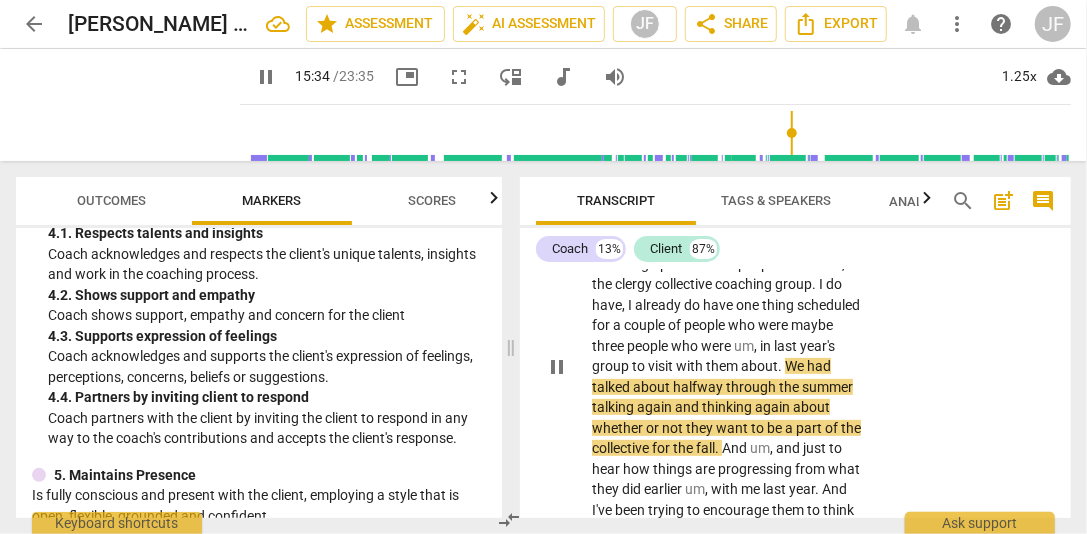type on "934" 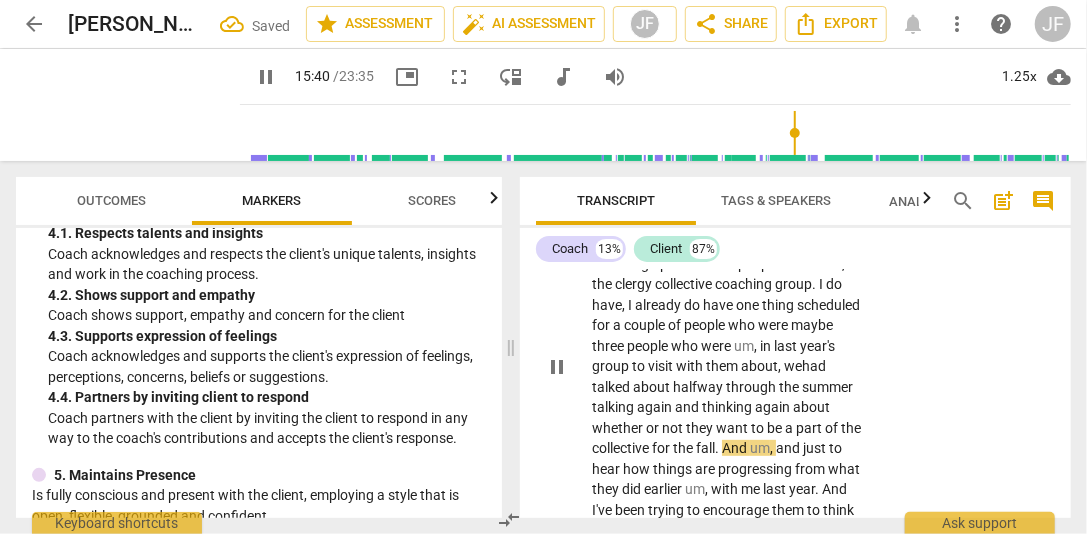 click on "The   uh ,   next   thing   is   probably   it's   a   toss   up   but   I   really   have   to   get   those   letters   out   to   the ,   the   folks   I   need   for   next   month's   worship .   And   then   I've   got   to   get   to   the   following   up   with   some   people   about   um ,   the   clergy   collective   coaching   group .   I   do   have ,   I   already   do   have   one   thing   scheduled   for   a   couple   of   people   who   were   maybe   three   people   who   were   um ,   in   last   year's   group   to   visit   with   them   about,   we  had   talked   about   halfway   through   the   summer   talking   again   and   thinking   again   about   whether   or   not   they   want   to   be   a   part   of   the   collective   for   the   fall .   And   um ,   and   just   to   hear   how   things   are   progressing   from   what   they   did   earlier   um ,   with   me   last   year .   And   I've   been   trying   to   encourage   them   to   think   of   others   that" at bounding box center [728, 367] 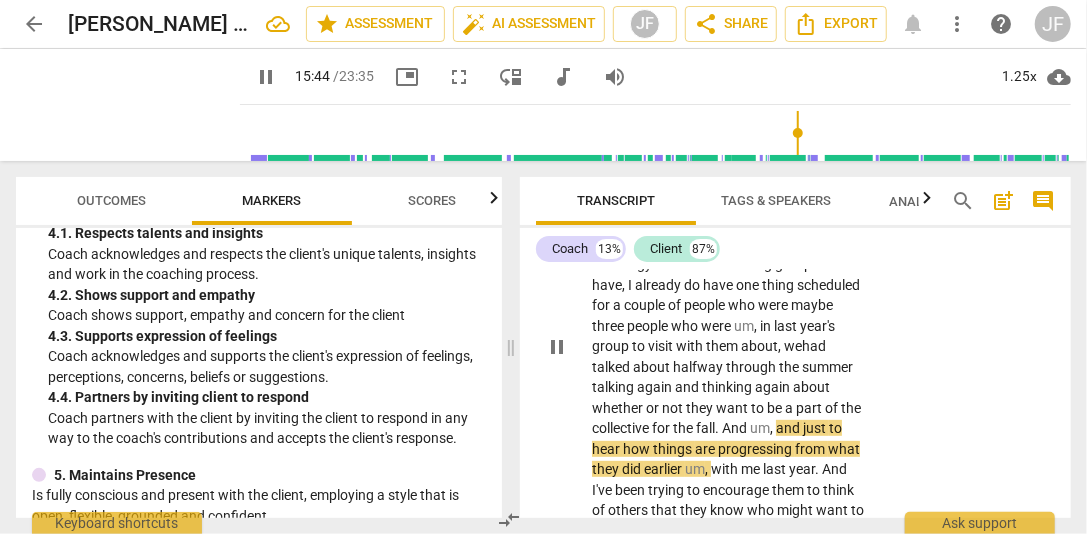 scroll, scrollTop: 6926, scrollLeft: 0, axis: vertical 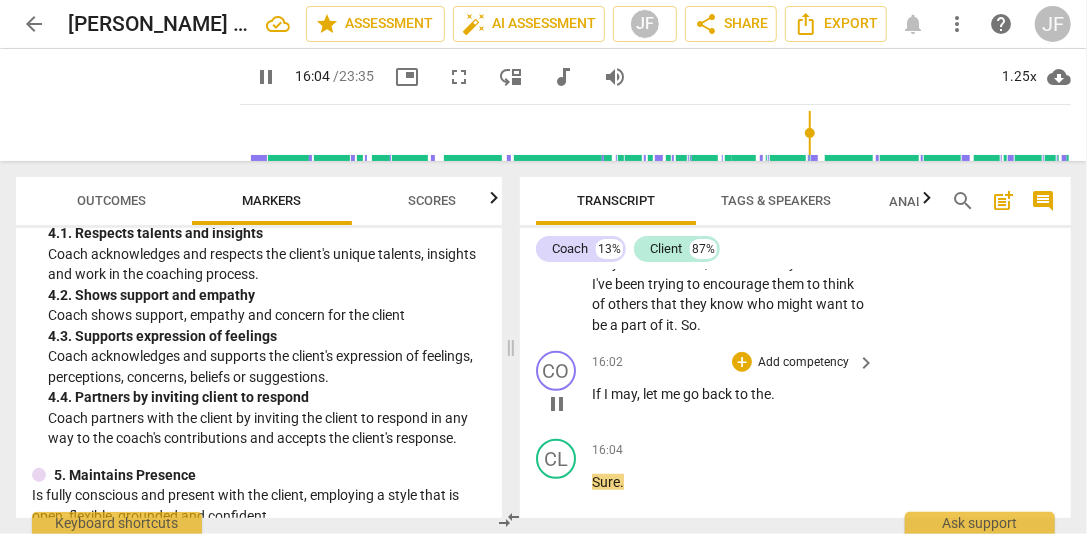 click on "pause" at bounding box center [557, 404] 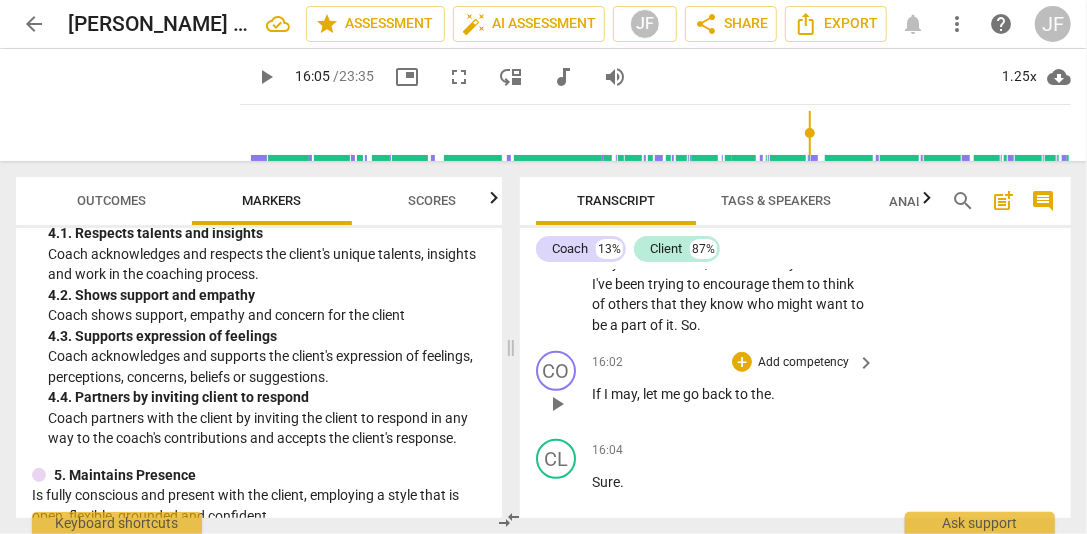 click on "," at bounding box center (640, 394) 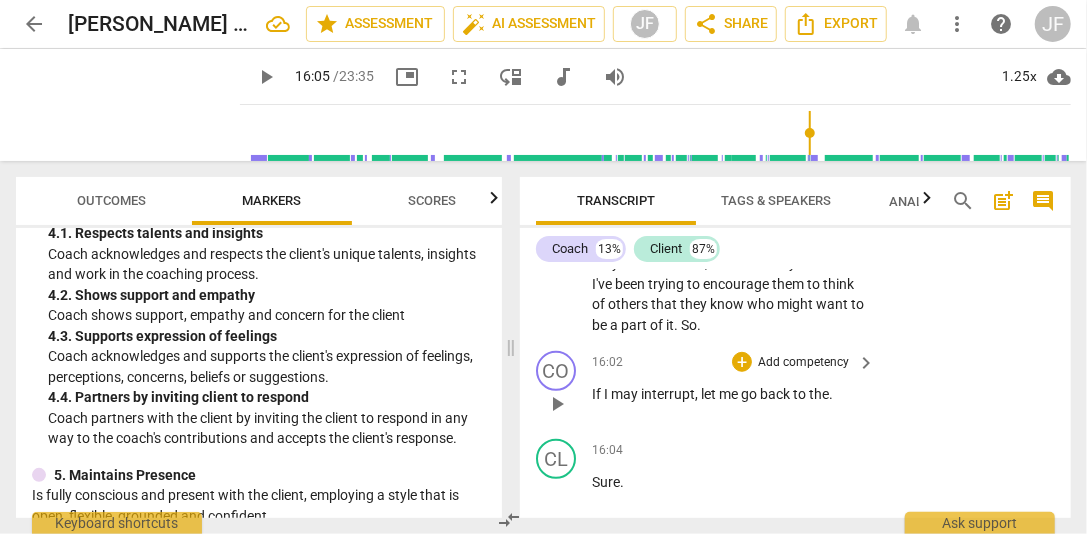 click on "." at bounding box center (831, 394) 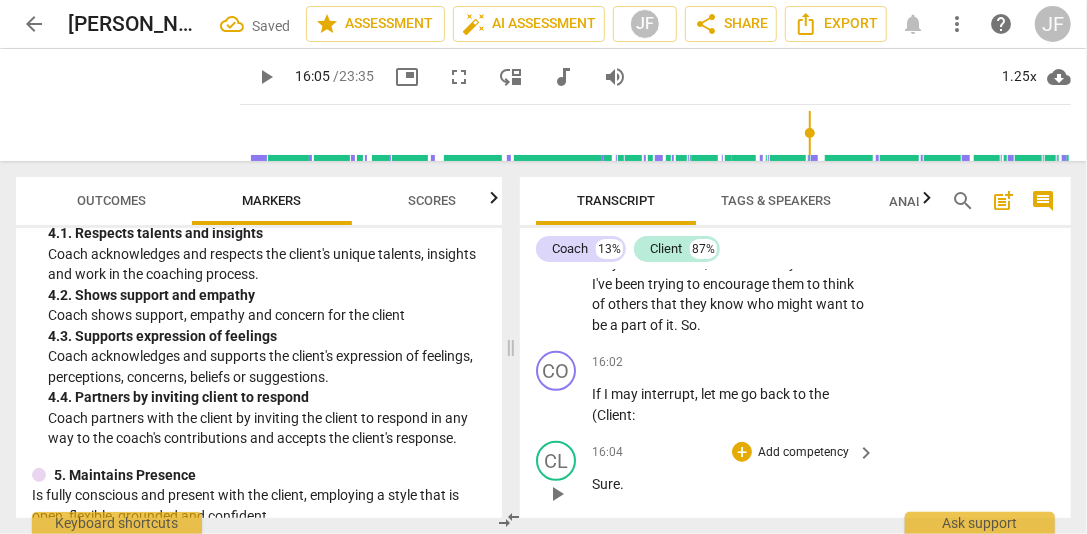 click on "Sure" at bounding box center (606, 484) 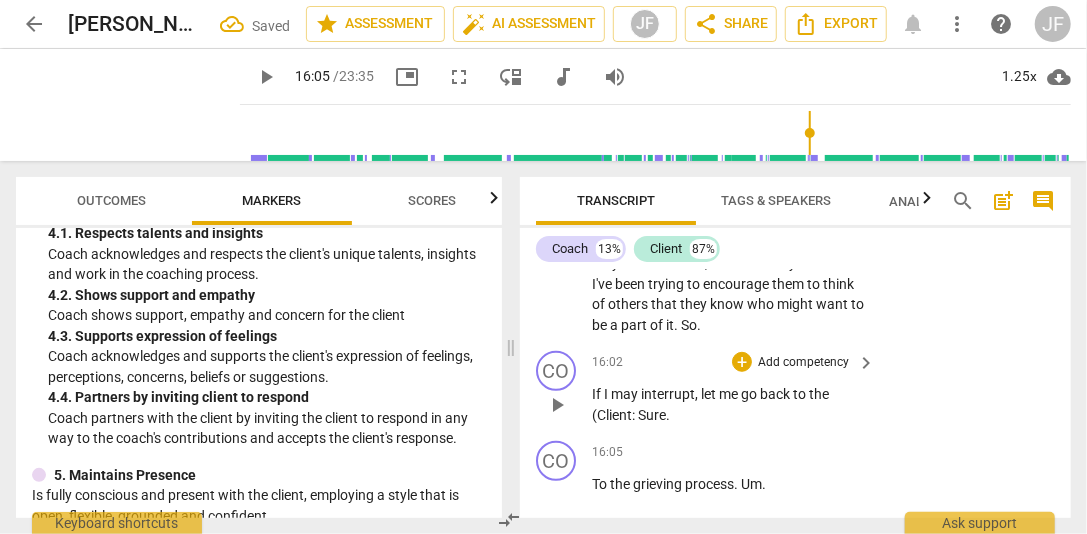 click on "If   I   may   interrupt ,   let   me   go   back   to   the   (Client :   Sure ." at bounding box center [728, 404] 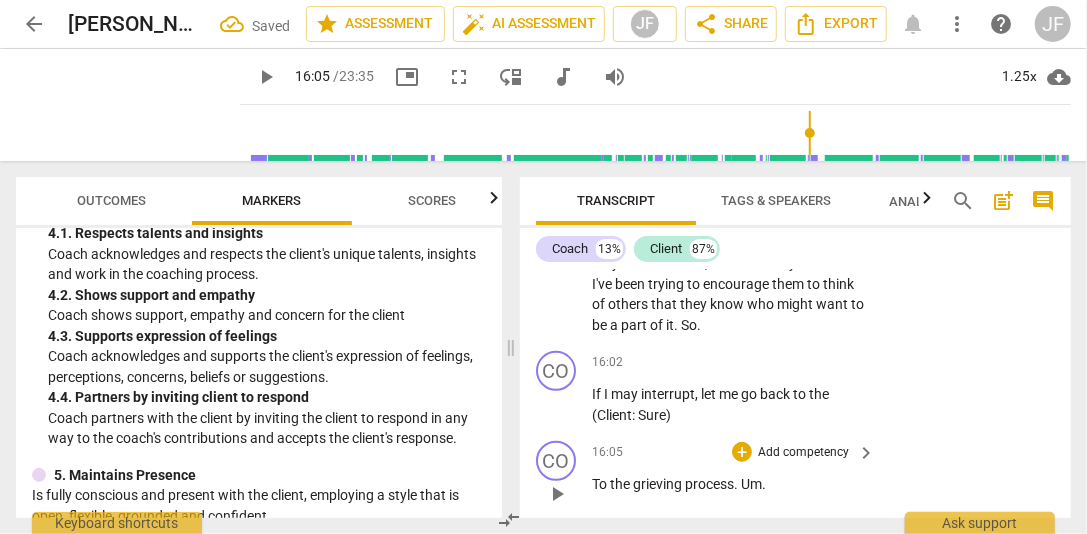click on "To" at bounding box center (601, 484) 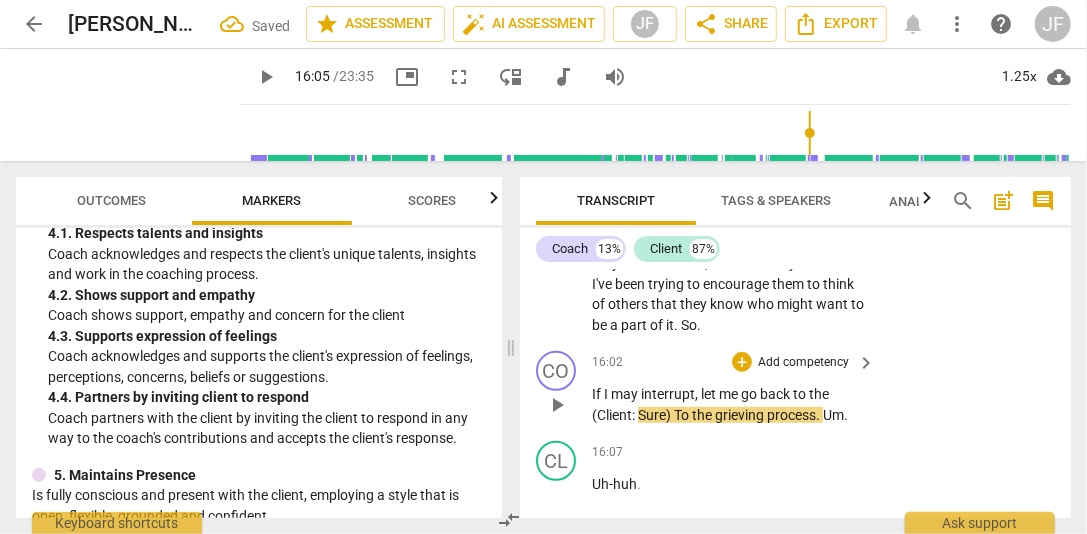click on "To" at bounding box center (683, 415) 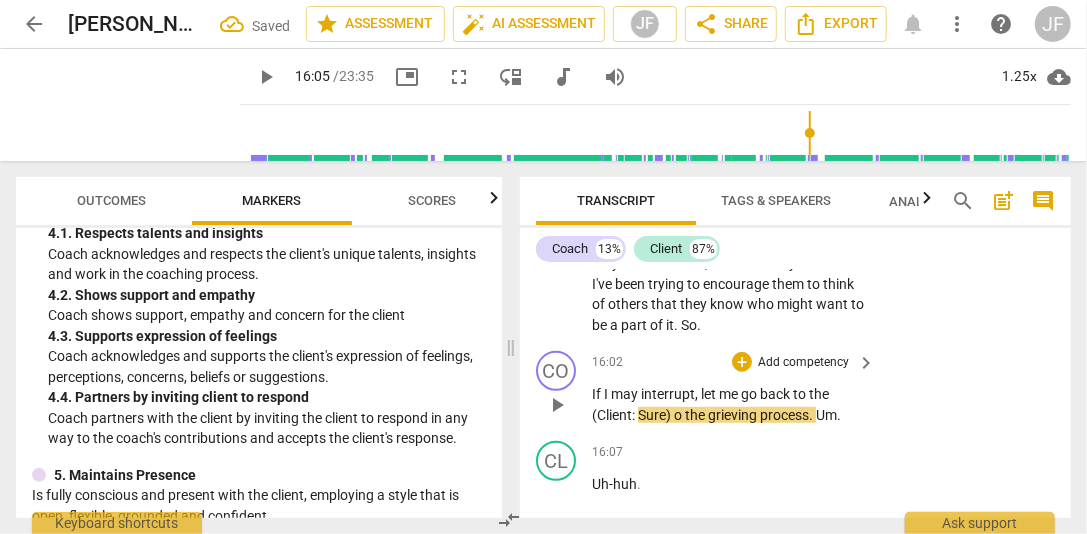 type 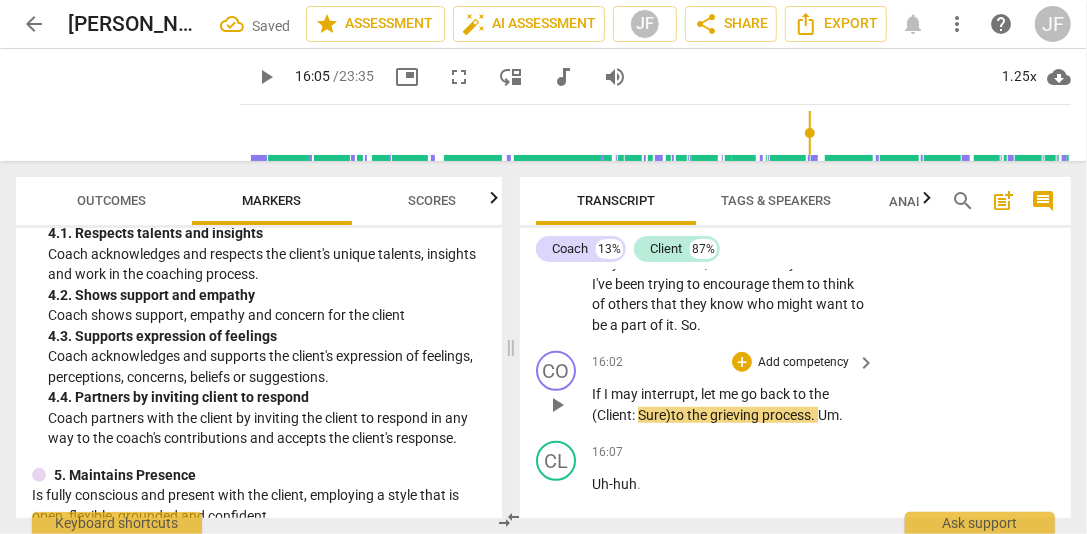 click on "play_arrow" at bounding box center [557, 405] 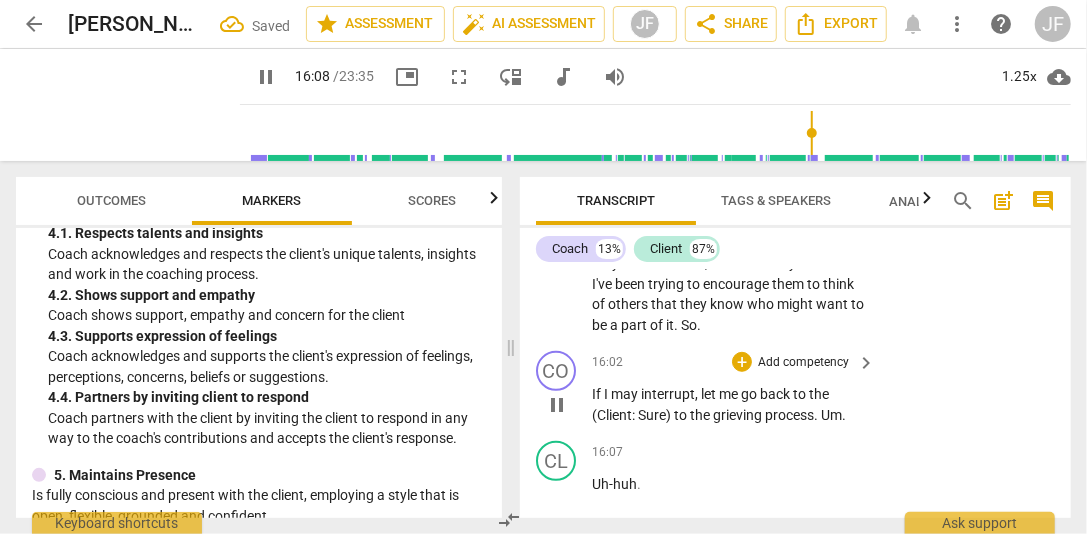 scroll, scrollTop: 7405, scrollLeft: 0, axis: vertical 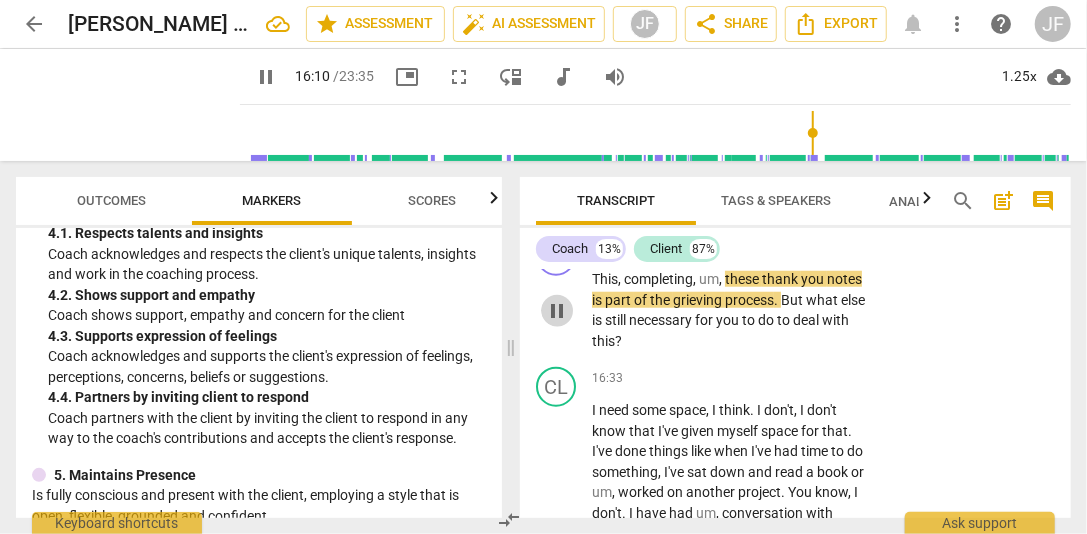 click on "pause" at bounding box center (557, 311) 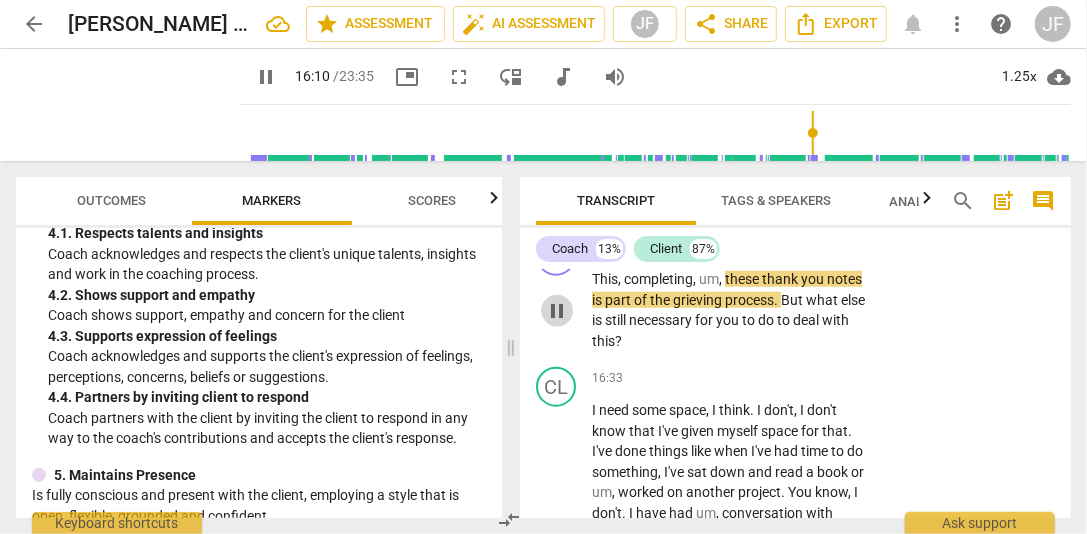 type on "970" 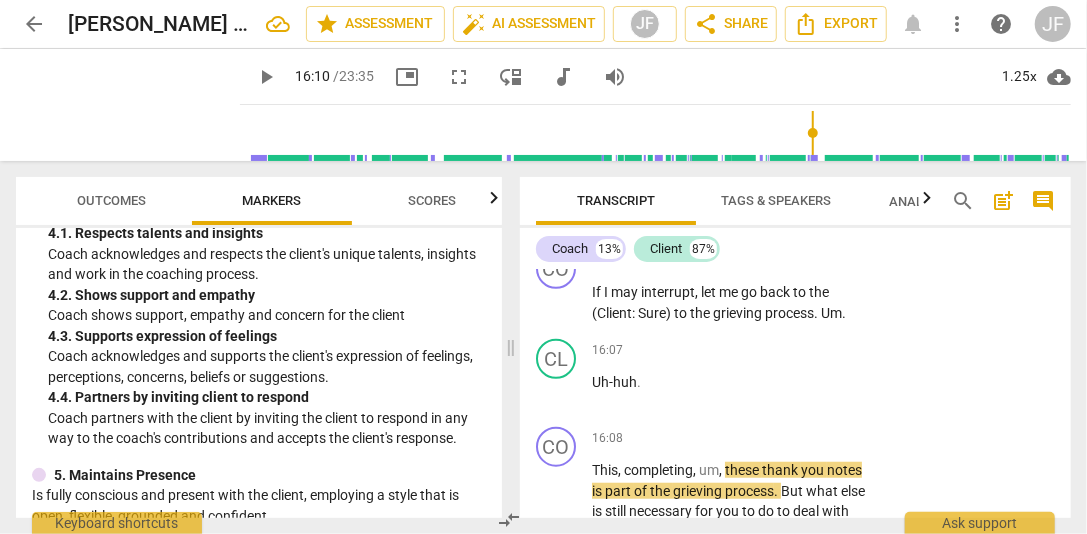 scroll, scrollTop: 7156, scrollLeft: 0, axis: vertical 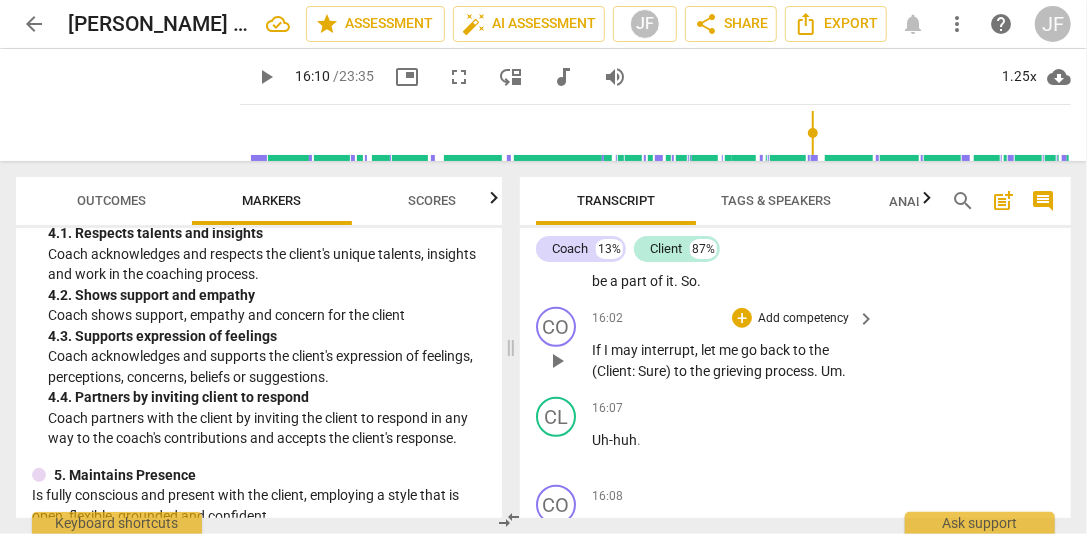 click on "If   I   may   interrupt ,   let   me   go   back   to   the   (Client :   Sure)   to   the   grieving   process .   Um ." at bounding box center (728, 360) 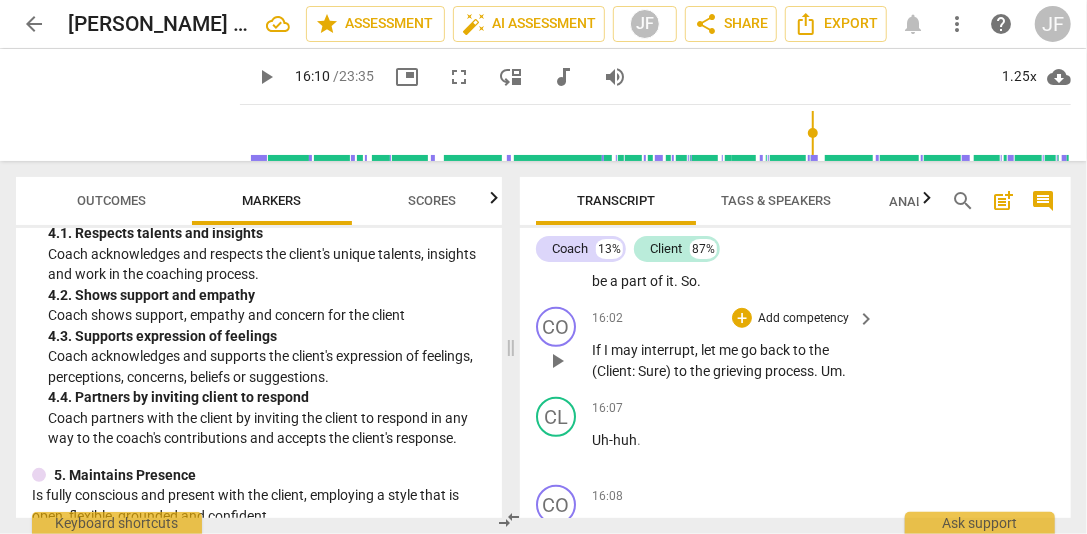 type 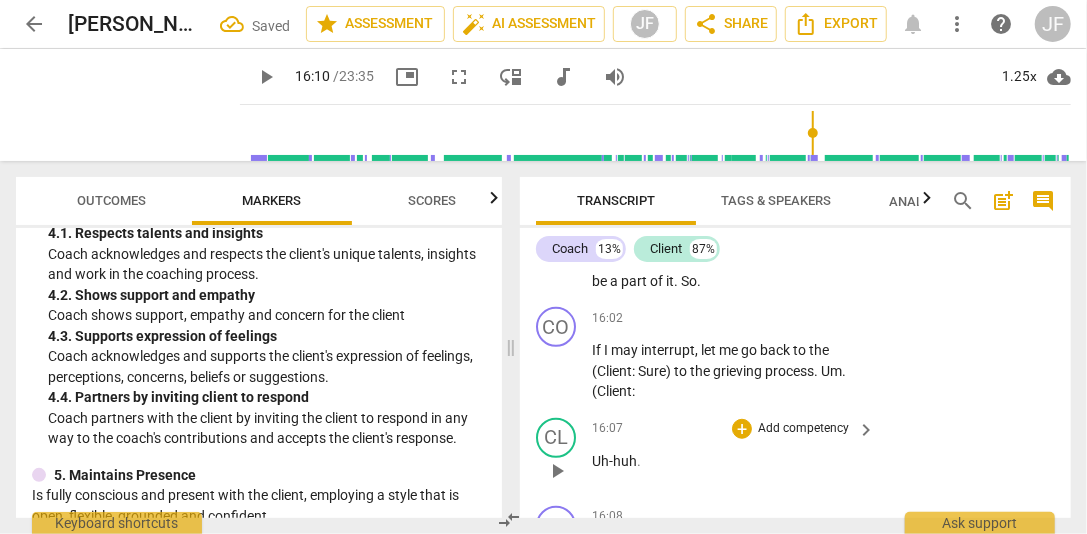 click on "Uh-huh" at bounding box center [614, 461] 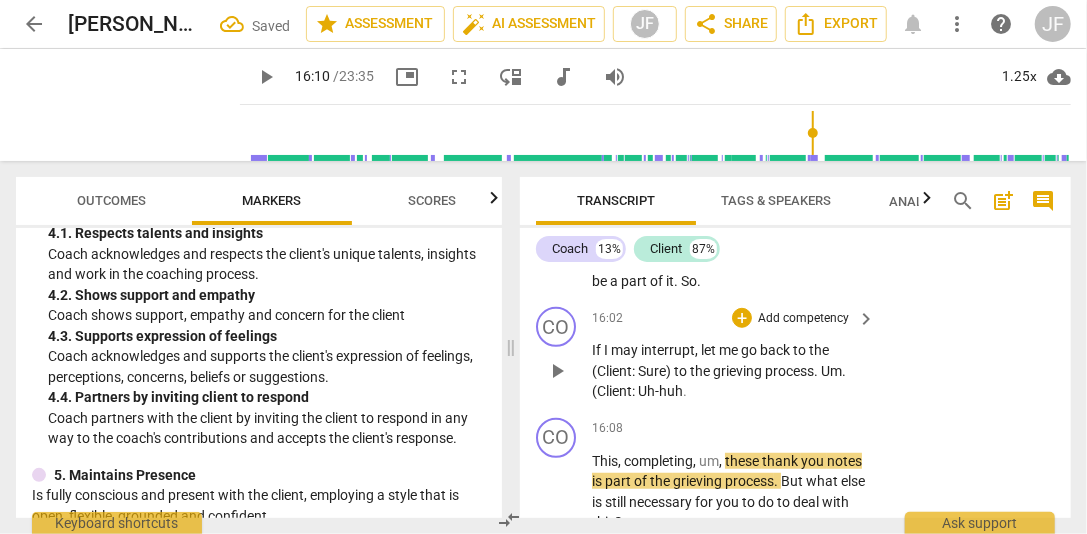 click on "If   I   may   interrupt ,   let   me   go   back   to   the   (Client :   Sure)   to   the   grieving   process .   Um .   (Client :   Uh-huh ." at bounding box center (728, 371) 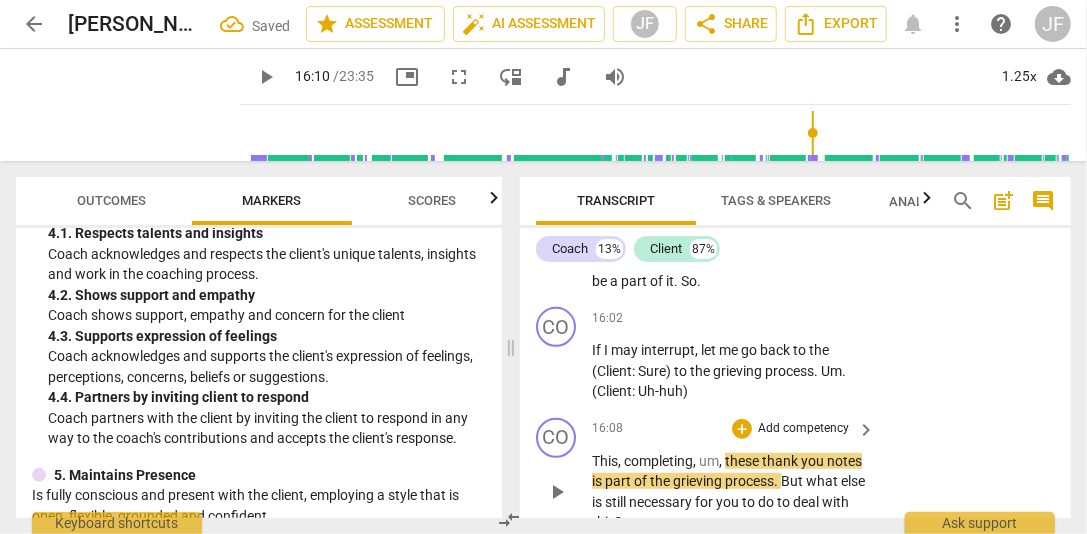 click on "This" at bounding box center [605, 461] 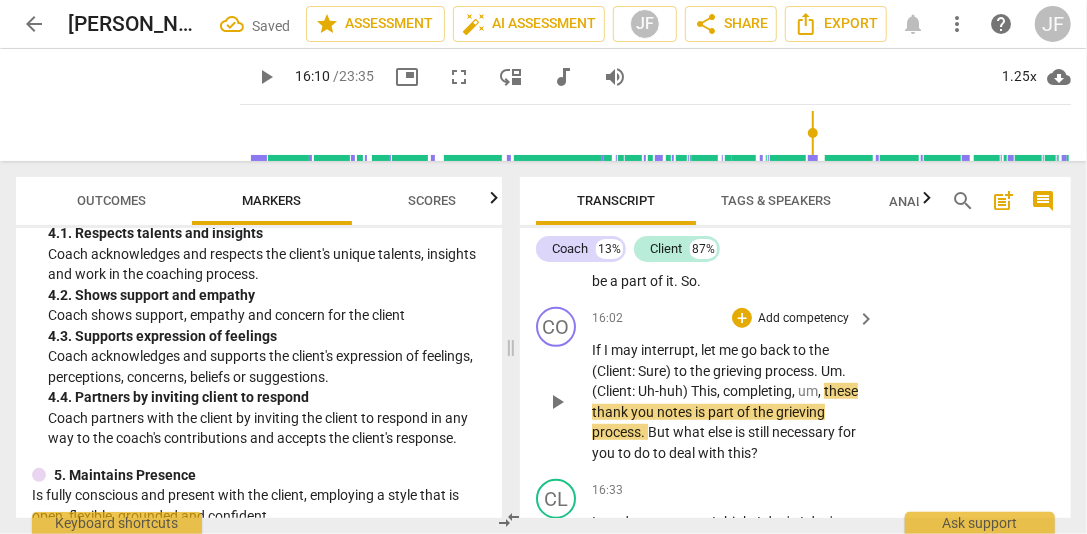 click on "This" at bounding box center [704, 391] 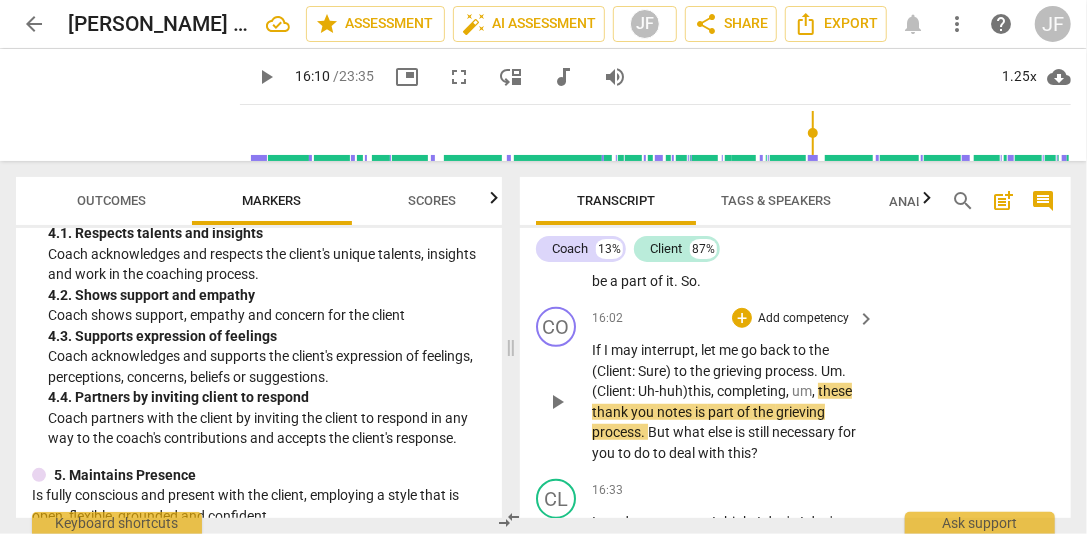 click on "play_arrow" at bounding box center (557, 402) 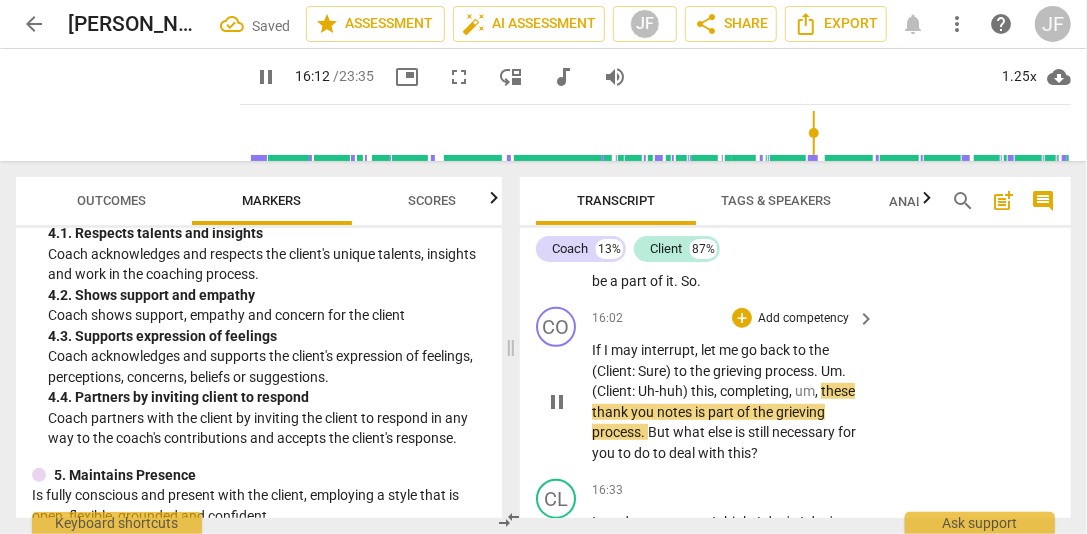 click on "pause" at bounding box center [557, 402] 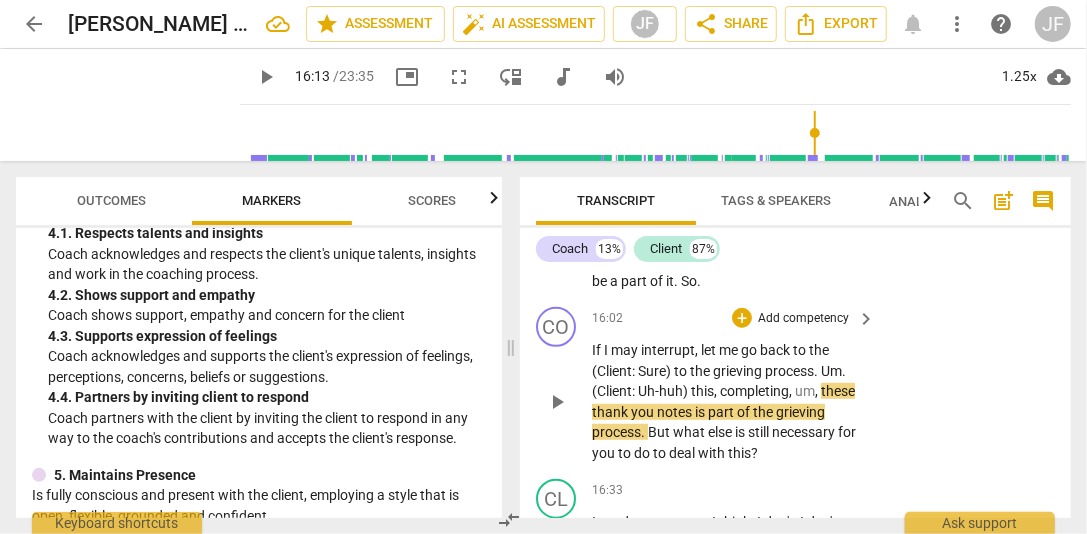 click on "play_arrow" at bounding box center [557, 402] 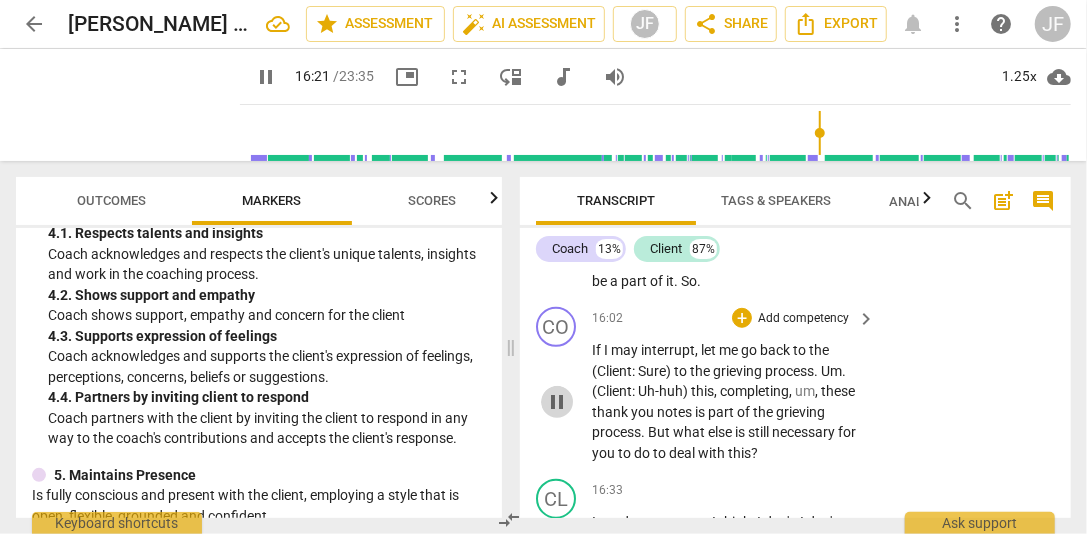 click on "pause" at bounding box center [557, 402] 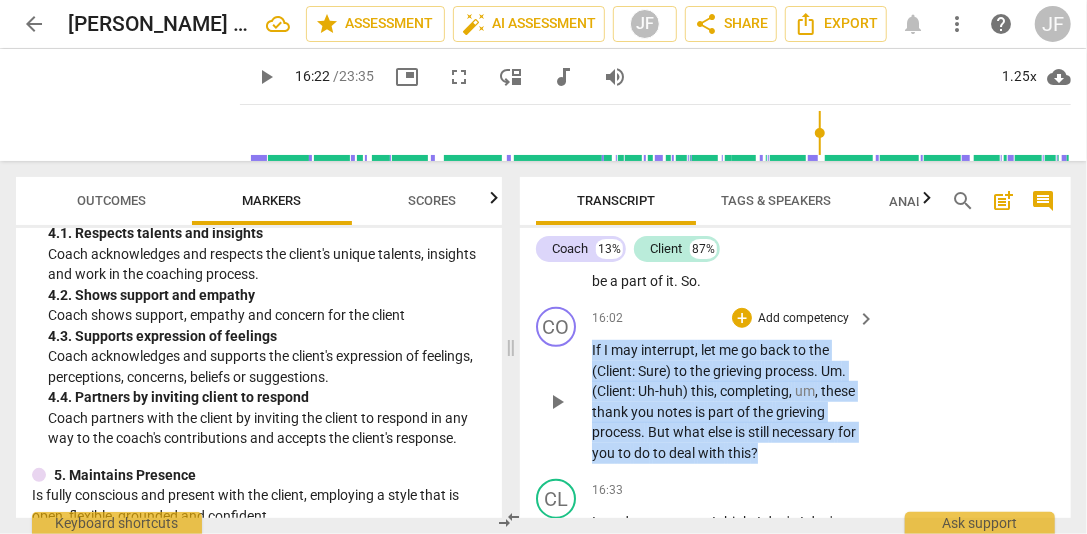 drag, startPoint x: 772, startPoint y: 454, endPoint x: 590, endPoint y: 348, distance: 210.61813 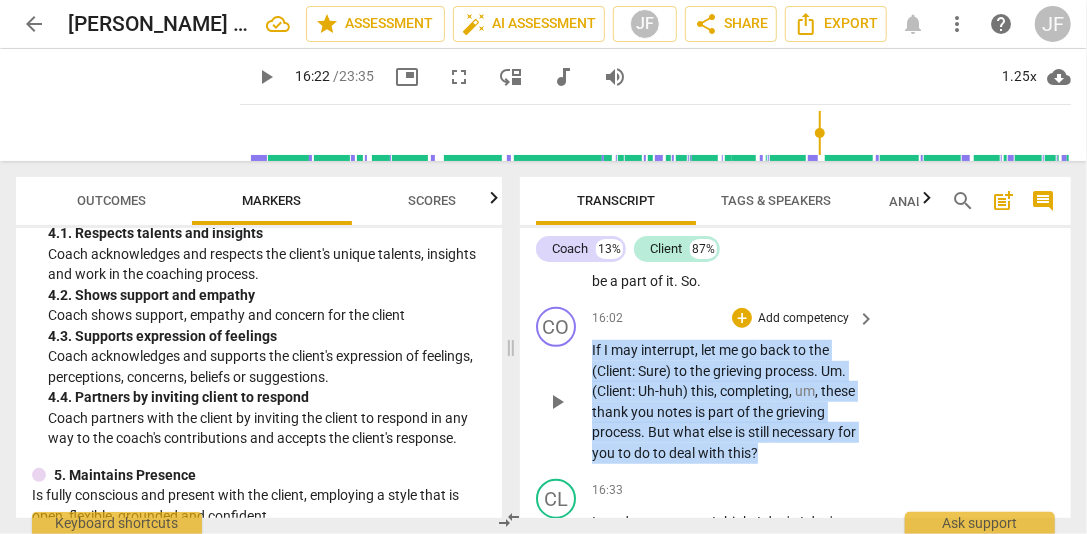 click on "CO play_arrow pause 16:02 + Add competency keyboard_arrow_right If   I   may   interrupt ,   let   me   go   back   to   the   (Client :   Sure)   to   the   grieving   process .   Um .   (Client :   Uh-huh)   this ,   completing ,   um ,   these   thank   you   notes   is   part   of   the   grieving   process .   But   what   else   is   still   necessary   for   you   to   do   to   deal   with   this ?" at bounding box center (795, 385) 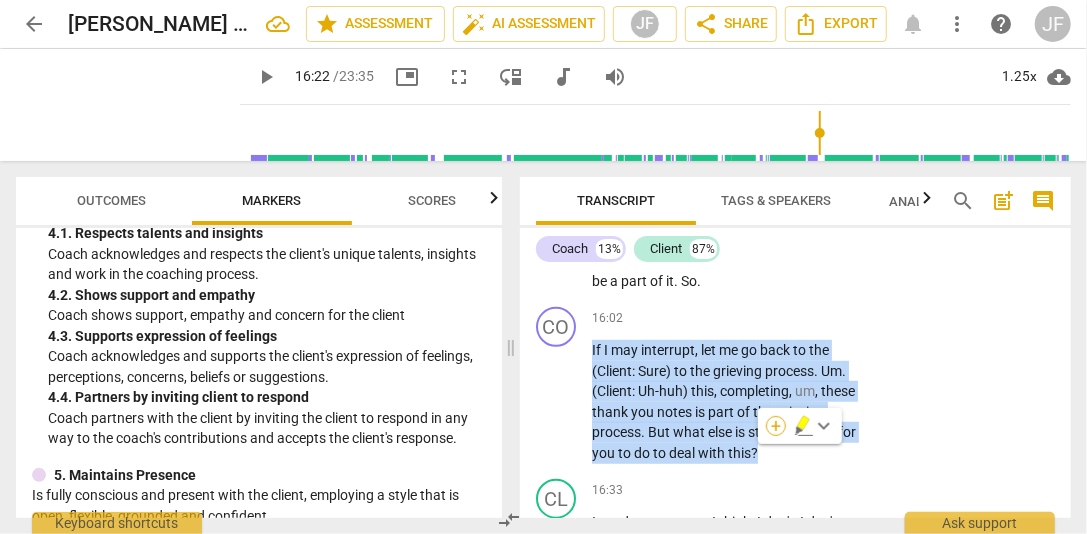 click on "+" at bounding box center (776, 426) 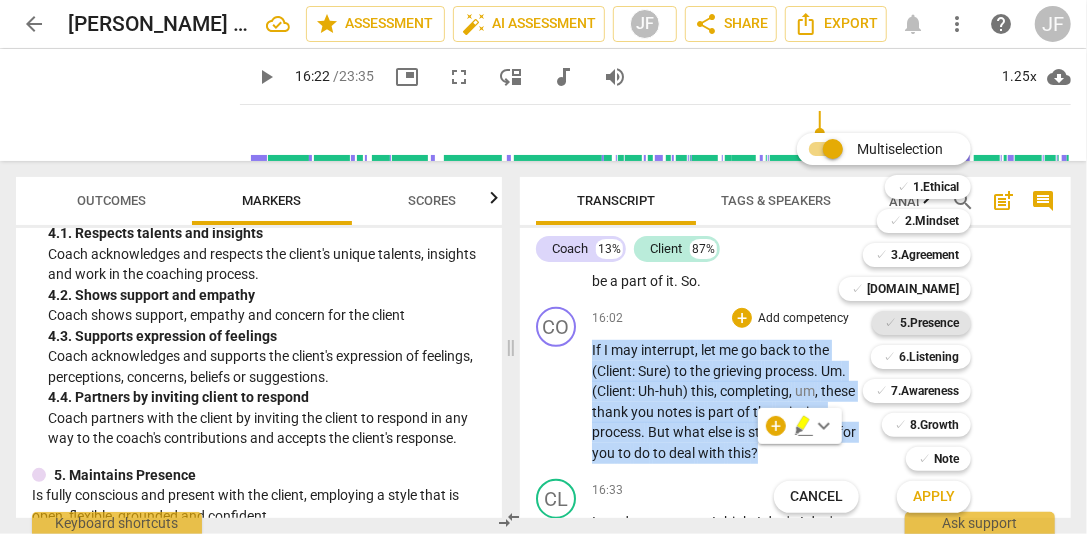click on "5.Presence" at bounding box center (929, 323) 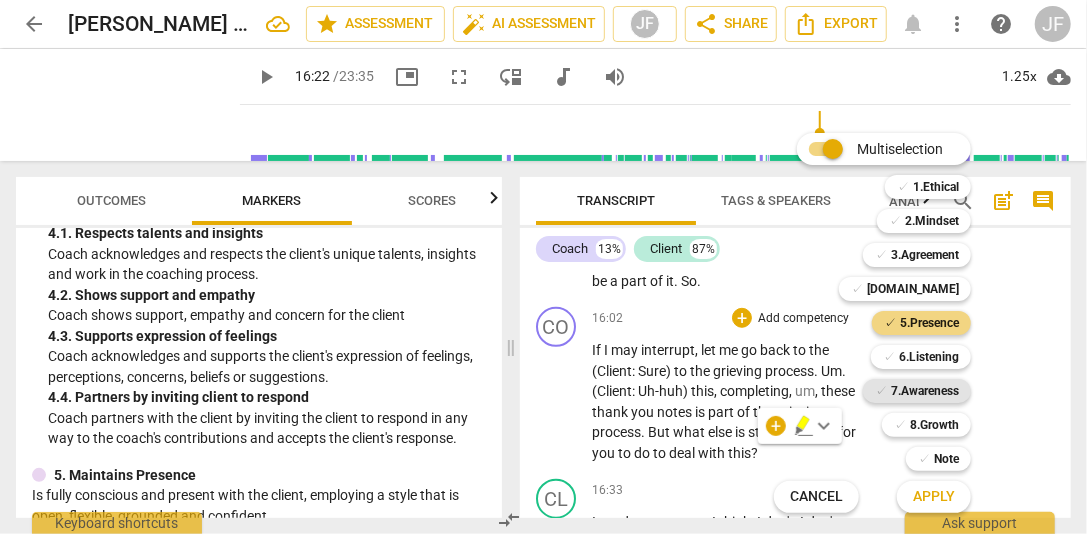 click on "7.Awareness" at bounding box center [925, 391] 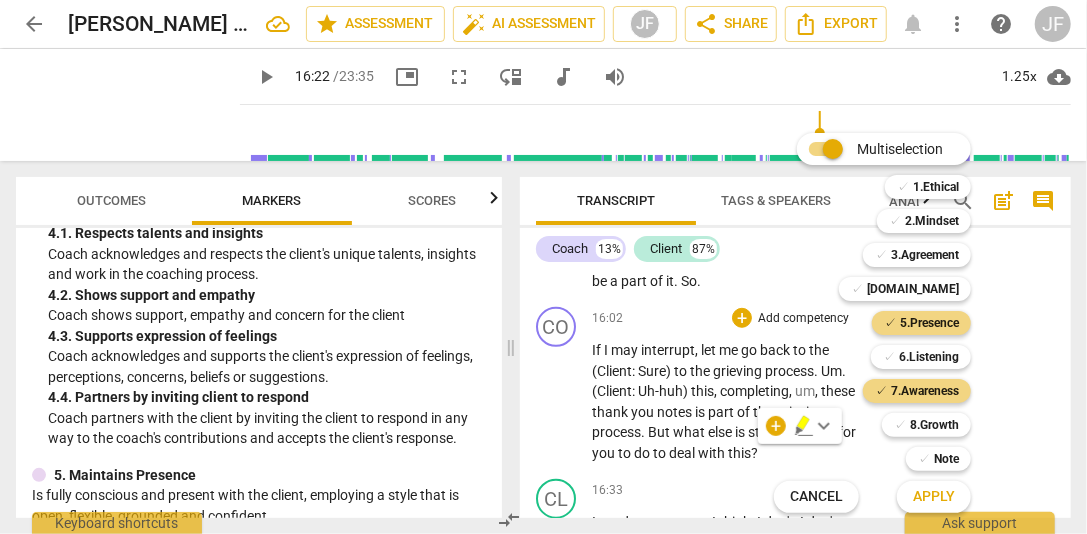 click on "Apply" at bounding box center (934, 497) 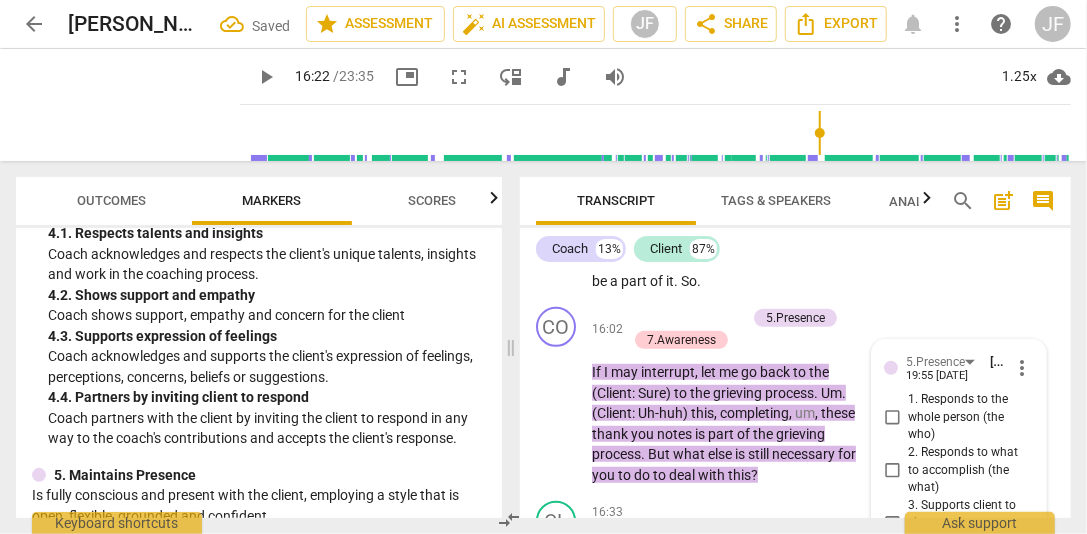 scroll, scrollTop: 7414, scrollLeft: 0, axis: vertical 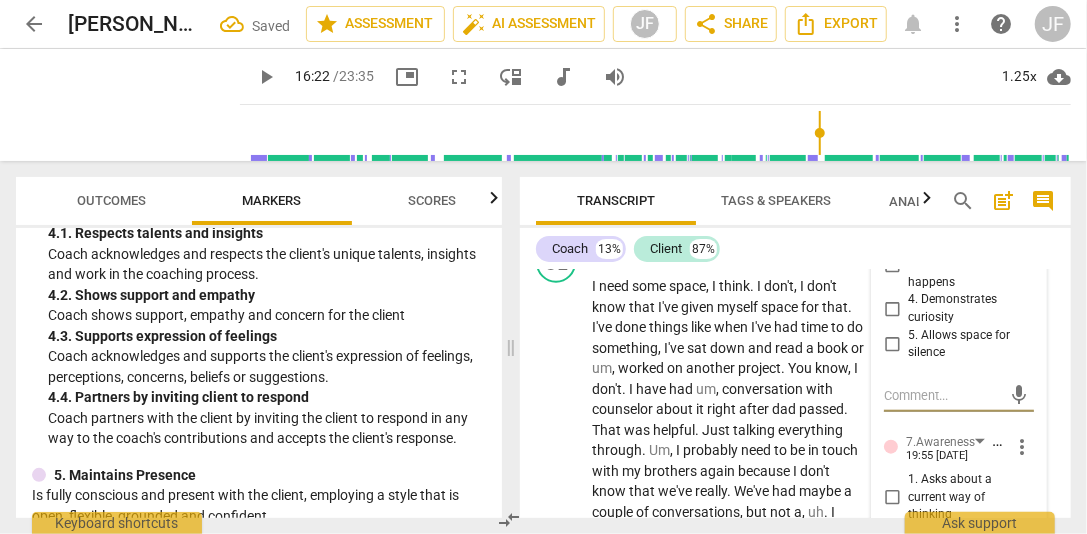 click on "4. Demonstrates curiosity" at bounding box center [892, 309] 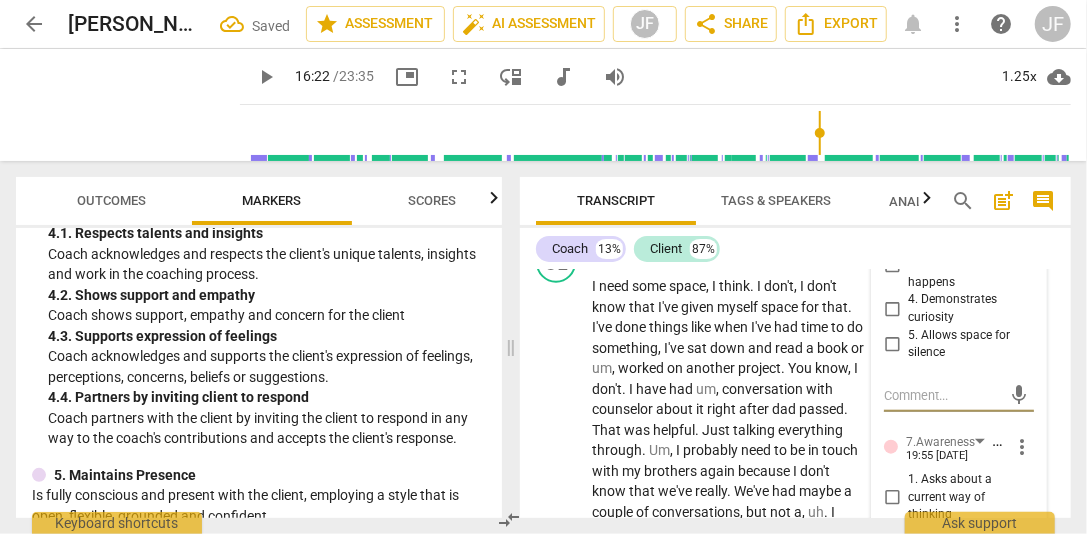 checkbox on "true" 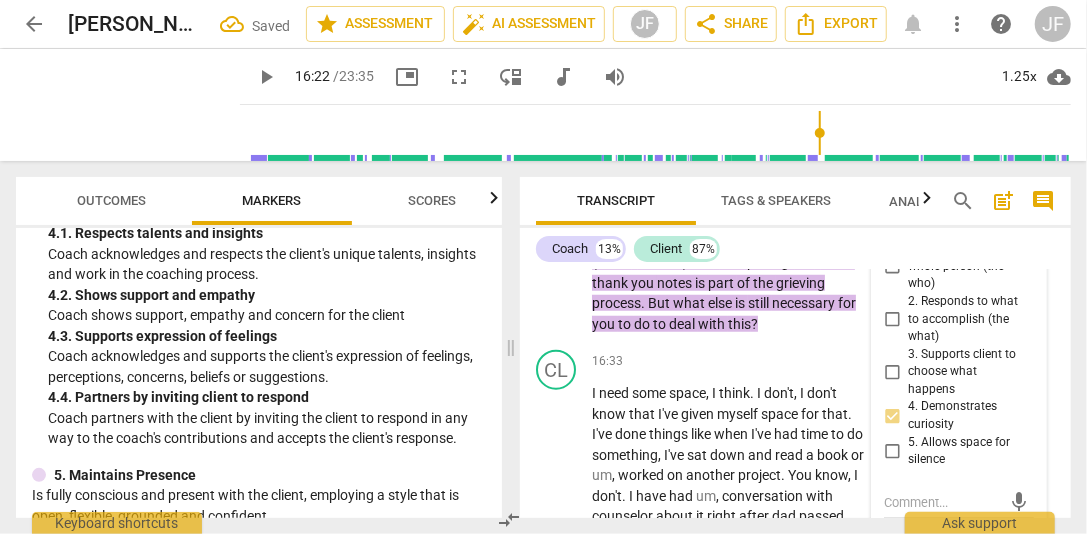 scroll, scrollTop: 7294, scrollLeft: 0, axis: vertical 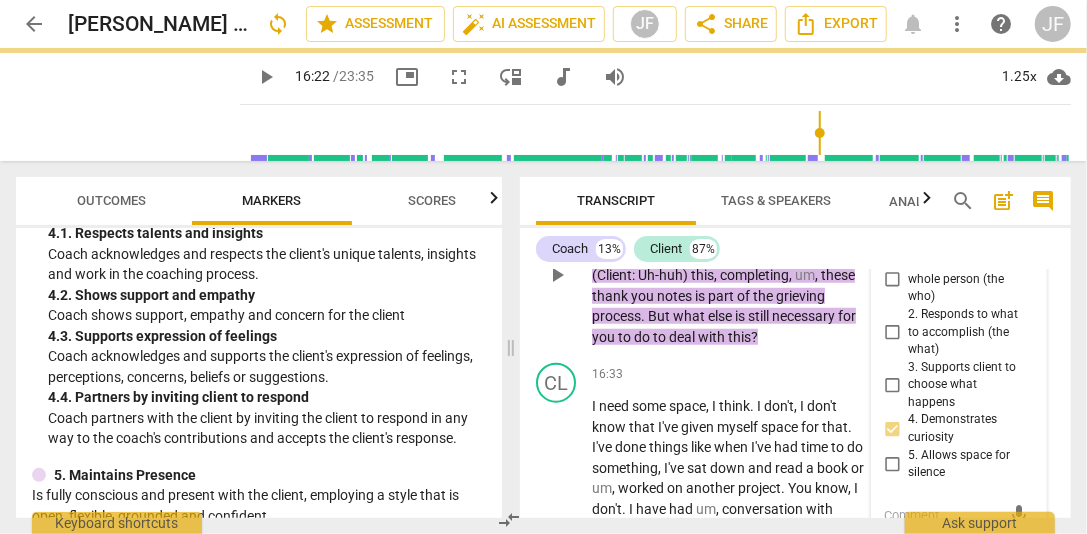 click on "1. Responds to the whole person (the who)" at bounding box center (892, 280) 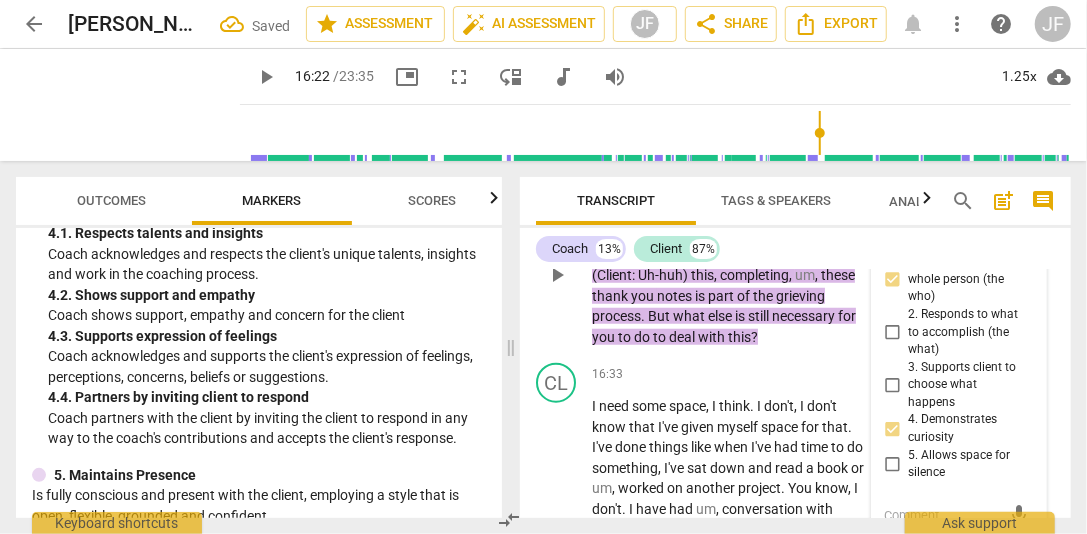 click on "5. Allows space for silence" at bounding box center (959, 464) 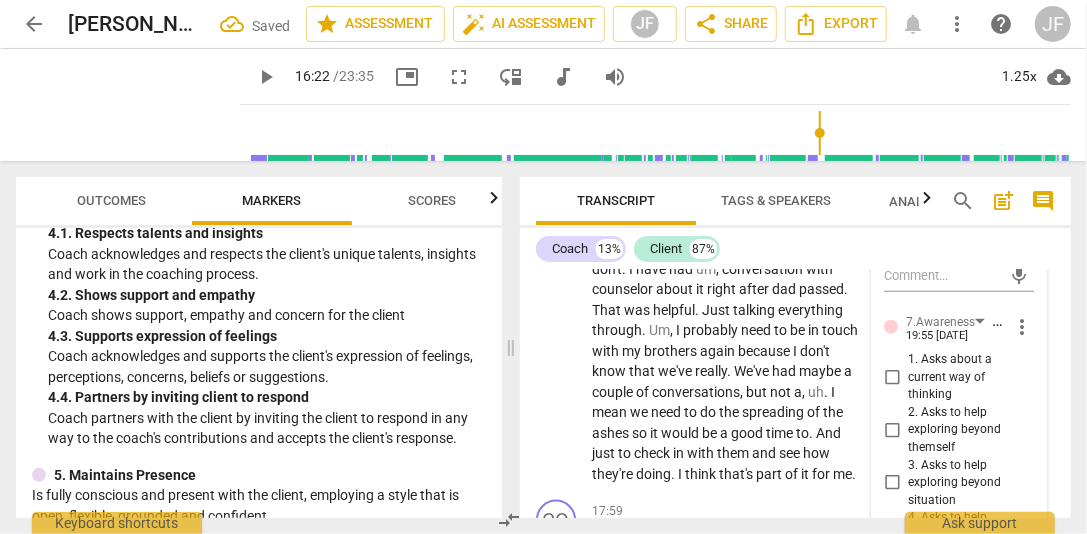 scroll, scrollTop: 7574, scrollLeft: 0, axis: vertical 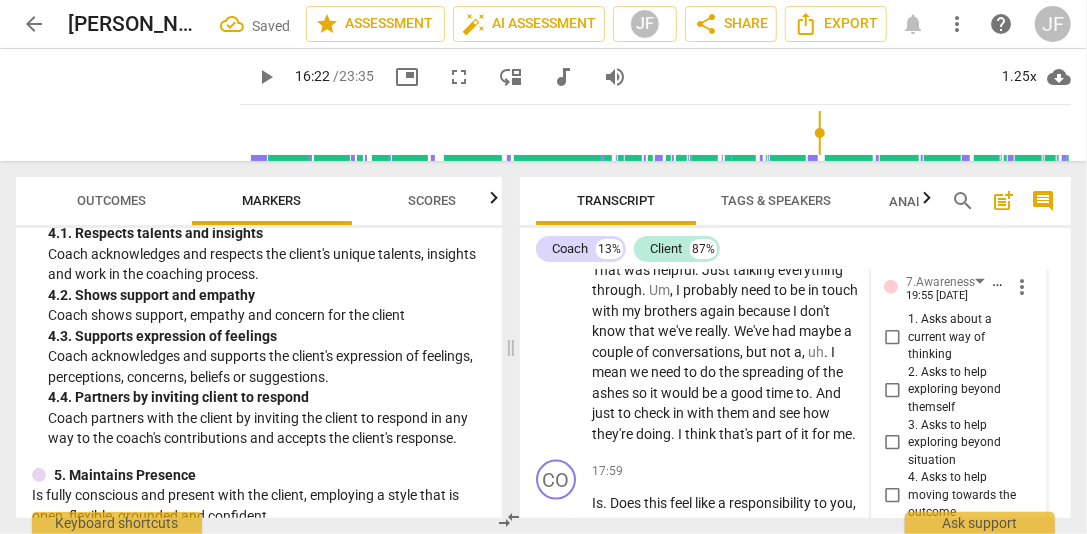 click on "2. Asks to help exploring beyond themself" at bounding box center (892, 390) 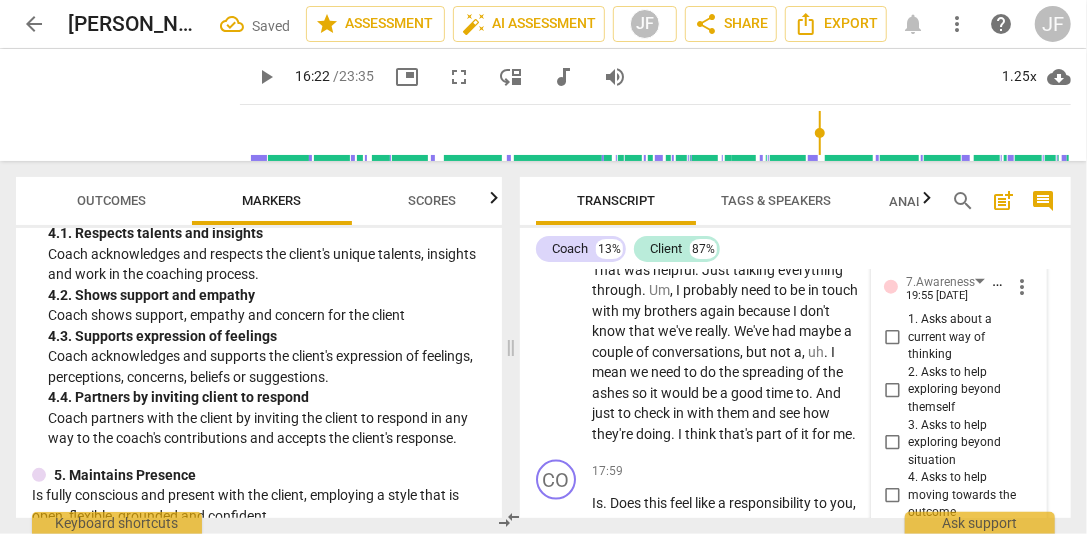 checkbox on "true" 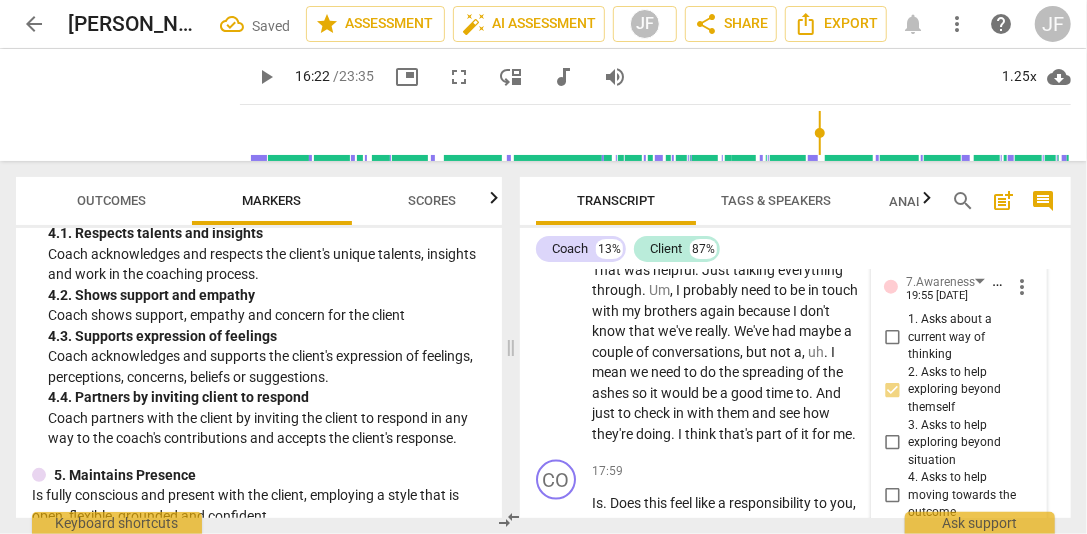 click on "3. Asks to help exploring beyond situation" at bounding box center [967, 443] 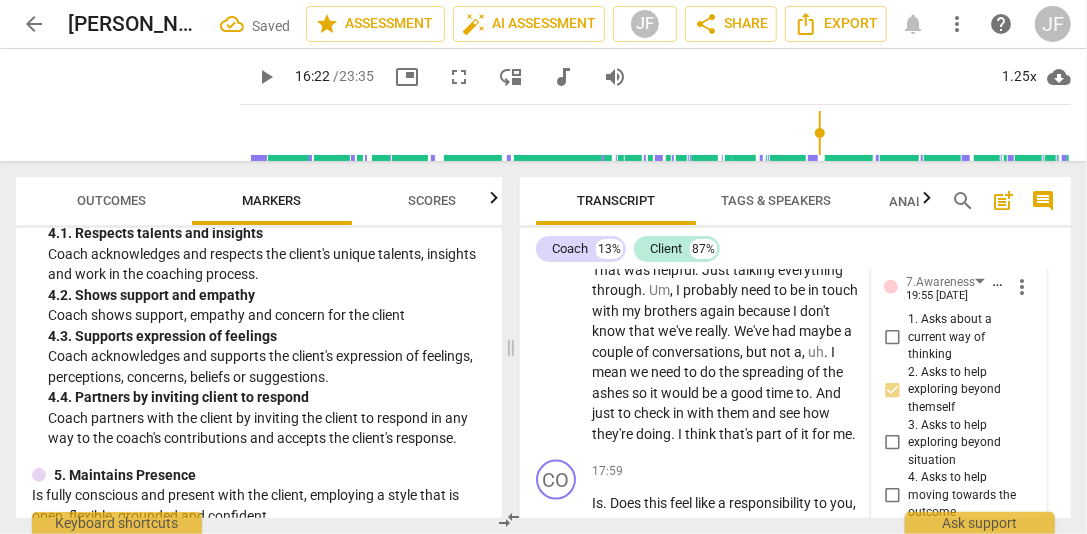 click on "3. Asks to help exploring beyond situation" at bounding box center [892, 443] 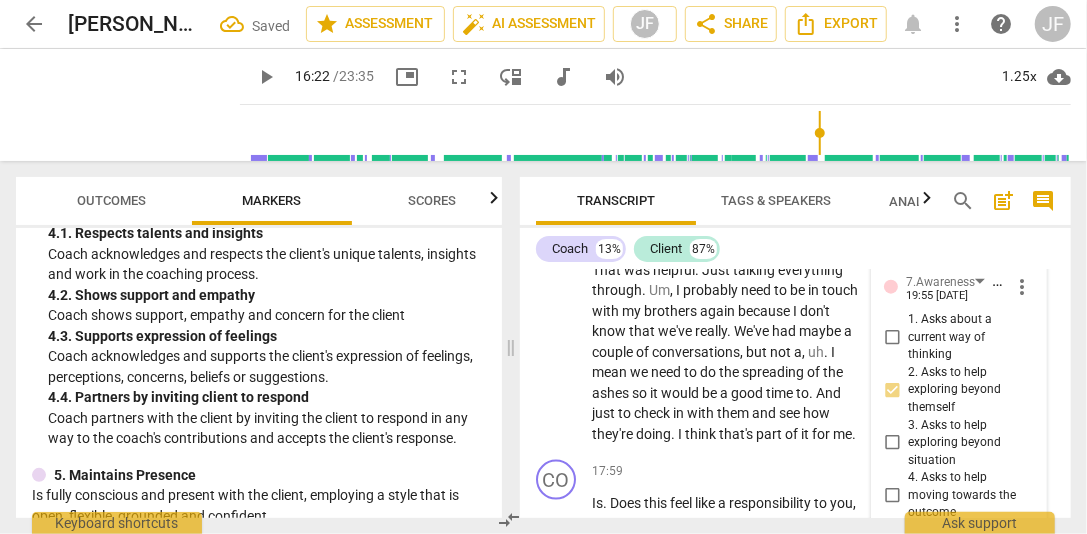 checkbox on "true" 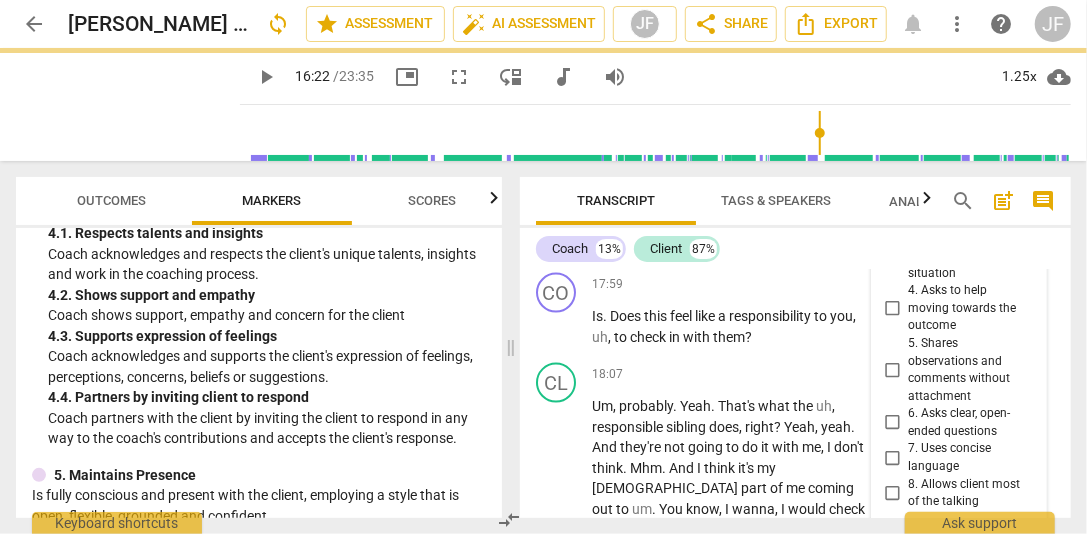 scroll, scrollTop: 7774, scrollLeft: 0, axis: vertical 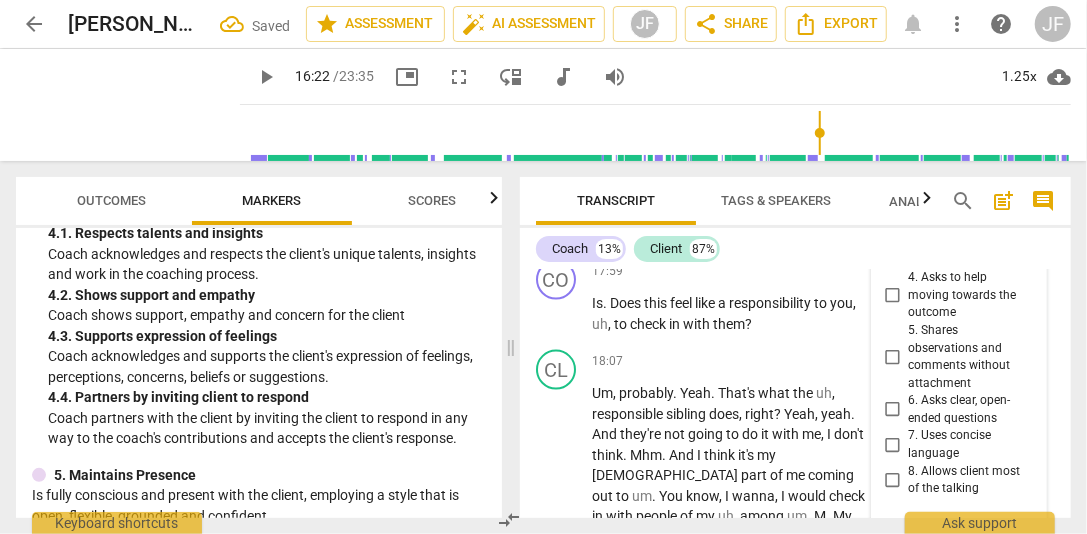 click on "7. Uses concise language" at bounding box center [892, 445] 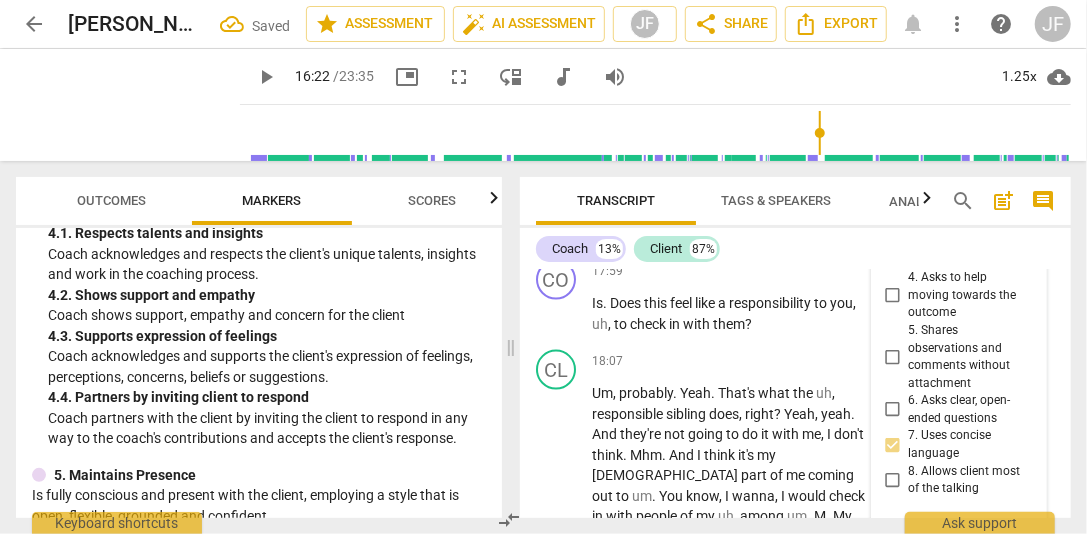 click on "6. Asks clear, open-ended questions" at bounding box center [892, 410] 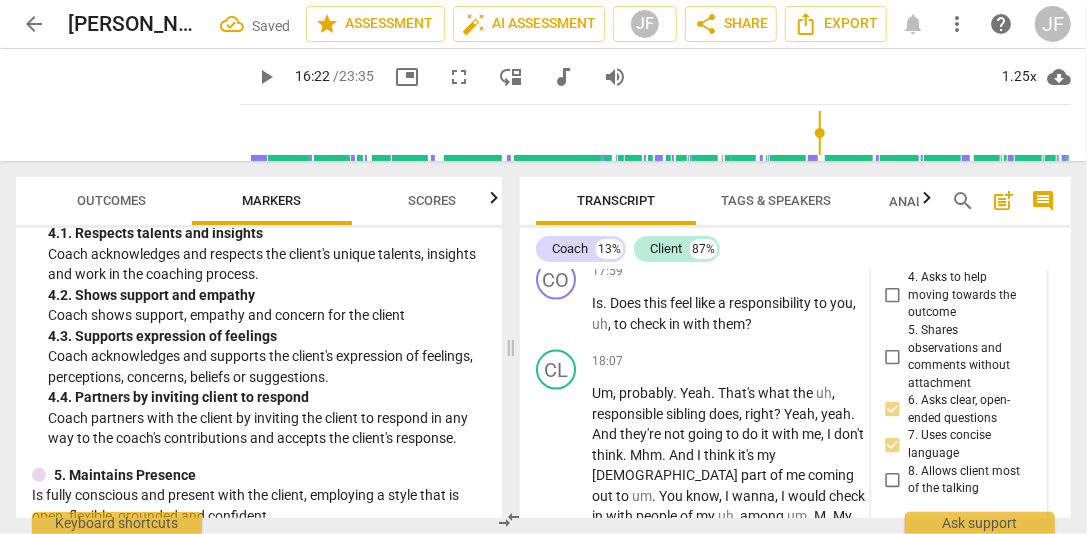 click at bounding box center [528, 197] 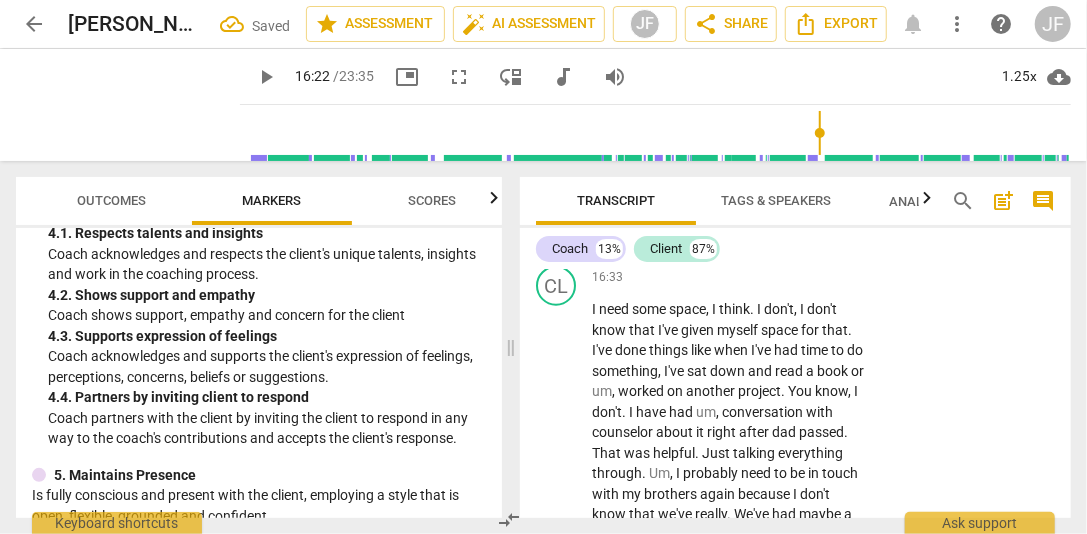 scroll, scrollTop: 7420, scrollLeft: 0, axis: vertical 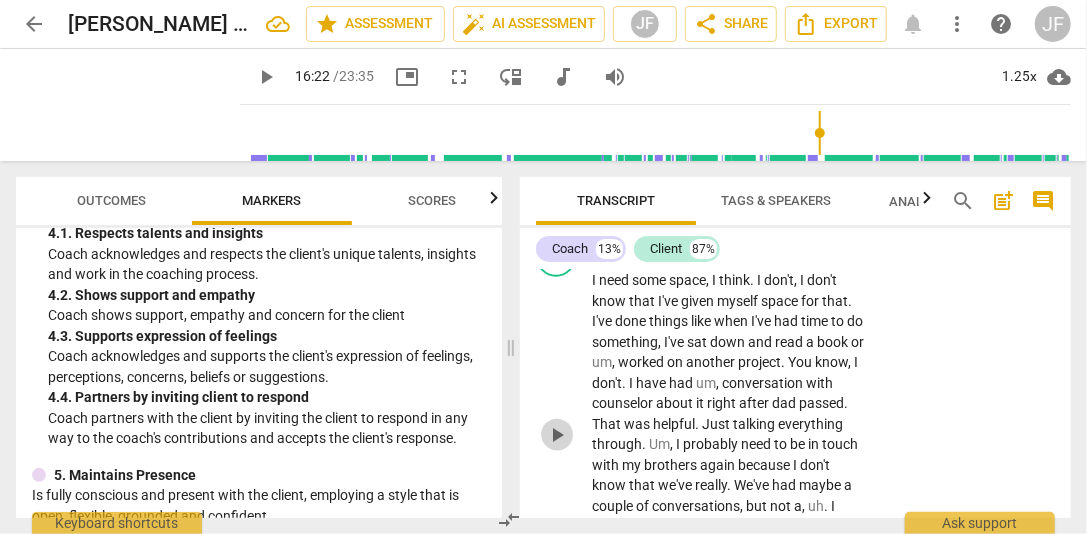 click on "play_arrow" at bounding box center (557, 435) 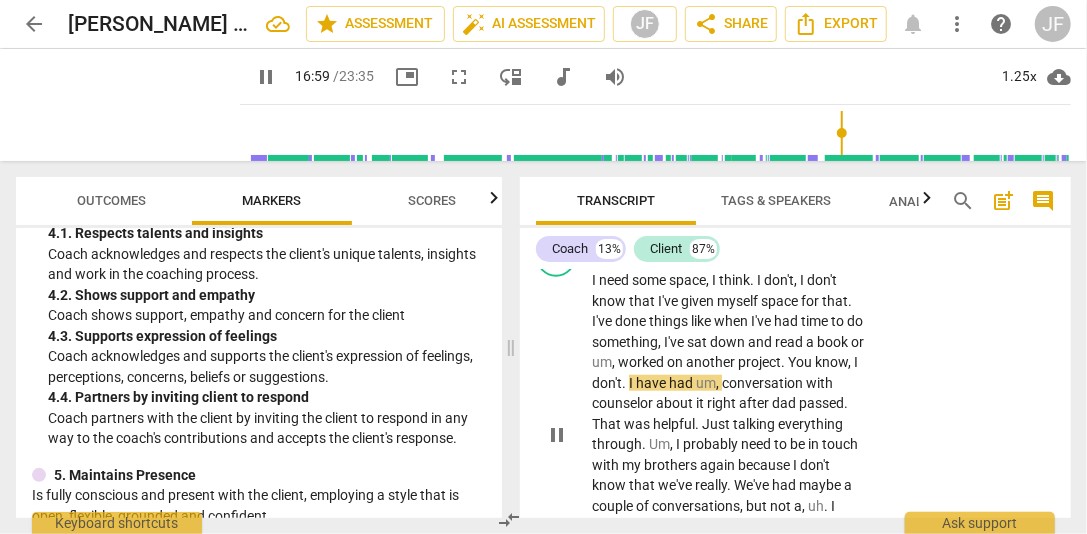 click on "." at bounding box center [625, 383] 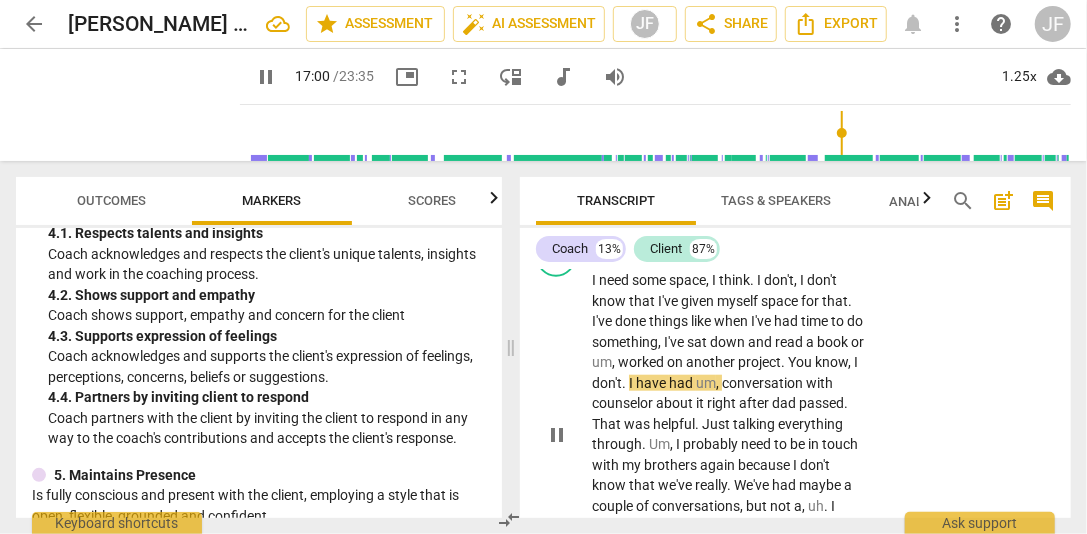 type on "1021" 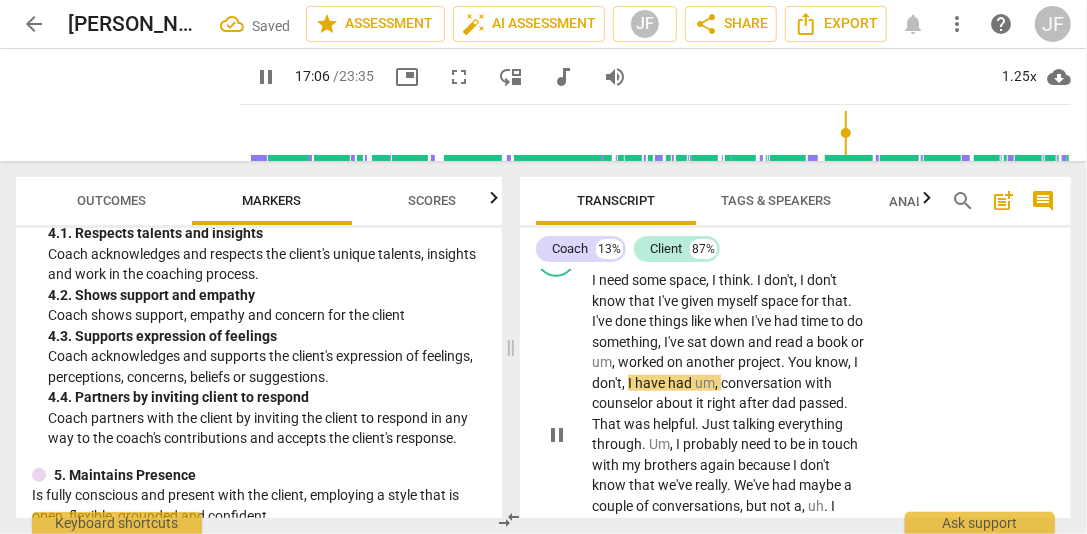 click on "pause" at bounding box center (557, 435) 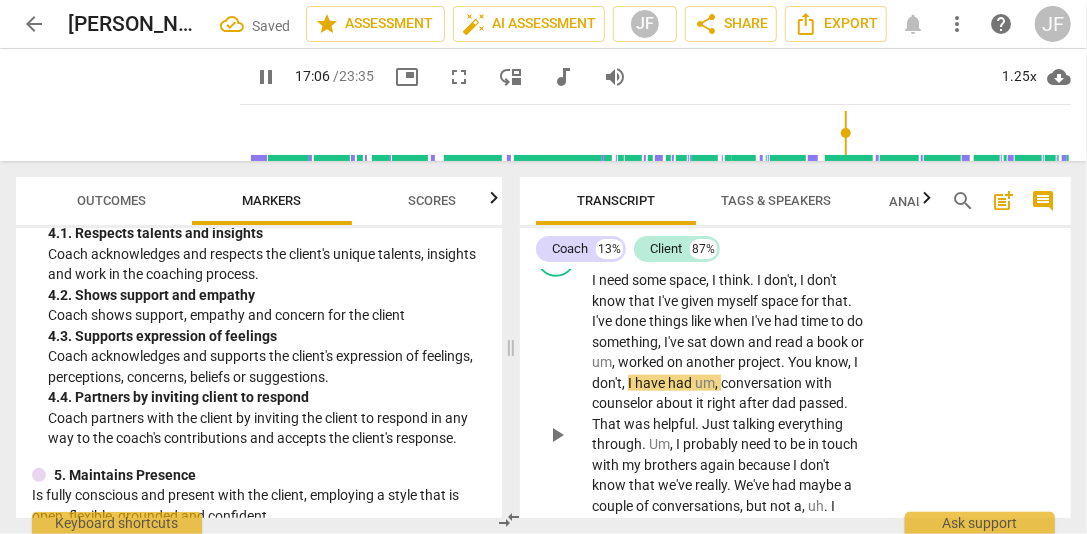 type on "1027" 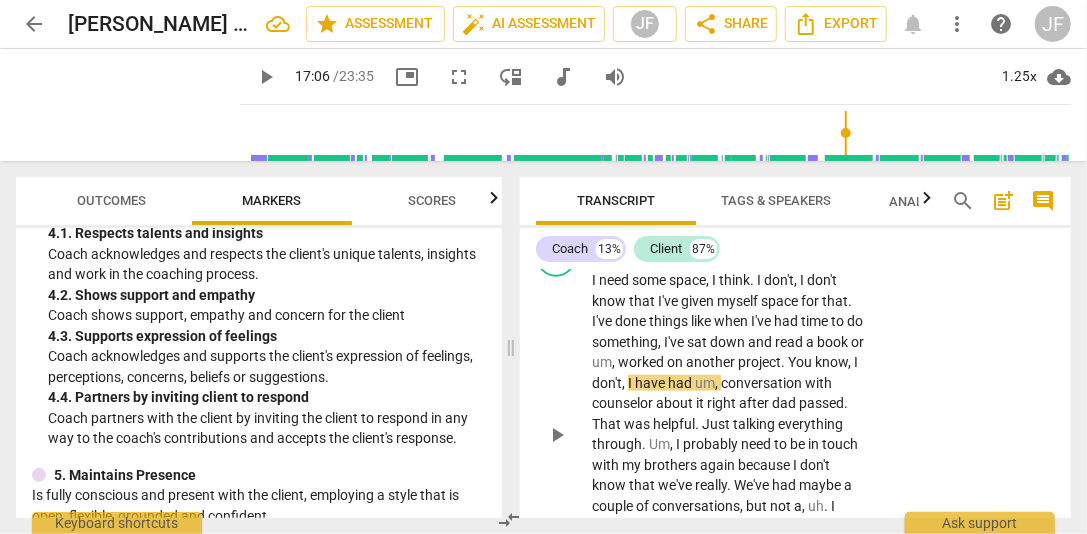 click on "," at bounding box center (625, 383) 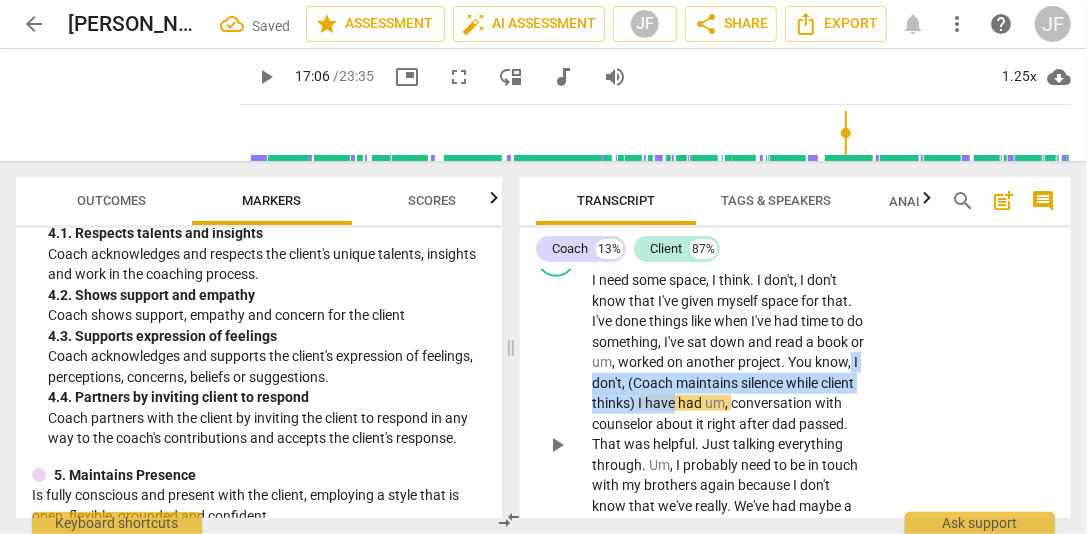 drag, startPoint x: 749, startPoint y: 402, endPoint x: 656, endPoint y: 383, distance: 94.92102 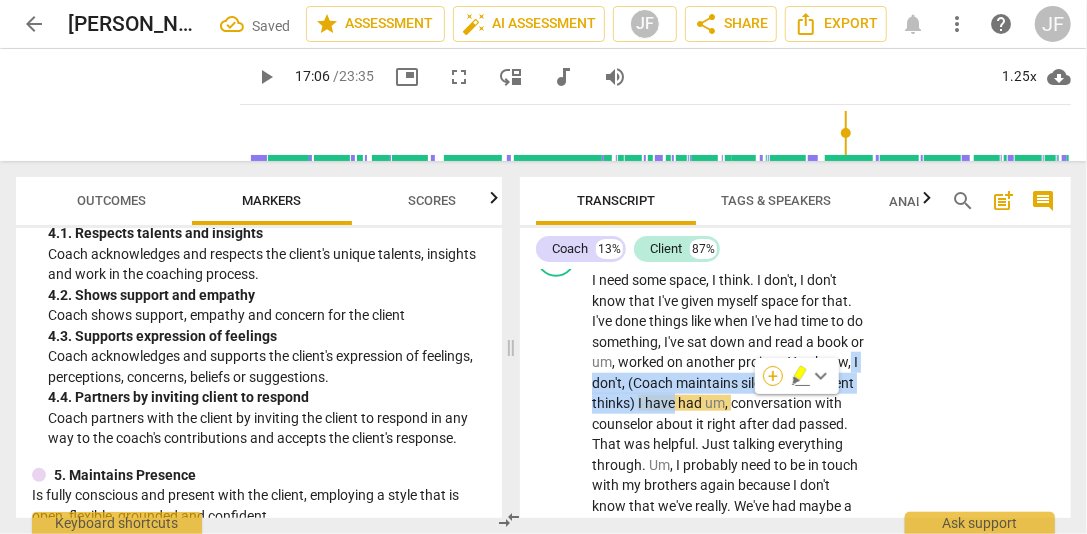 click on "+" at bounding box center [773, 376] 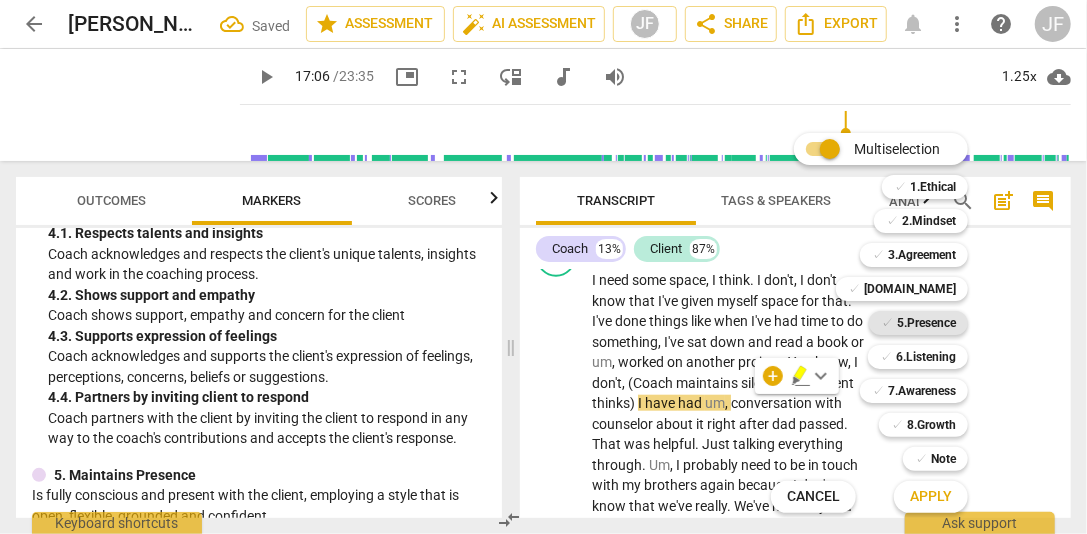 click on "5.Presence" at bounding box center [926, 323] 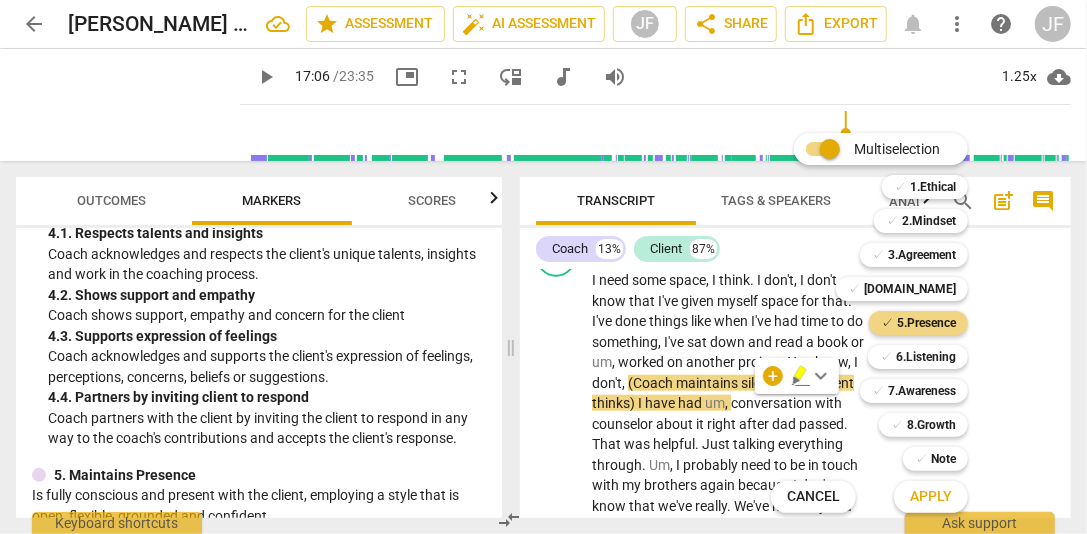 click on "Apply" at bounding box center [931, 497] 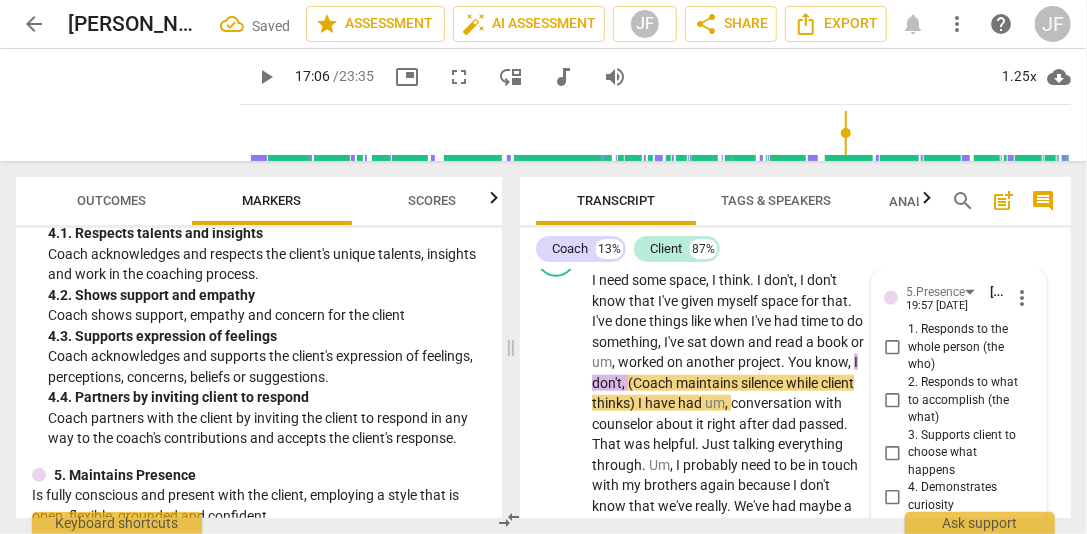 scroll, scrollTop: 7618, scrollLeft: 0, axis: vertical 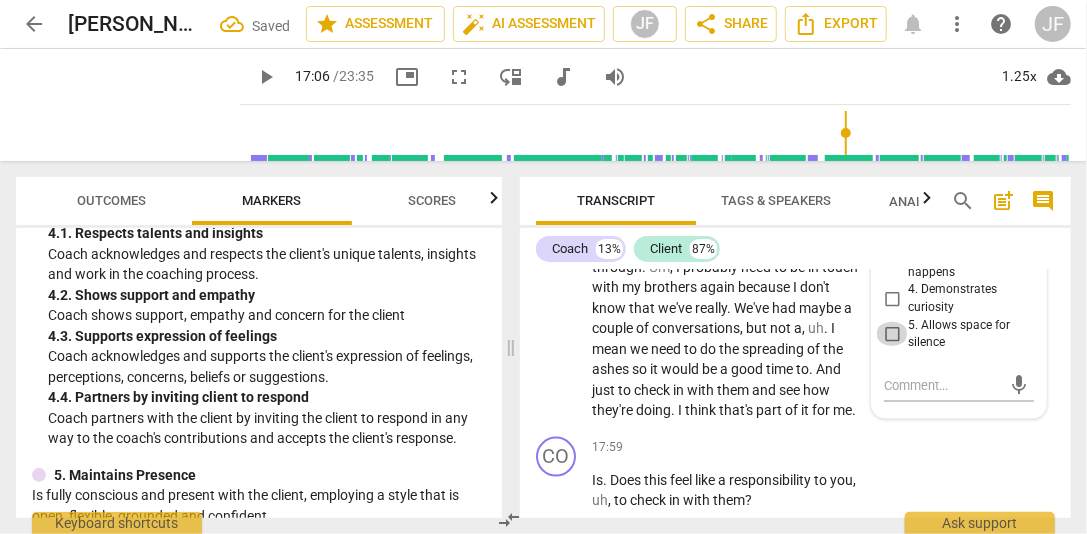 click on "5. Allows space for silence" at bounding box center (892, 334) 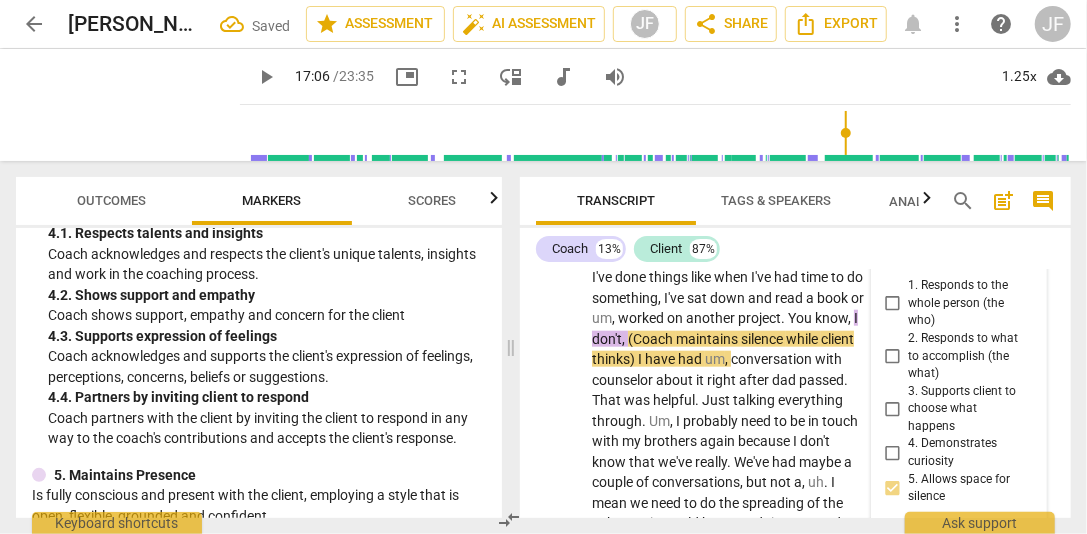 scroll, scrollTop: 7494, scrollLeft: 0, axis: vertical 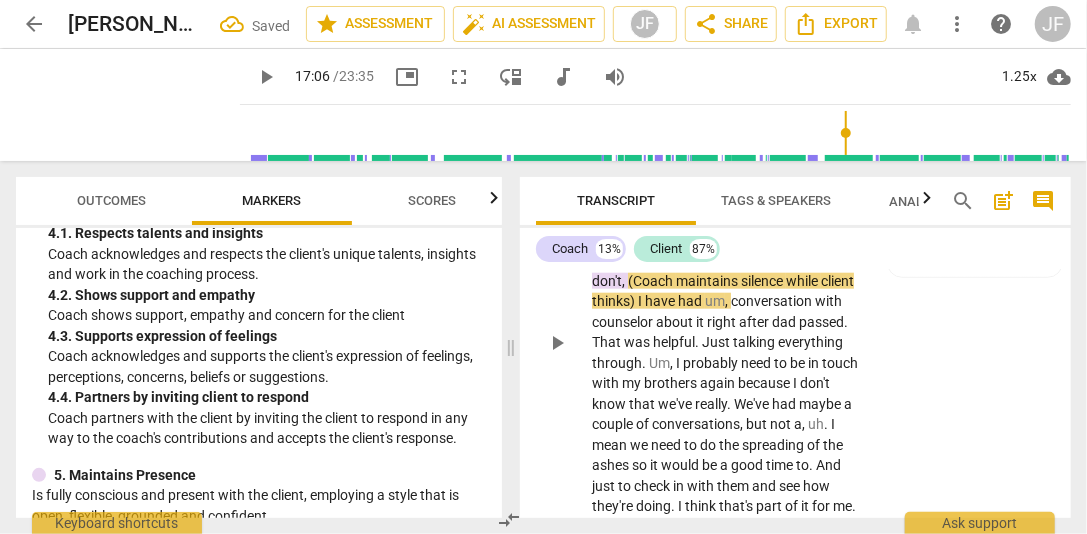 click on "play_arrow" at bounding box center (557, 343) 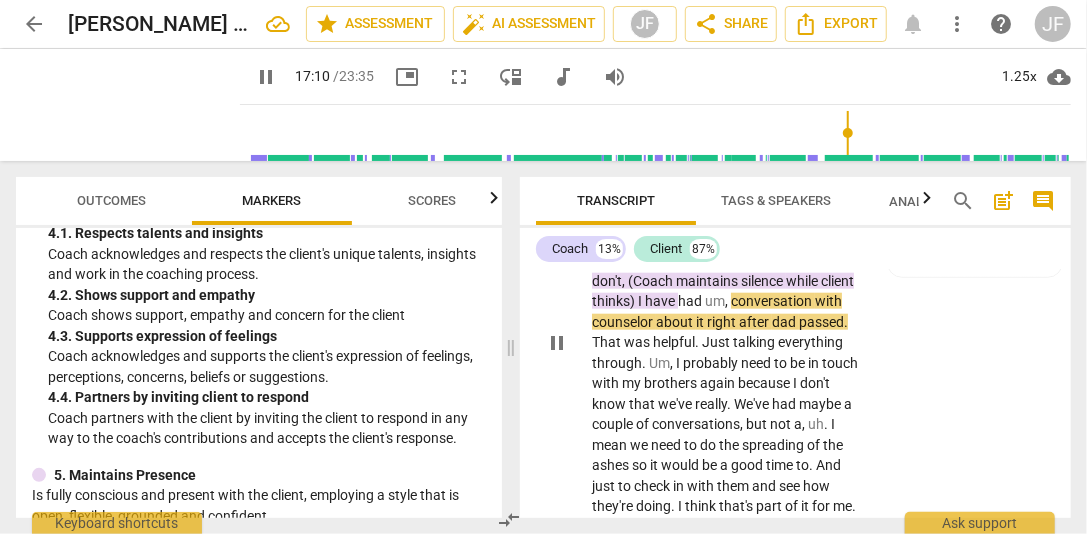 click on "counselor" at bounding box center [624, 322] 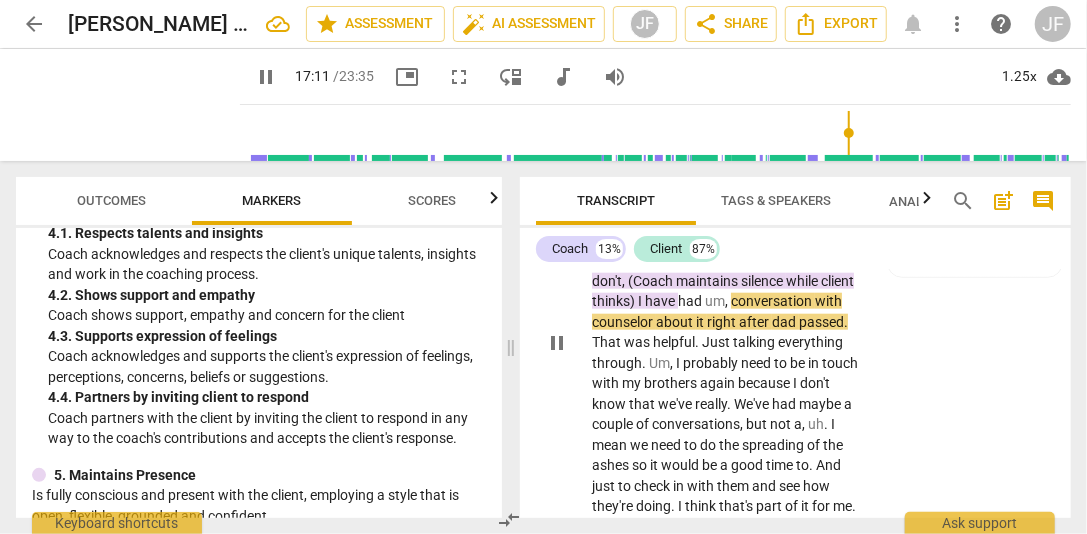 type on "1032" 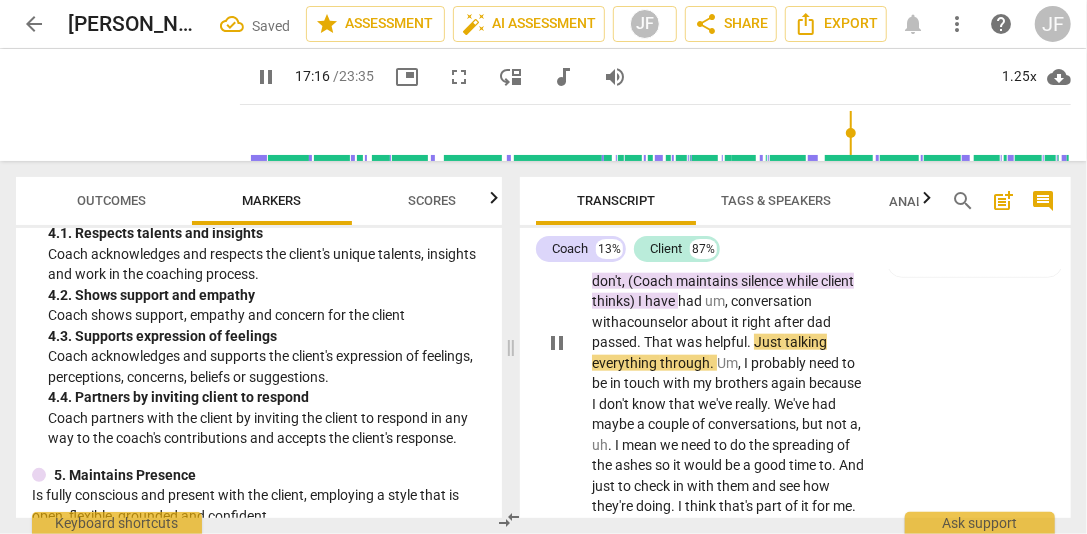 click on "pause" at bounding box center (557, 343) 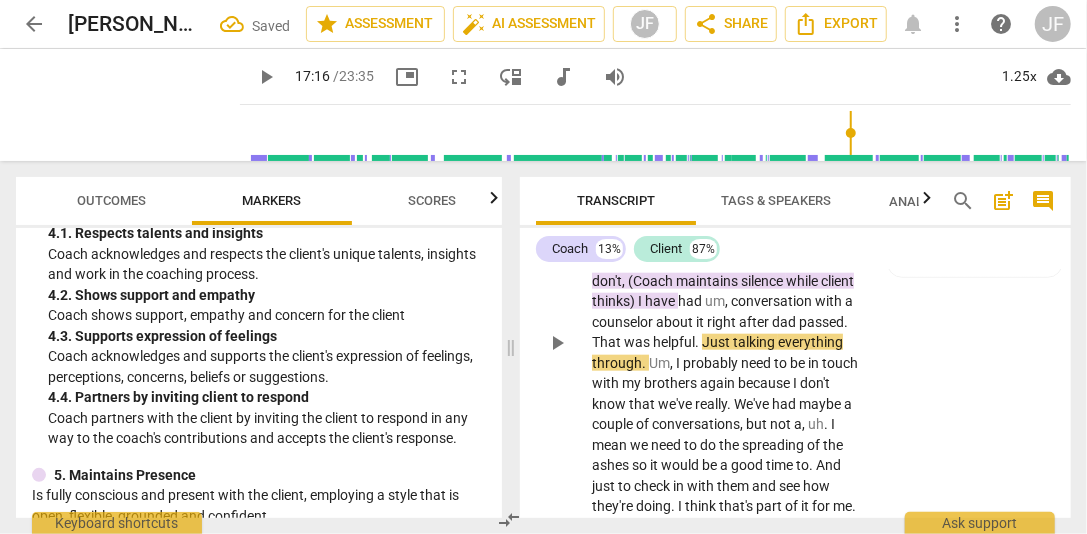 click on "." at bounding box center (846, 322) 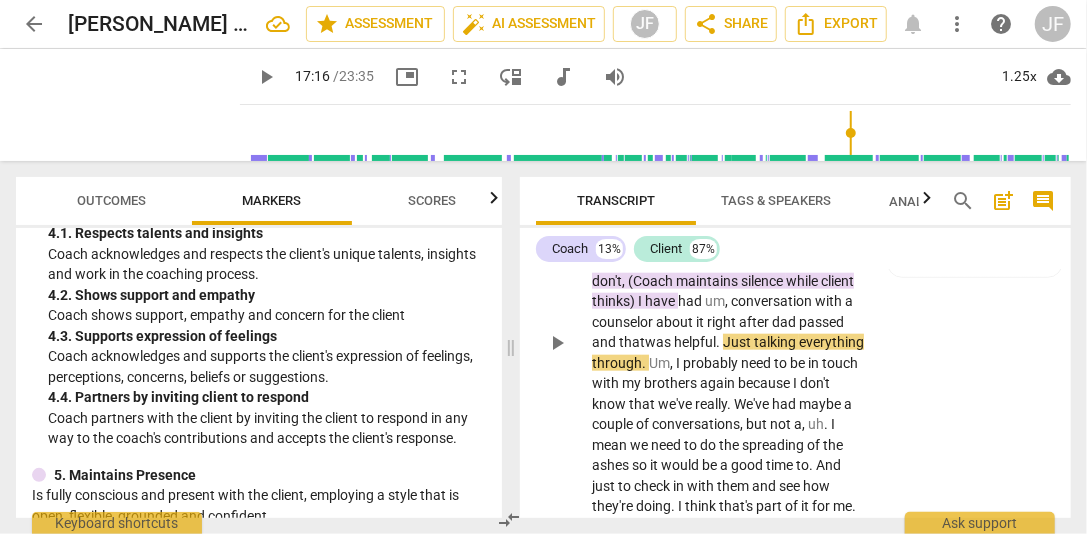 click on "play_arrow" at bounding box center (557, 343) 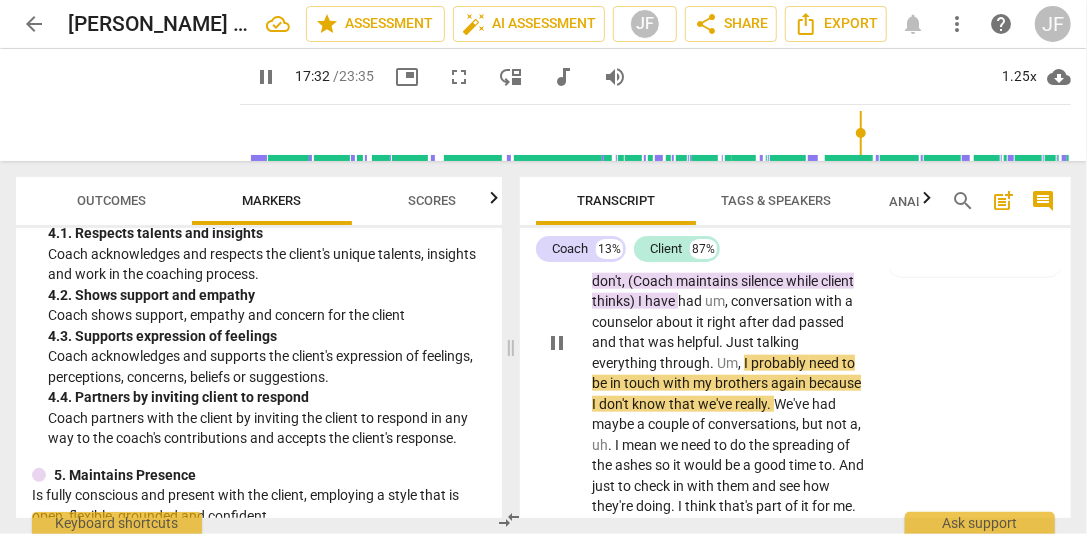 click on "I   need   some   space ,   I   think .   I   don't ,   I   don't   know   that   I've   given   myself   space   for   that .   I've   done   things   like   when   I've   had   time   to   do   something ,   I've   sat   down   and   read   a   book   or   um ,   worked   on   another   project .   You   know ,   I   don't ,   (Coach   maintains   silence   while   client   thinks)   I   have   had   um ,   conversation   with   a   counselor   about   it   right   after   dad   passed   and   that   was   helpful .   Just   talking   everything   through .   Um ,   I   probably   need   to   be   in   touch   with   my   brothers   again   because   I   don't   know   that   we've   really .   We've   had   maybe   a   couple   of   conversations ,   but   not   a ,   uh .   I   mean   we   need   to   do   the   spreading   of   the   ashes   so   it   would   be   a   good   time   to .   And   just   to   check   in   with   them   and   see   how   they're   doing .   I   think   that's   part   of" at bounding box center [728, 342] 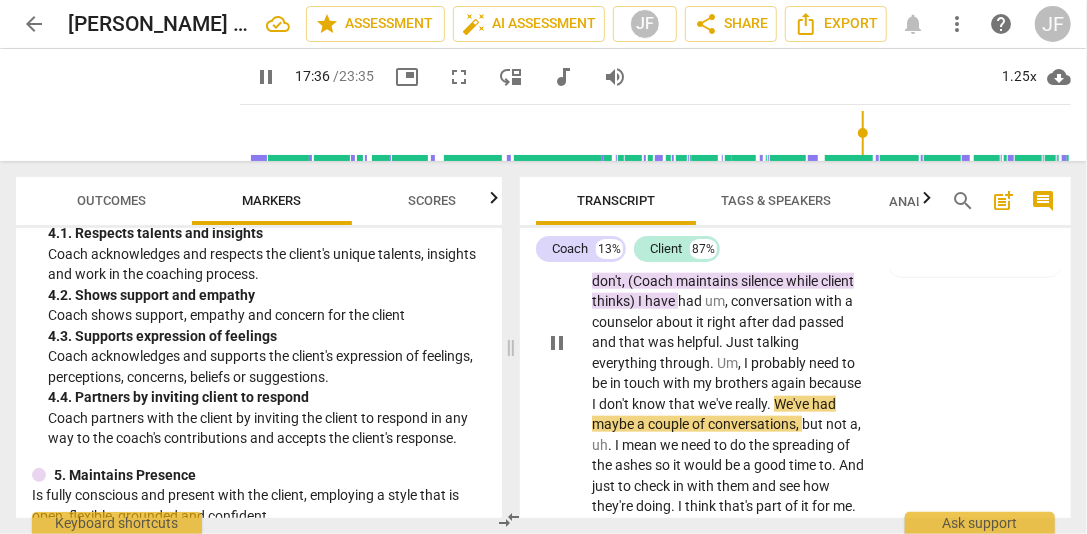 click on "I   need   some   space ,   I   think .   I   don't ,   I   don't   know   that   I've   given   myself   space   for   that .   I've   done   things   like   when   I've   had   time   to   do   something ,   I've   sat   down   and   read   a   book   or   um ,   worked   on   another   project .   You   know ,   I   don't ,   (Coach   maintains   silence   while   client   thinks)   I   have   had   um ,   conversation   with   a   counselor   about   it   right   after   dad   passed   and   that   was   helpful .   Just   talking   everything   through .   Um ,   I   probably   need   to   be   in   touch   with   my   brothers   again   because   I   don't   know   that   we've   really .   We've   had   maybe   a   couple   of   conversations ,   but   not   a ,   uh .   I   mean   we   need   to   do   the   spreading   of   the   ashes   so   it   would   be   a   good   time   to .   And   just   to   check   in   with   them   and   see   how   they're   doing .   I   think   that's   part   of" at bounding box center [728, 342] 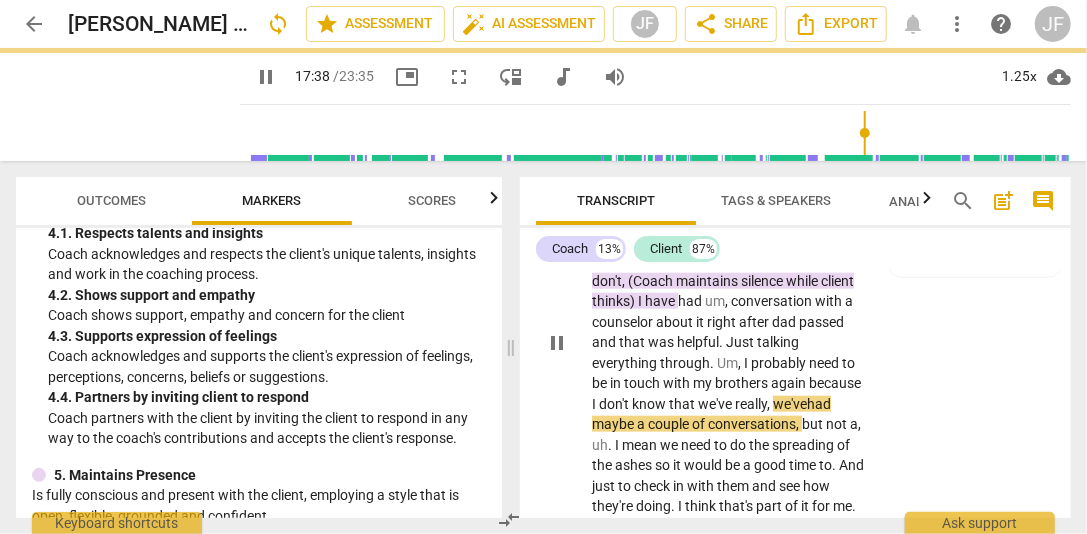 click on "I   need   some   space ,   I   think .   I   don't ,   I   don't   know   that   I've   given   myself   space   for   that .   I've   done   things   like   when   I've   had   time   to   do   something ,   I've   sat   down   and   read   a   book   or   um ,   worked   on   another   project .   You   know ,   I   don't ,   (Coach   maintains   silence   while   client   thinks)   I   have   had   um ,   conversation   with   a   counselor   about   it   right   after   dad   passed   and   that   was   helpful .   Just   talking   everything   through .   Um ,   I   probably   need   to   be   in   touch   with   my   brothers   again   because   I   don't   know   that   we've   really,   we've  had   maybe   a   couple   of   conversations ,   but   not   a ,   uh .   I   mean   we   need   to   do   the   spreading   of   the   ashes   so   it   would   be   a   good   time   to .   And   just   to   check   in   with   them   and   see   how   they're   doing .   I   think   that's   part   of   it" at bounding box center (728, 342) 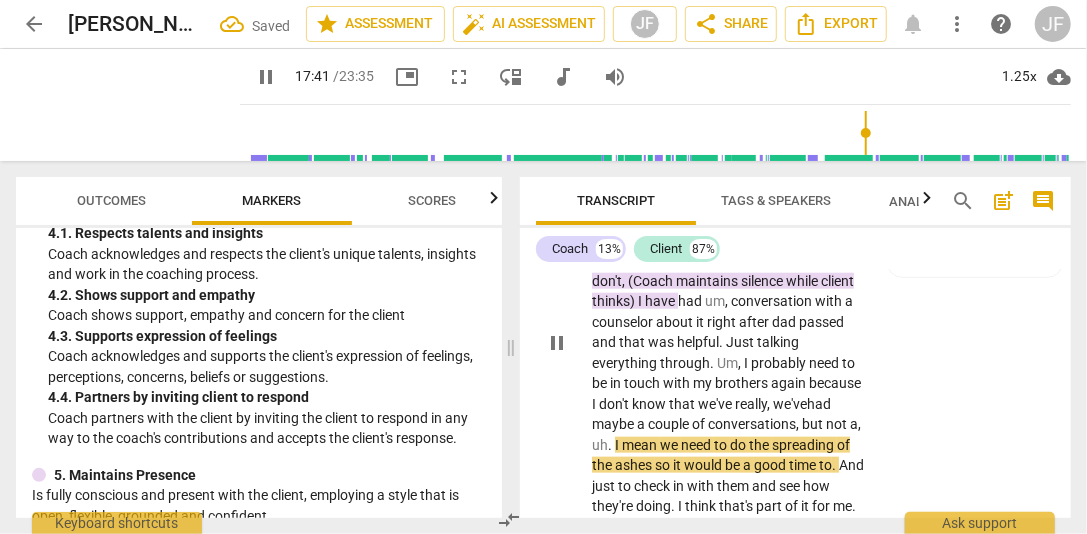 scroll, scrollTop: 7538, scrollLeft: 0, axis: vertical 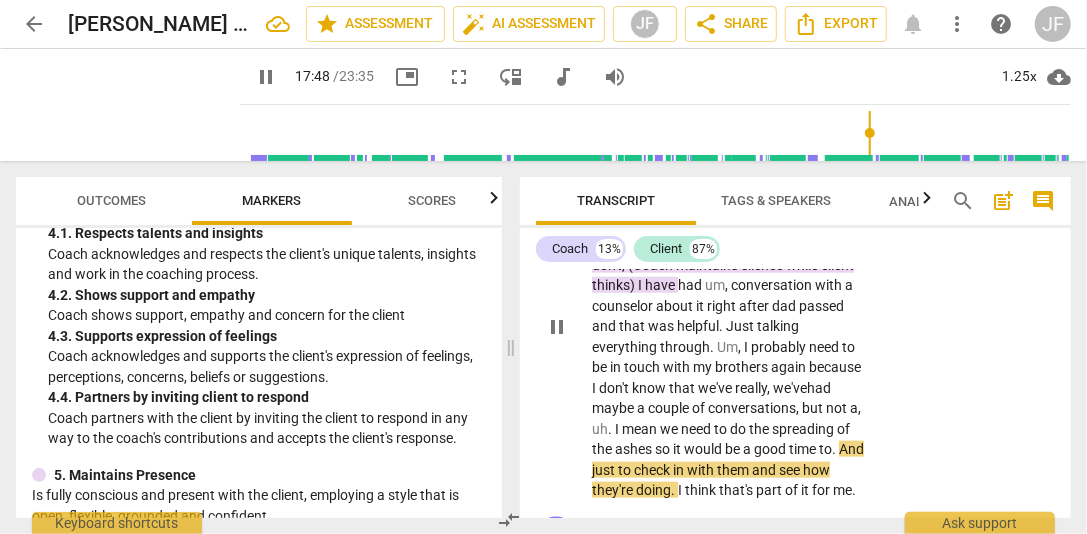 click on "I   need   some   space ,   I   think .   I   don't ,   I   don't   know   that   I've   given   myself   space   for   that .   I've   done   things   like   when   I've   had   time   to   do   something ,   I've   sat   down   and   read   a   book   or   um ,   worked   on   another   project .   You   know ,   I   don't ,   (Coach   maintains   silence   while   client   thinks)   I   have   had   um ,   conversation   with   a   counselor   about   it   right   after   dad   passed   and   that   was   helpful .   Just   talking   everything   through .   Um ,   I   probably   need   to   be   in   touch   with   my   brothers   again   because   I   don't   know   that   we've   really,   we've  had   maybe   a   couple   of   conversations ,   but   not   a ,   uh .   I   mean   we   need   to   do   the   spreading   of   the   ashes   so   it   would   be   a   good   time   to .   And   just   to   check   in   with   them   and   see   how   they're   doing .   I   think   that's   part   of   it" at bounding box center [728, 326] 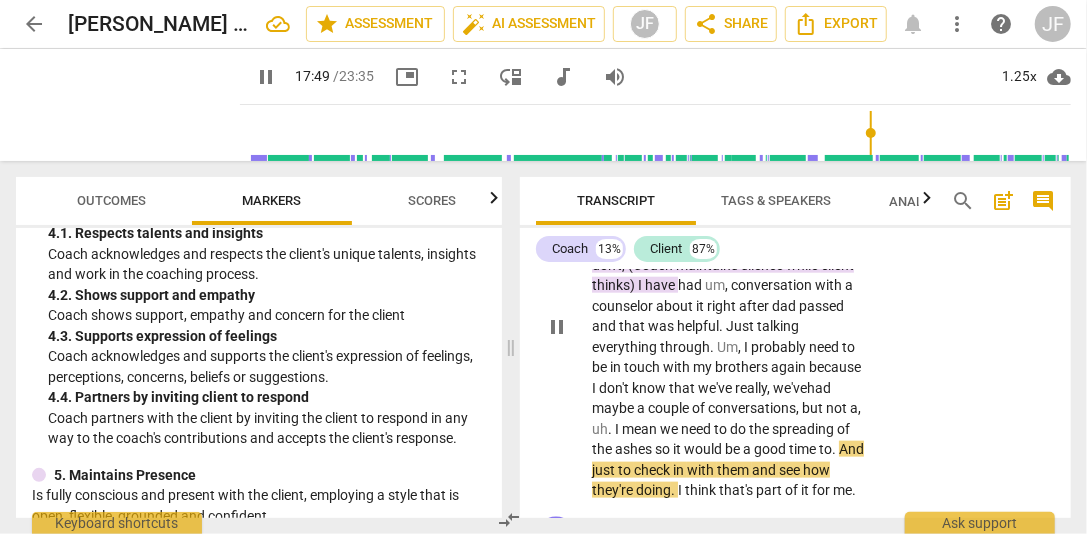 scroll, scrollTop: 7724, scrollLeft: 0, axis: vertical 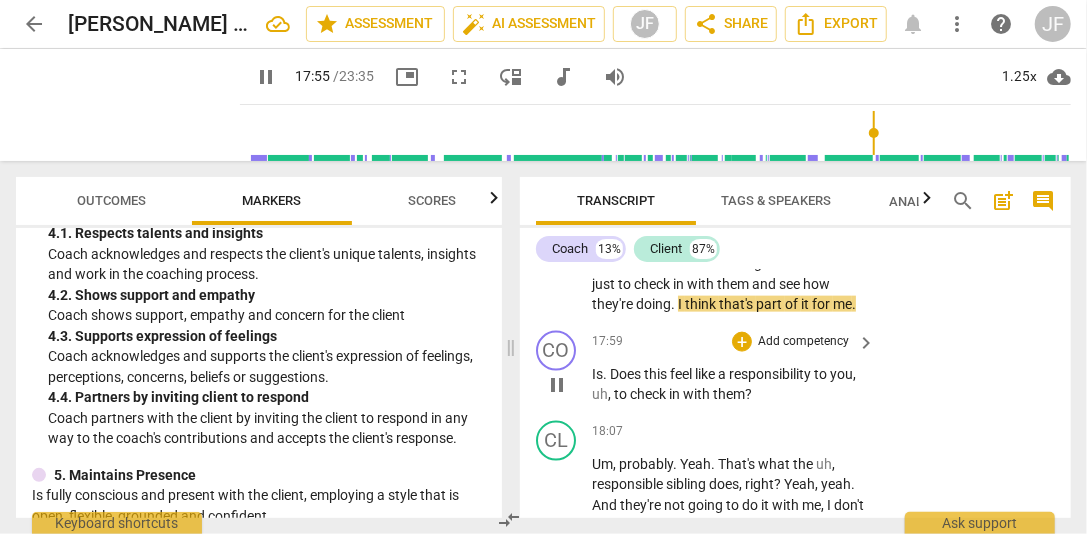 click on "." at bounding box center (606, 374) 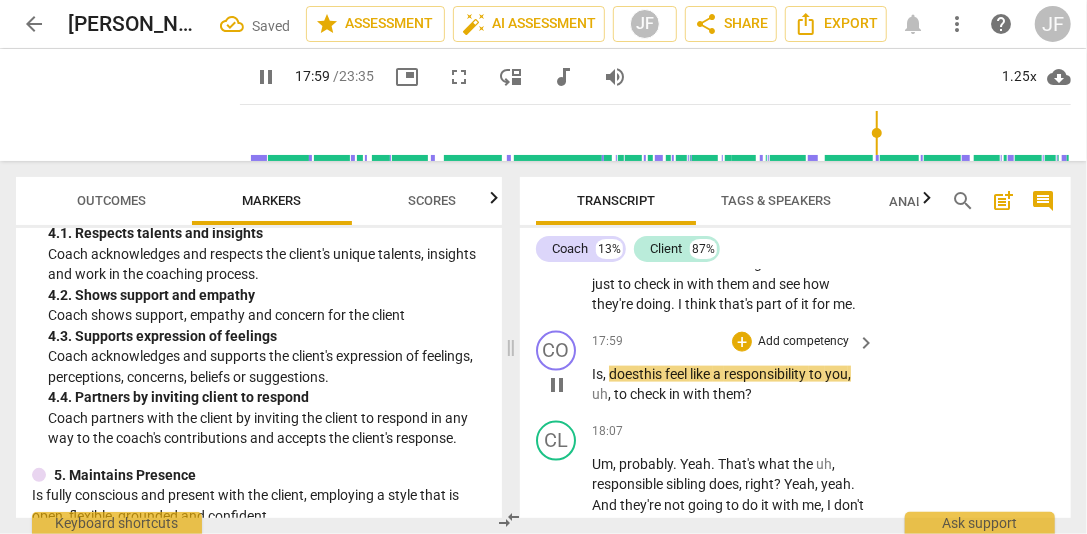 click on "pause" at bounding box center [557, 385] 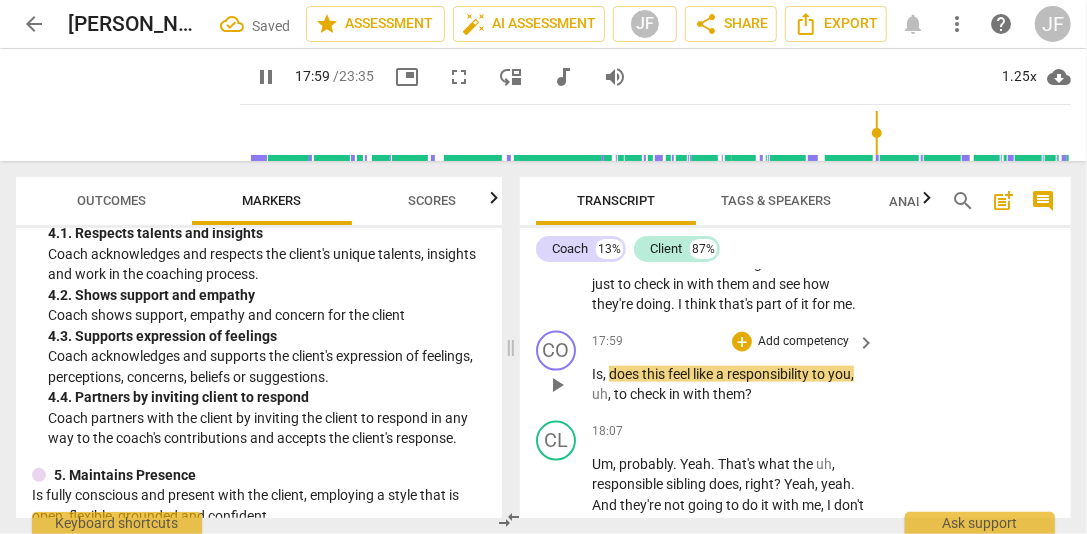type on "1080" 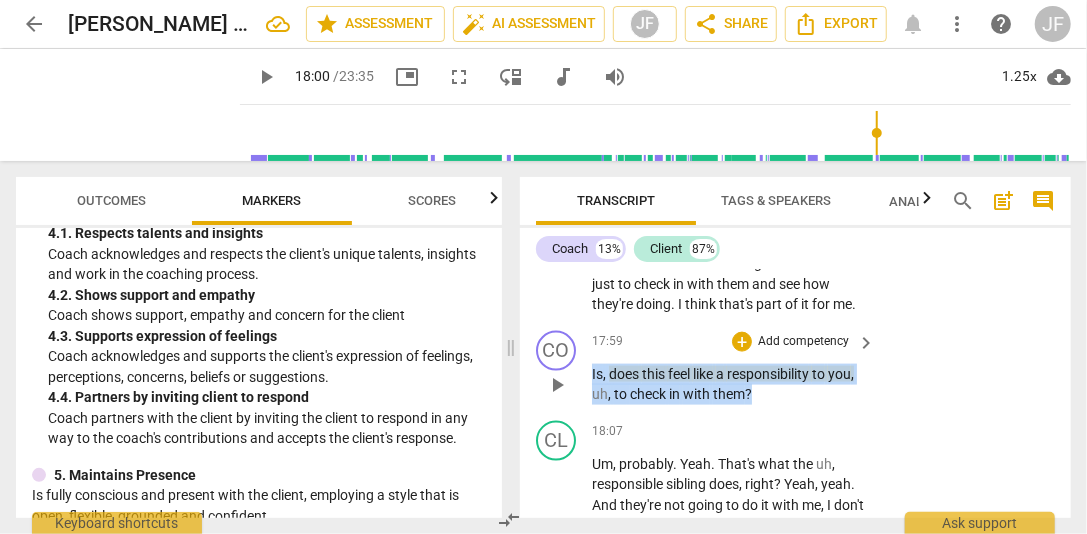 drag, startPoint x: 766, startPoint y: 415, endPoint x: 583, endPoint y: 397, distance: 183.88312 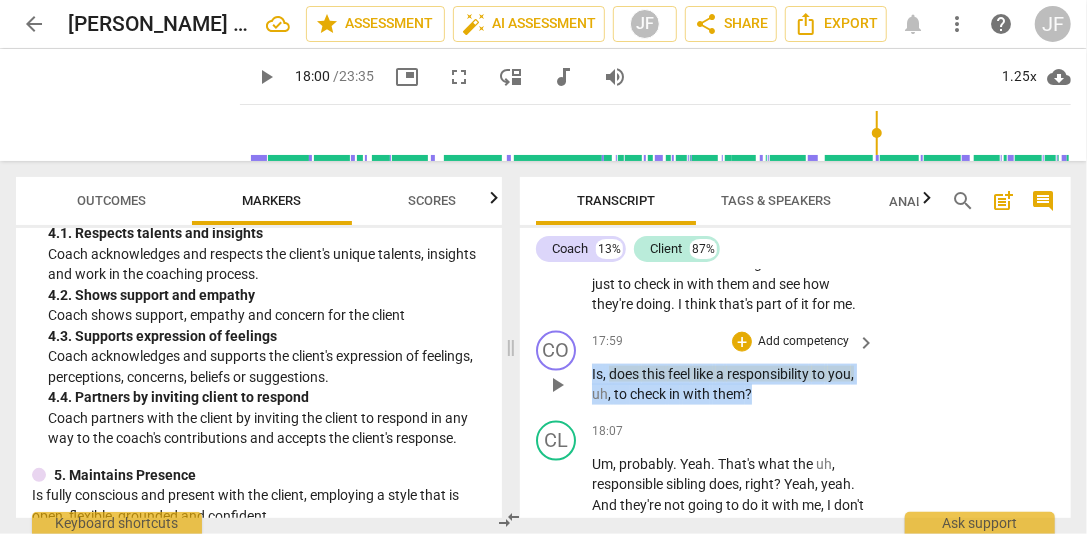 click on "CO play_arrow pause 17:59 + Add competency keyboard_arrow_right Is ,   does   this   feel   like   a   responsibility   to   you ,   uh ,   to   check   in   with   them ?" at bounding box center [795, 368] 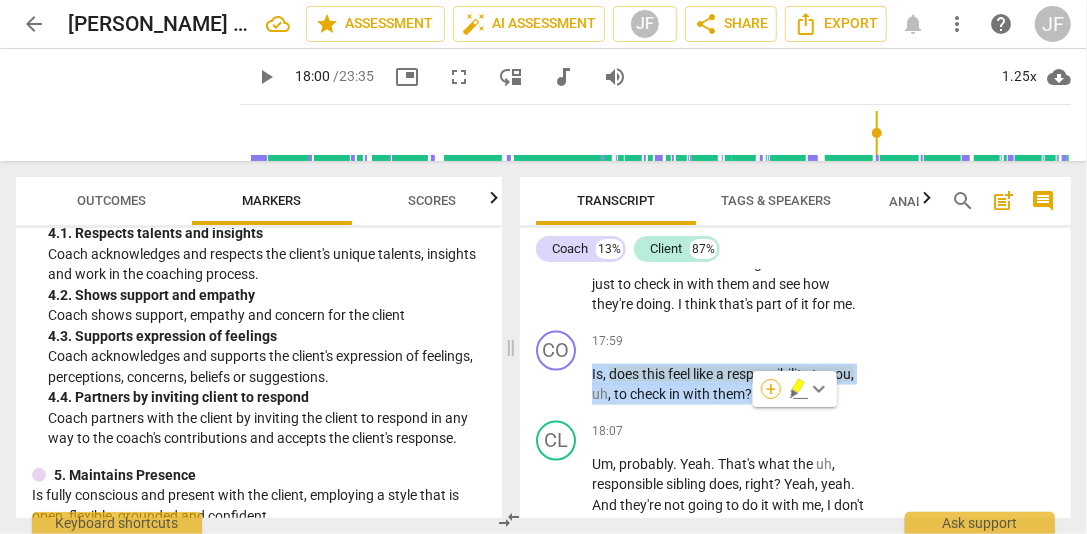 click on "+" at bounding box center (771, 389) 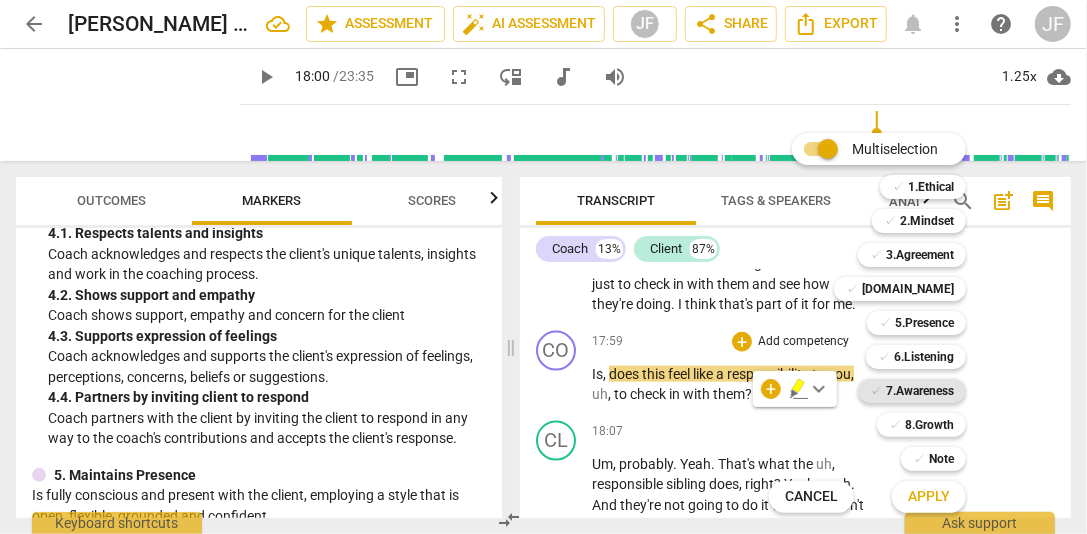click on "7.Awareness" at bounding box center (920, 391) 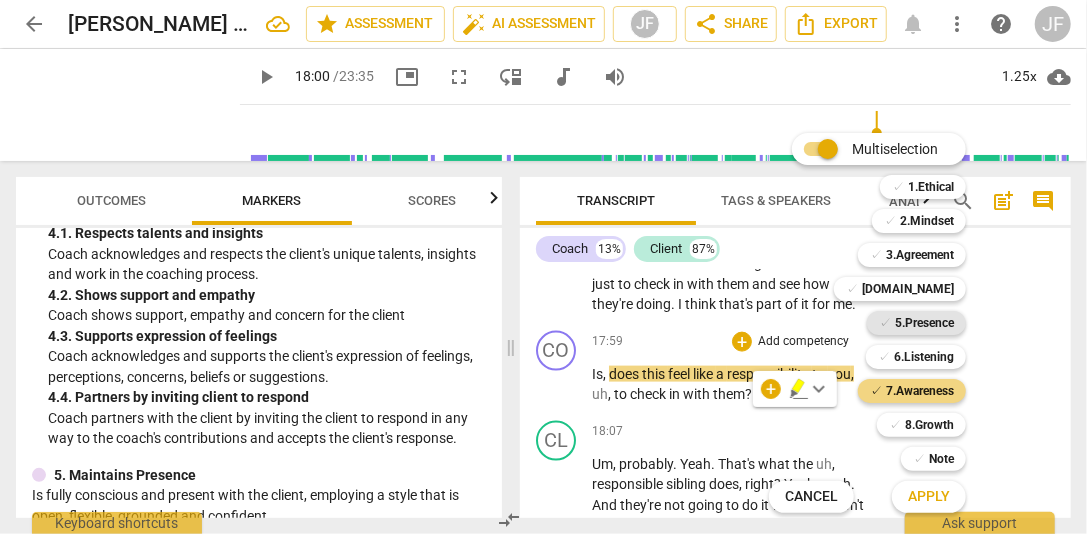 click on "5.Presence" at bounding box center (924, 323) 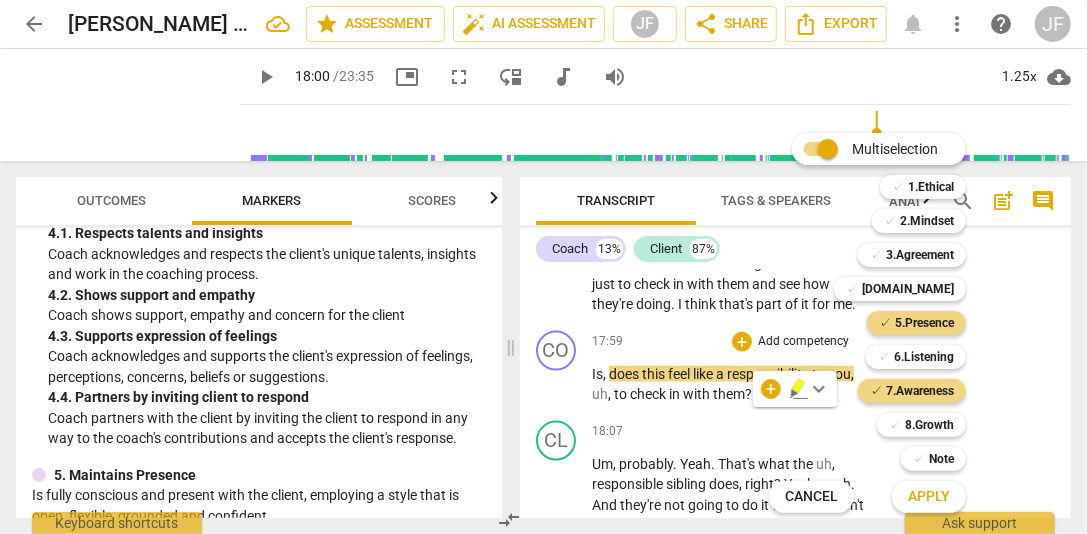 click on "Apply" at bounding box center (929, 497) 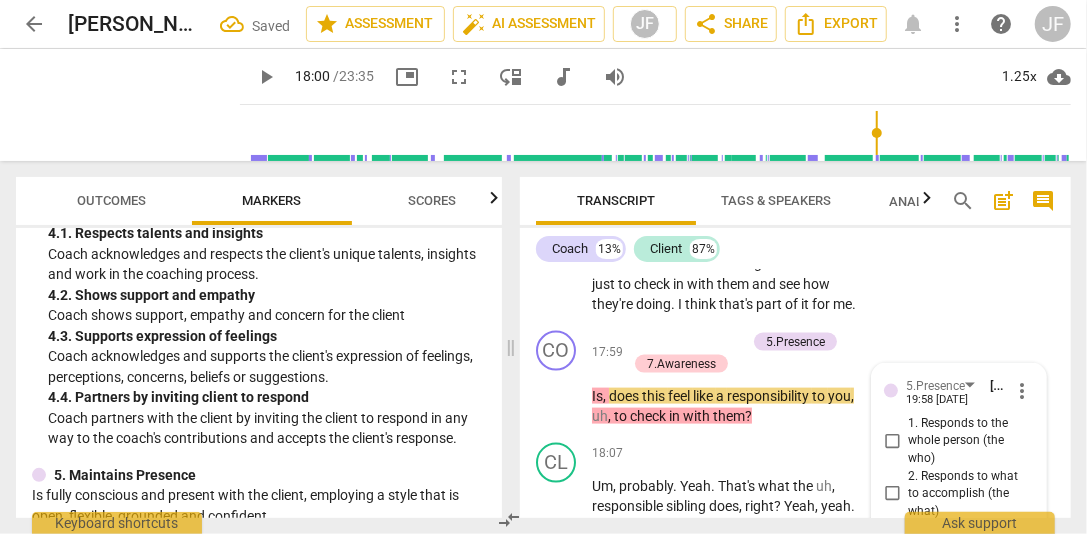 scroll, scrollTop: 8026, scrollLeft: 0, axis: vertical 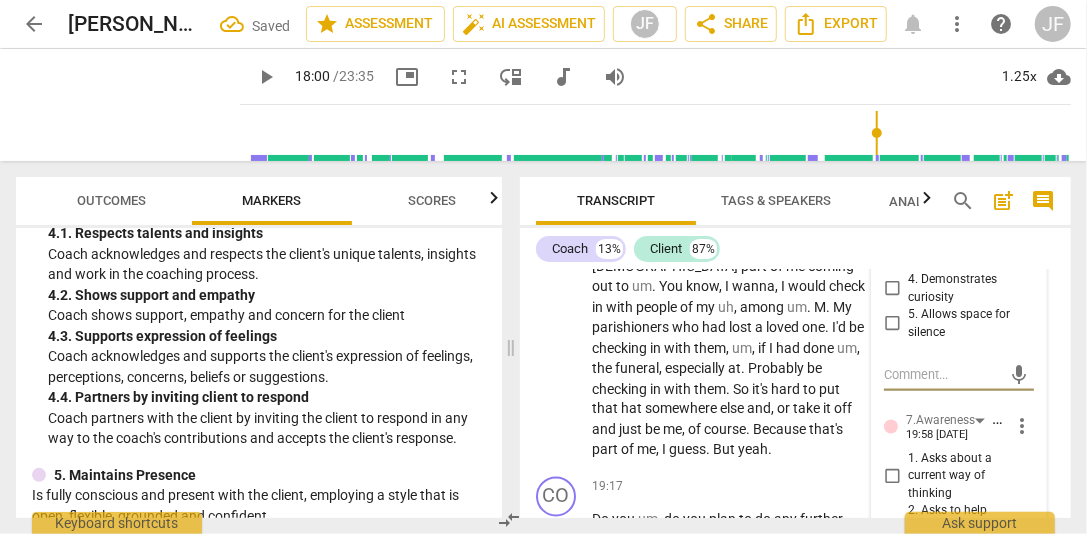 click on "5.Presence [PERSON_NAME] 19:58 [DATE] more_vert 1. Responds to the whole person (the who) 2. Responds to what to accomplish (the what) 3. Supports client to choose what happens 4. Demonstrates curiosity 5. Allows space for silence mic 7.Awareness [PERSON_NAME] 19:58 [DATE] more_vert 1. Asks about a current way of thinking 2. Asks to help exploring beyond themself 3. Asks to help exploring beyond situation 4. Asks to help moving towards the outcome 5. Shares observations and comments without attachment 6. Asks clear, open-ended questions 7. Uses concise language 8. Allows client most of the talking mic" at bounding box center [959, 483] 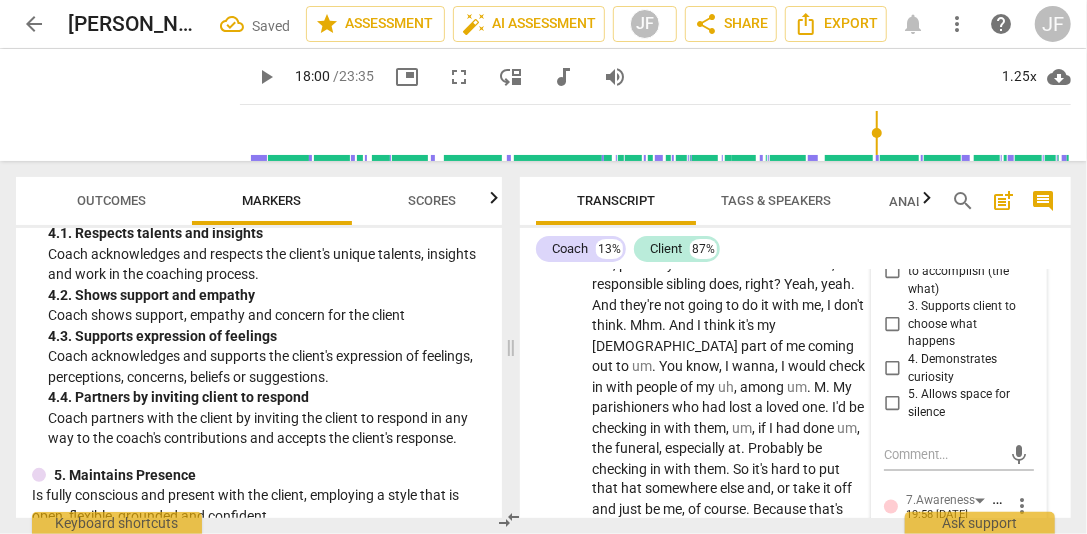 scroll, scrollTop: 7906, scrollLeft: 0, axis: vertical 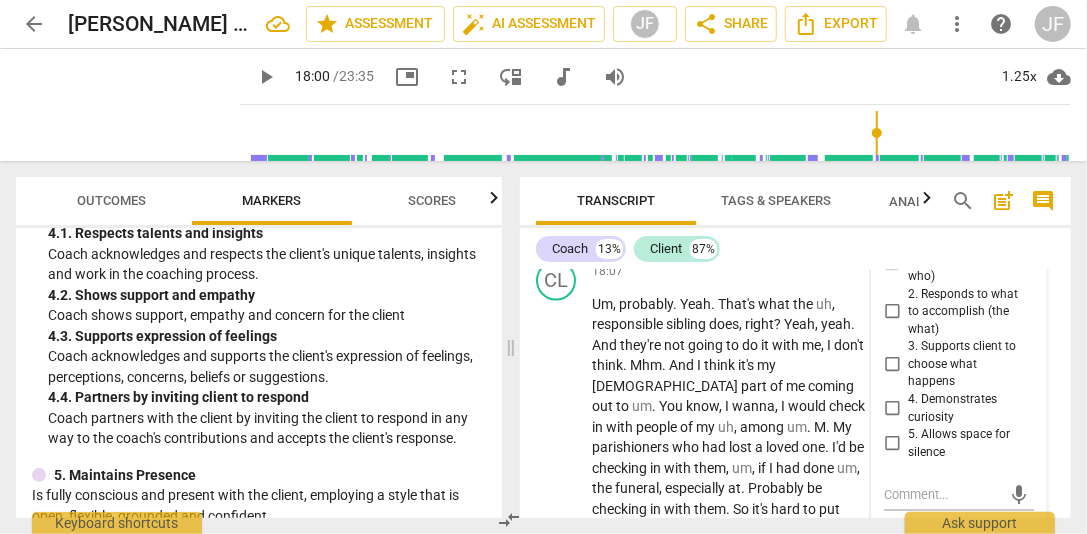 click on "1. Responds to the whole person (the who)" at bounding box center (892, 259) 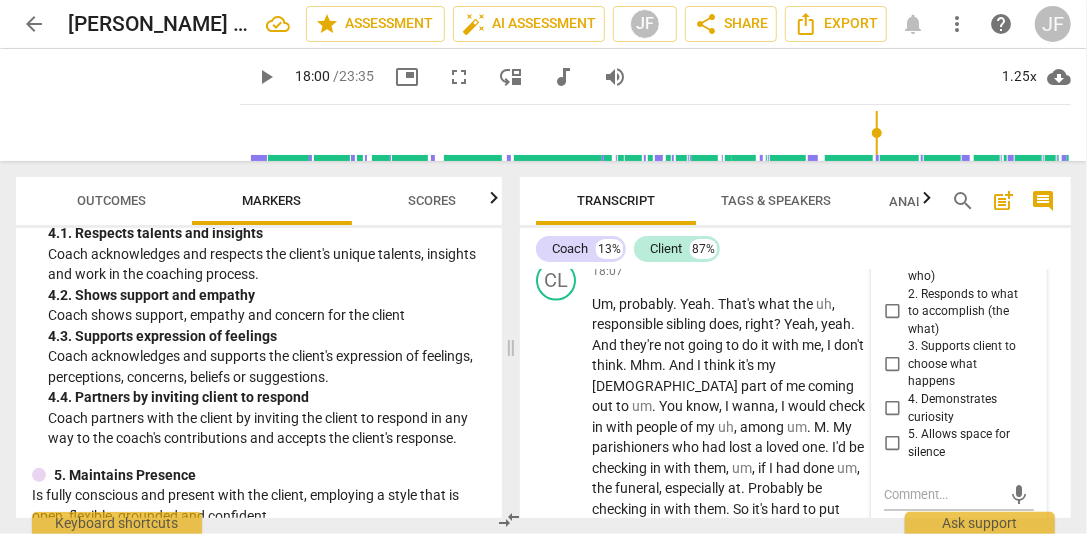 click on "5.Presence [PERSON_NAME] 19:58 [DATE] more_vert 1. Responds to the whole person (the who) 2. Responds to what to accomplish (the what) 3. Supports client to choose what happens 4. Demonstrates curiosity 5. Allows space for silence mic 7.Awareness [PERSON_NAME] 19:58 [DATE] more_vert 1. Asks about a current way of thinking 2. Asks to help exploring beyond themself 3. Asks to help exploring beyond situation 4. Asks to help moving towards the outcome 5. Shares observations and comments without attachment 6. Asks clear, open-ended questions 7. Uses concise language 8. Allows client most of the talking mic" at bounding box center (959, 603) 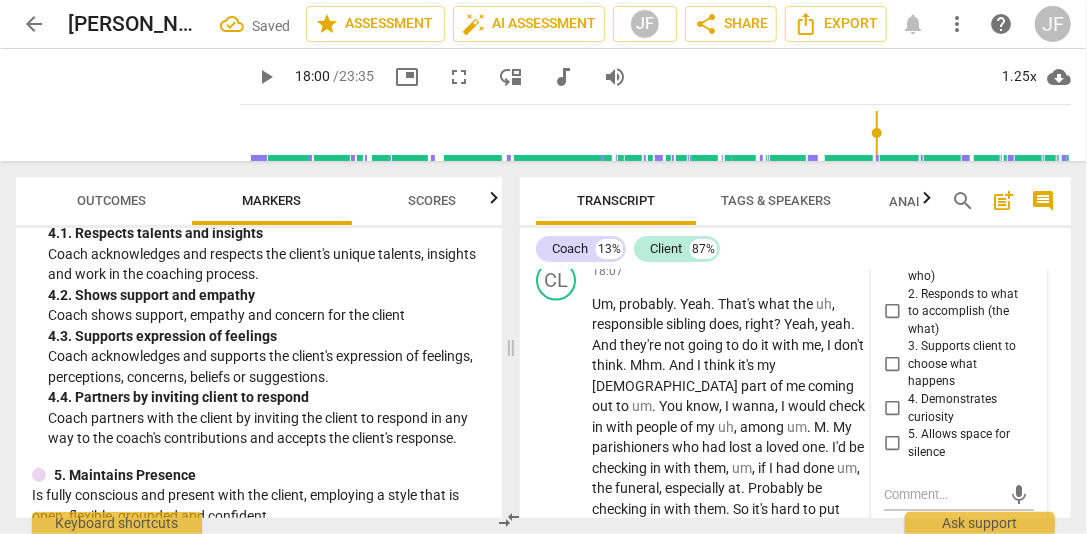 click on "4. Demonstrates curiosity" at bounding box center (892, 409) 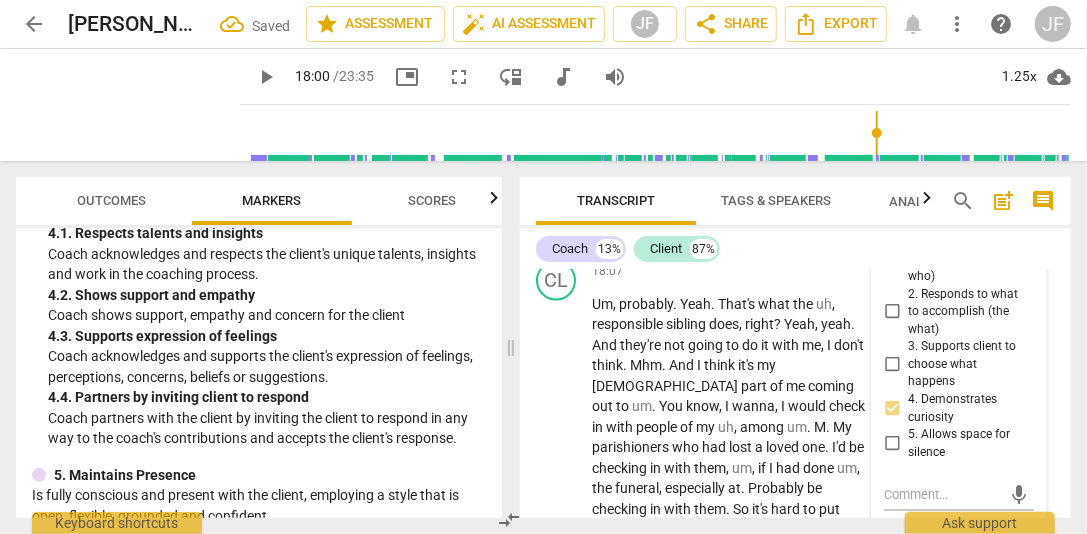 click on "5.Presence [PERSON_NAME] 19:58 [DATE] more_vert 1. Responds to the whole person (the who) 2. Responds to what to accomplish (the what) 3. Supports client to choose what happens 4. Demonstrates curiosity 5. Allows space for silence mic 7.Awareness [PERSON_NAME] 19:58 [DATE] more_vert 1. Asks about a current way of thinking 2. Asks to help exploring beyond themself 3. Asks to help exploring beyond situation 4. Asks to help moving towards the outcome 5. Shares observations and comments without attachment 6. Asks clear, open-ended questions 7. Uses concise language 8. Allows client most of the talking mic" at bounding box center [959, 603] 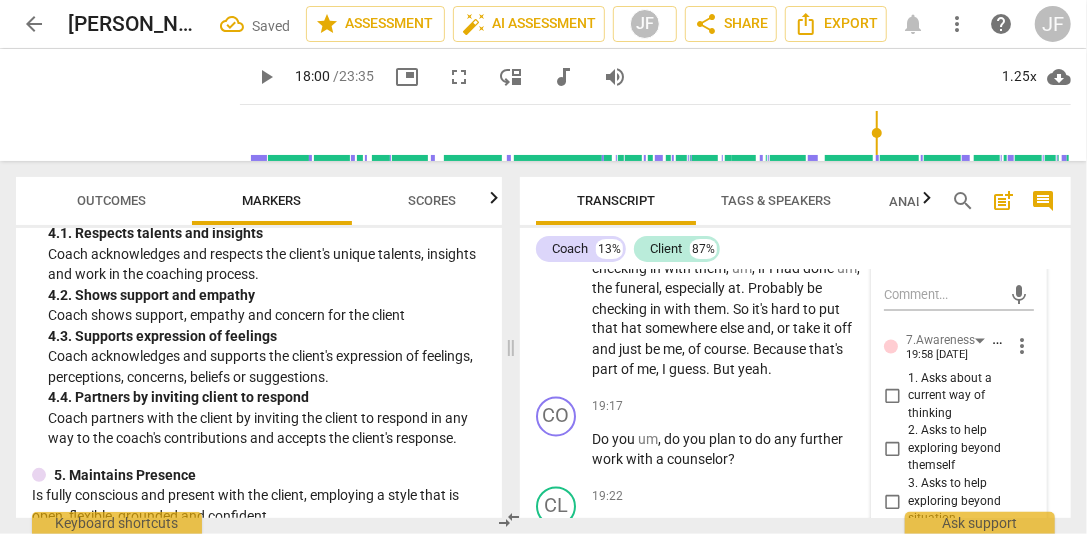 scroll, scrollTop: 8146, scrollLeft: 0, axis: vertical 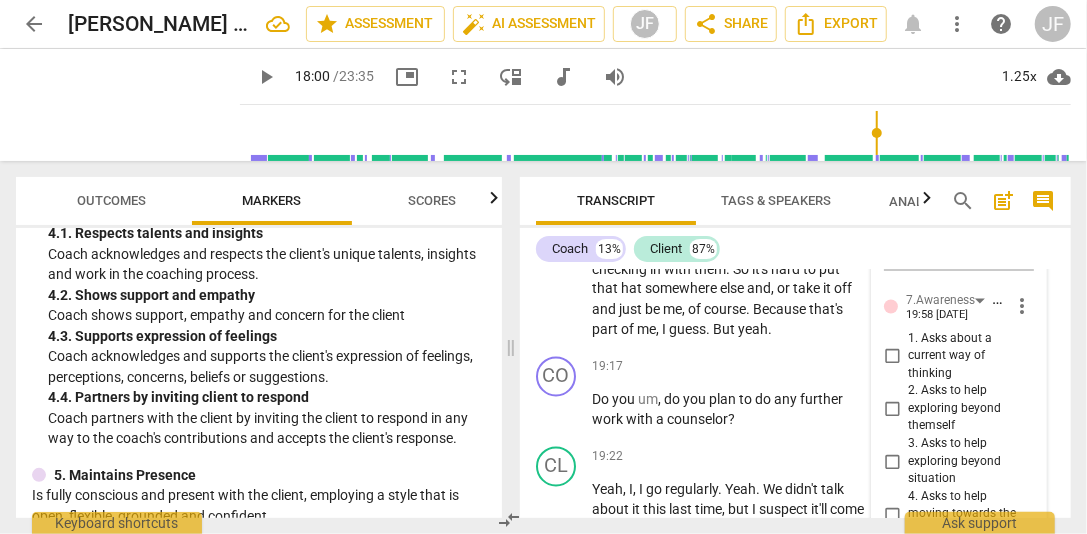 click on "1. Asks about a current way of thinking" at bounding box center (892, 357) 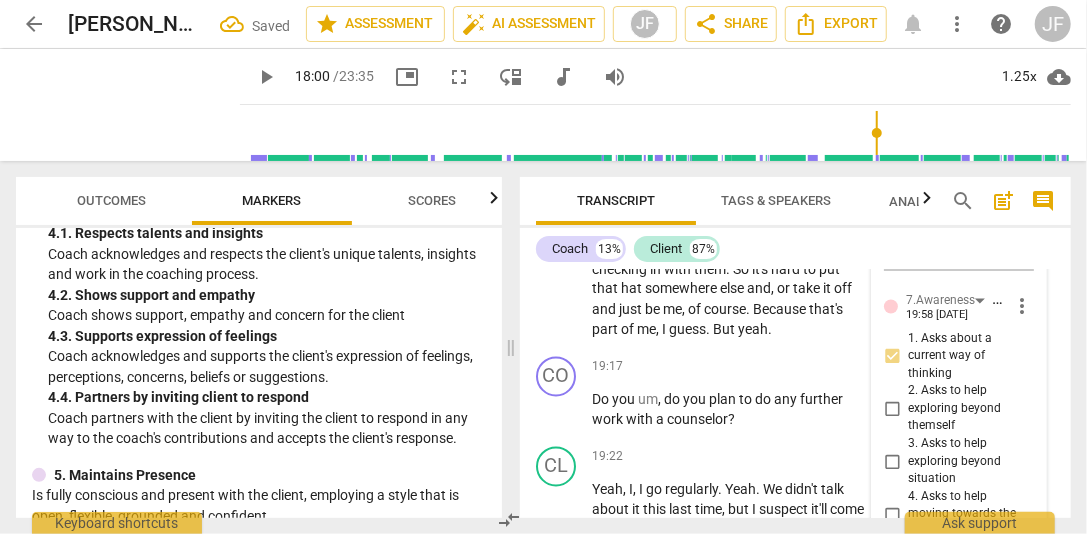 click on "5.Presence [PERSON_NAME] 19:58 [DATE] more_vert 1. Responds to the whole person (the who) 2. Responds to what to accomplish (the what) 3. Supports client to choose what happens 4. Demonstrates curiosity 5. Allows space for silence mic 7.Awareness [PERSON_NAME] 19:58 [DATE] more_vert 1. Asks about a current way of thinking 2. Asks to help exploring beyond themself 3. Asks to help exploring beyond situation 4. Asks to help moving towards the outcome 5. Shares observations and comments without attachment 6. Asks clear, open-ended questions 7. Uses concise language 8. Allows client most of the talking mic" at bounding box center [959, 363] 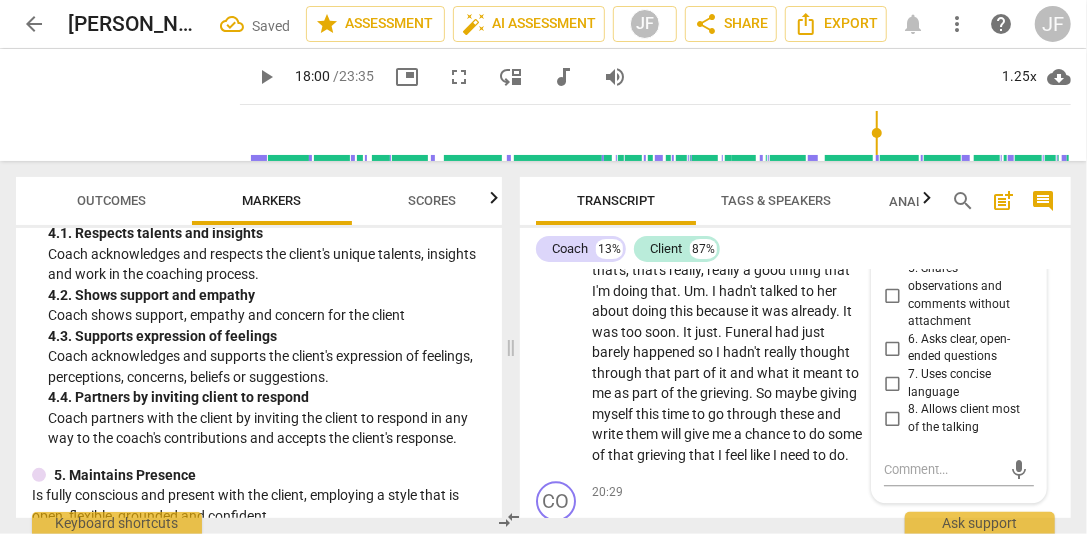 scroll, scrollTop: 8466, scrollLeft: 0, axis: vertical 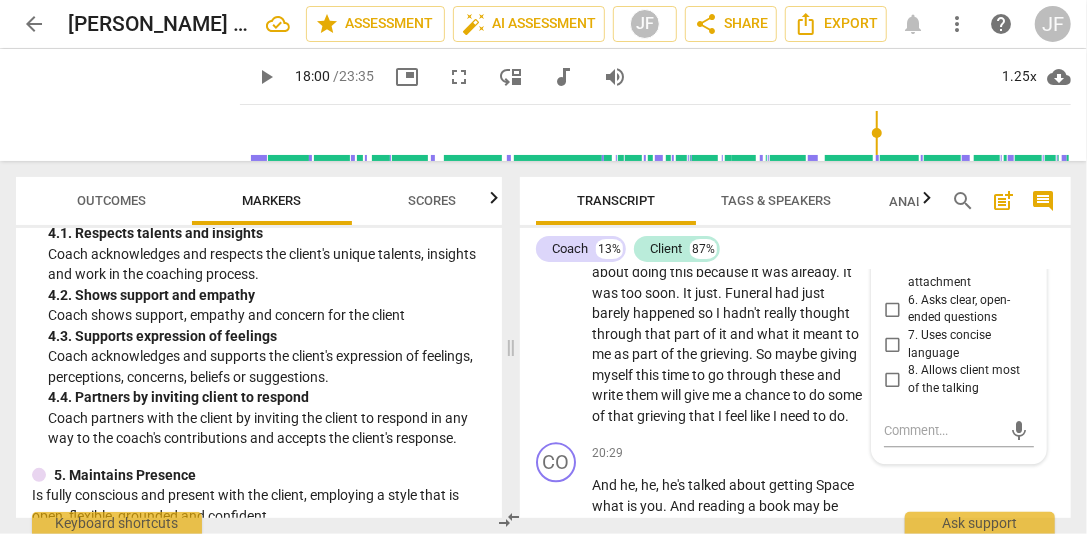 click on "6. Asks clear, open-ended questions" at bounding box center (892, 309) 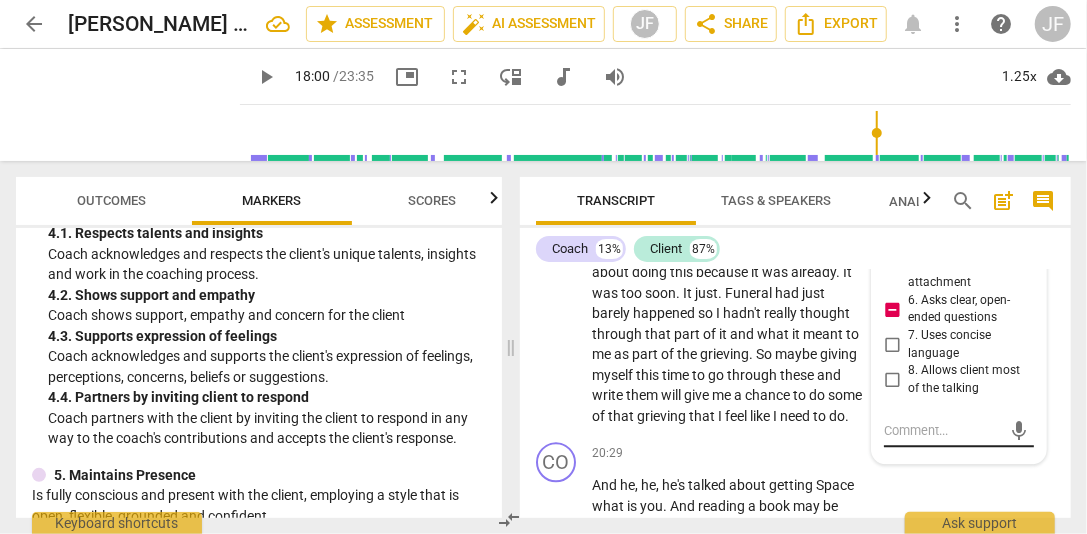 click at bounding box center [943, 430] 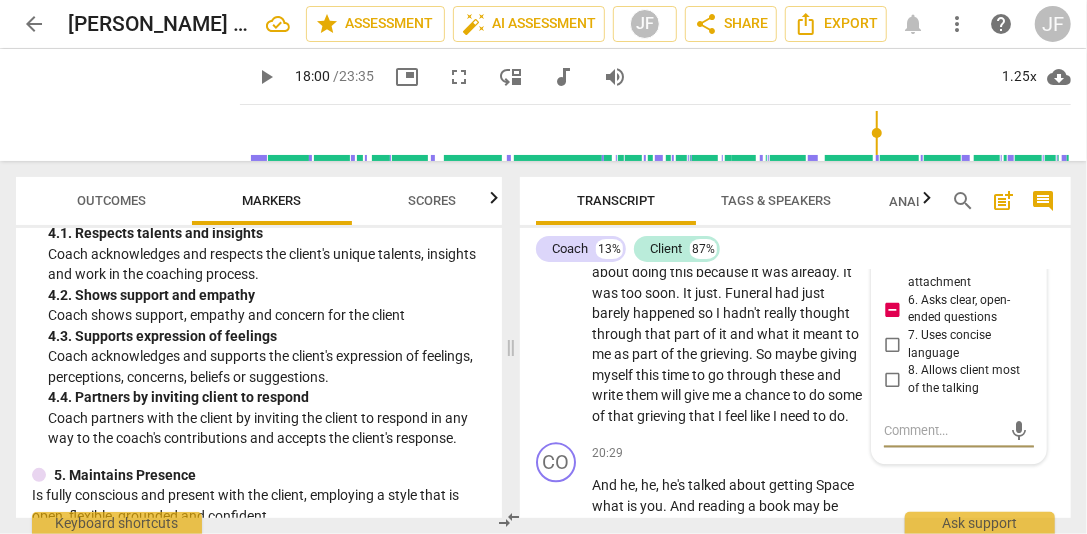 type on "N" 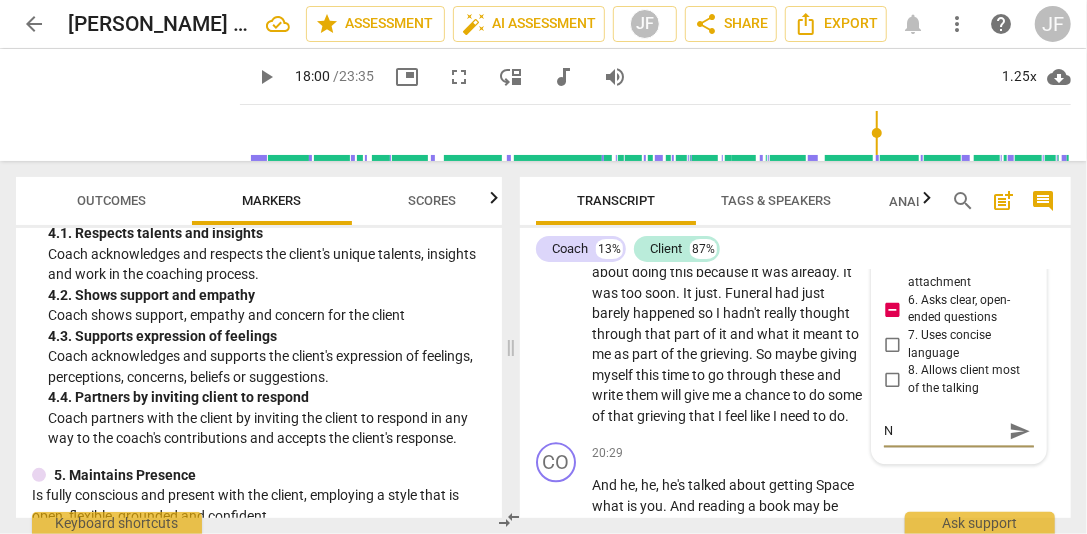 type on "No" 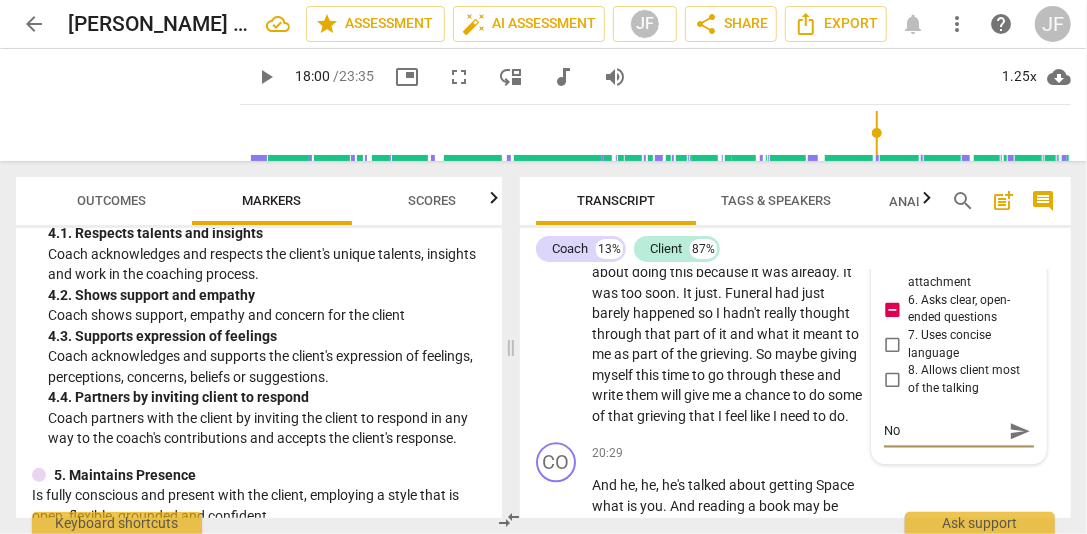 type on "Not" 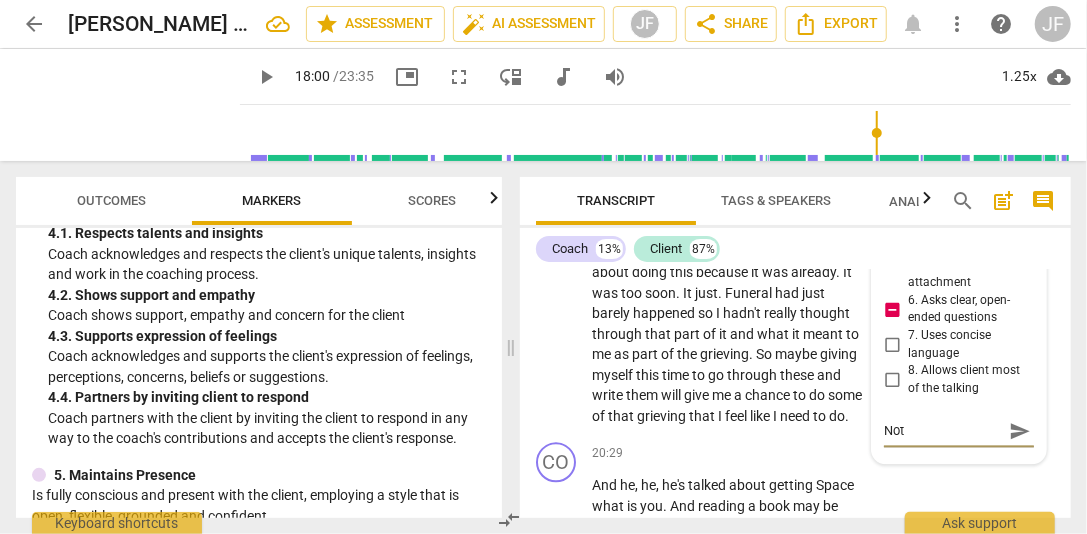 type on "Note" 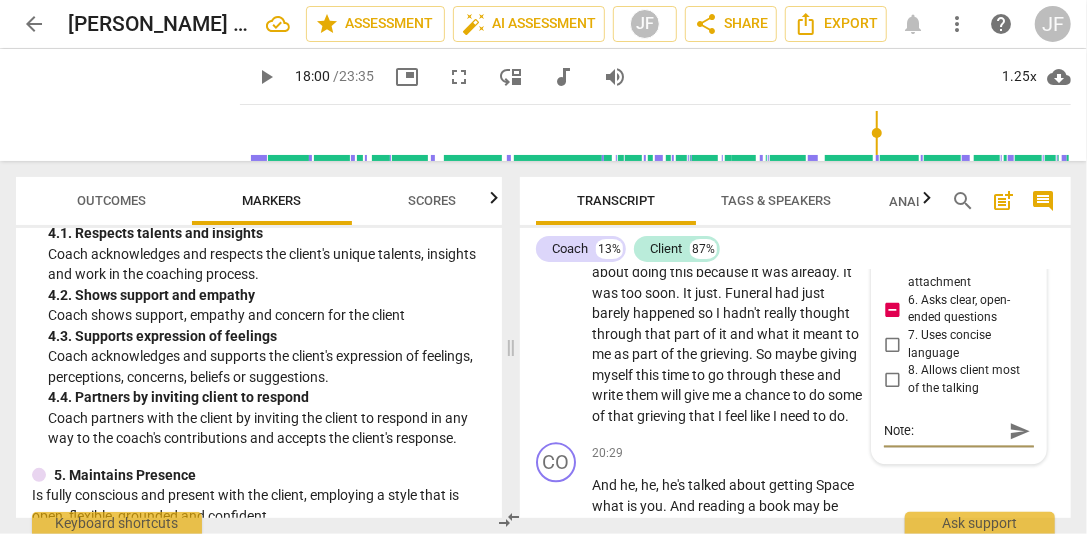type on "Note:" 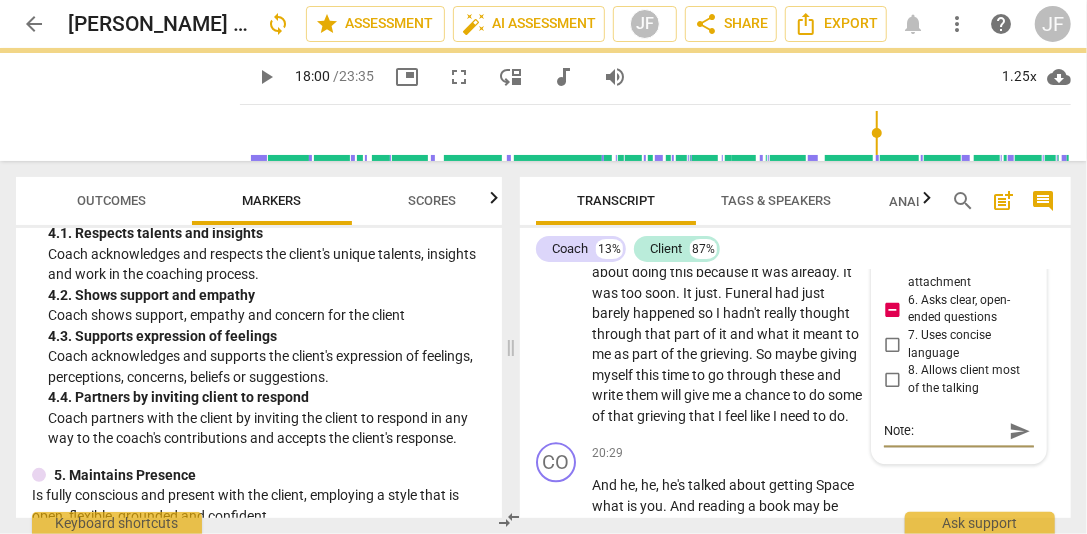 type on "Note: t" 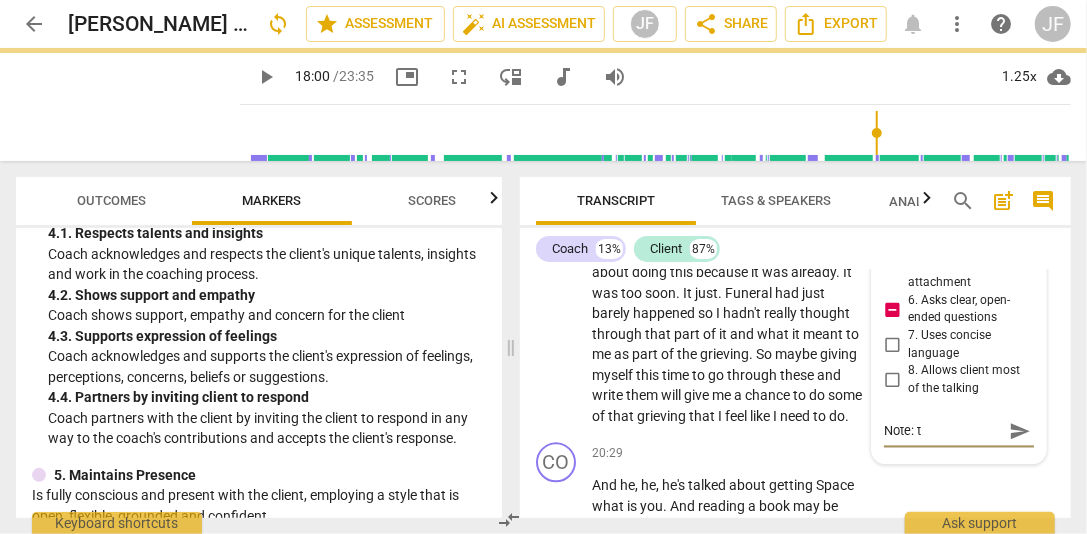 type on "Note: th" 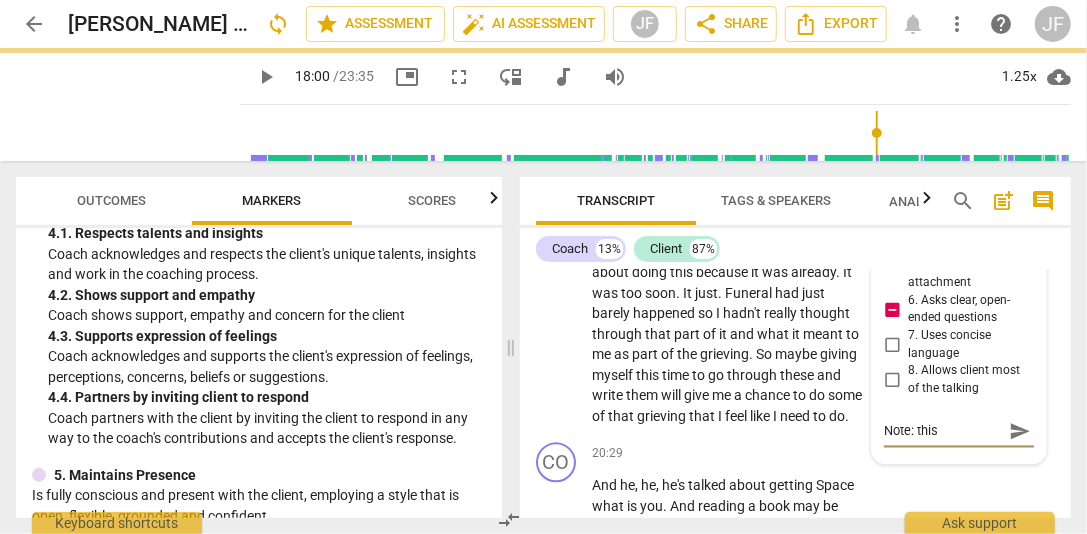 type on "Note: this" 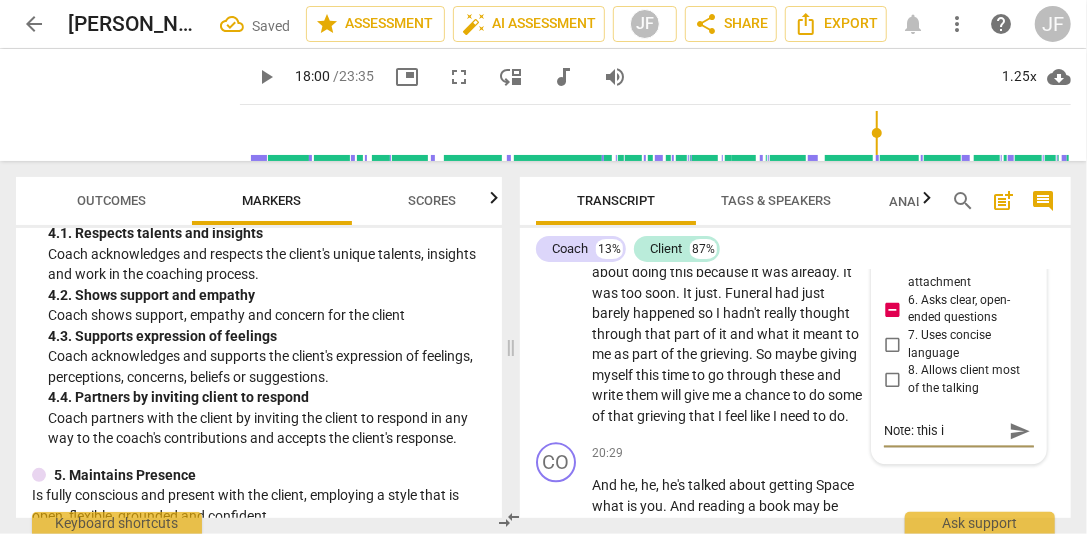 type on "Note: this is" 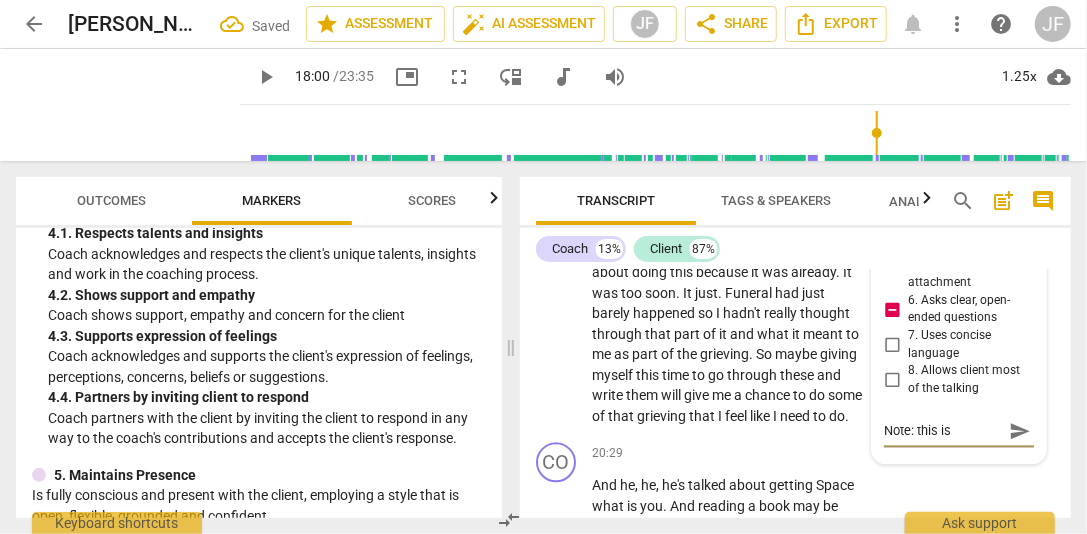 type on "Note: this is" 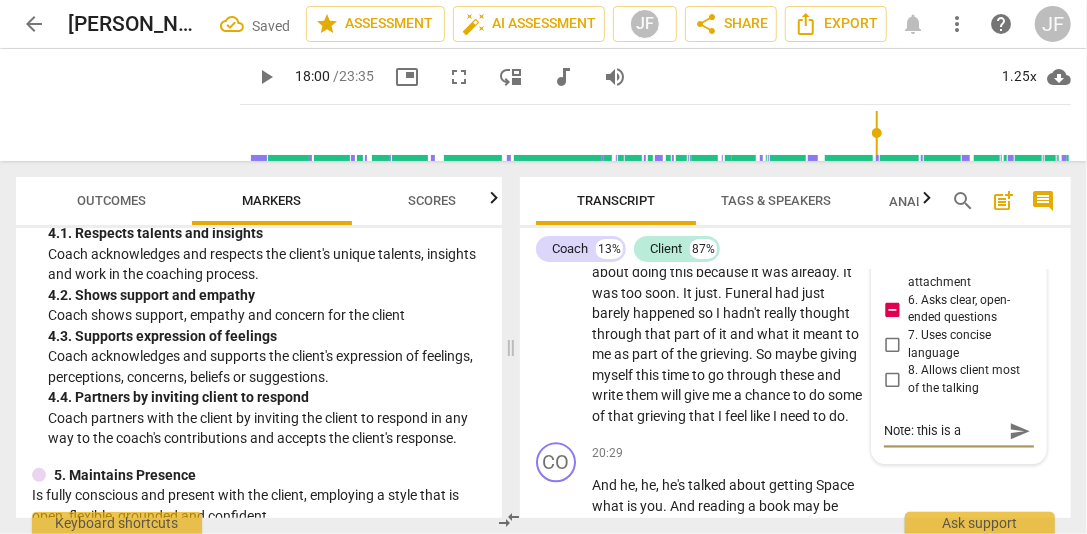 type on "Note: this is a" 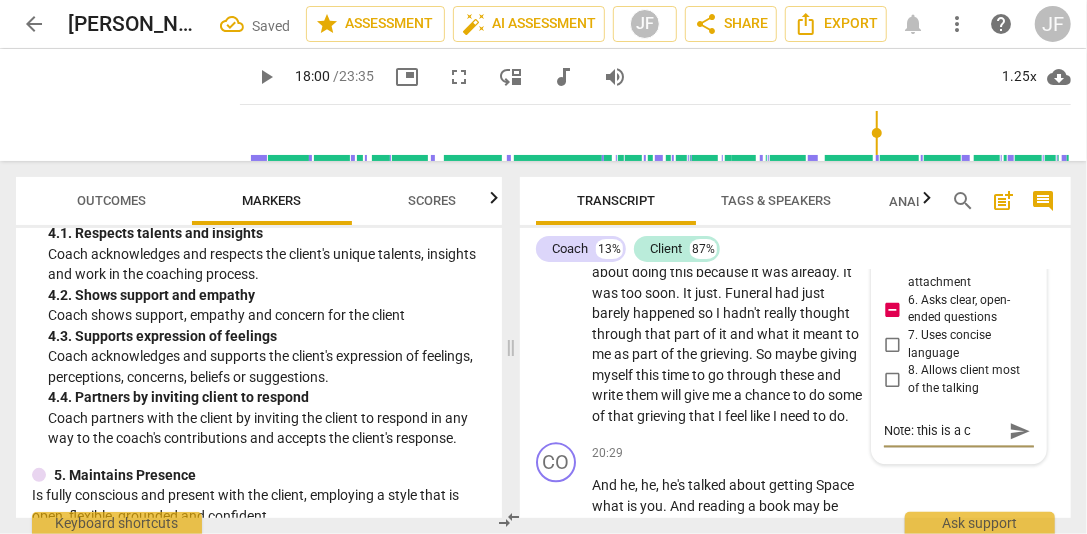 type on "Note: this is a cl" 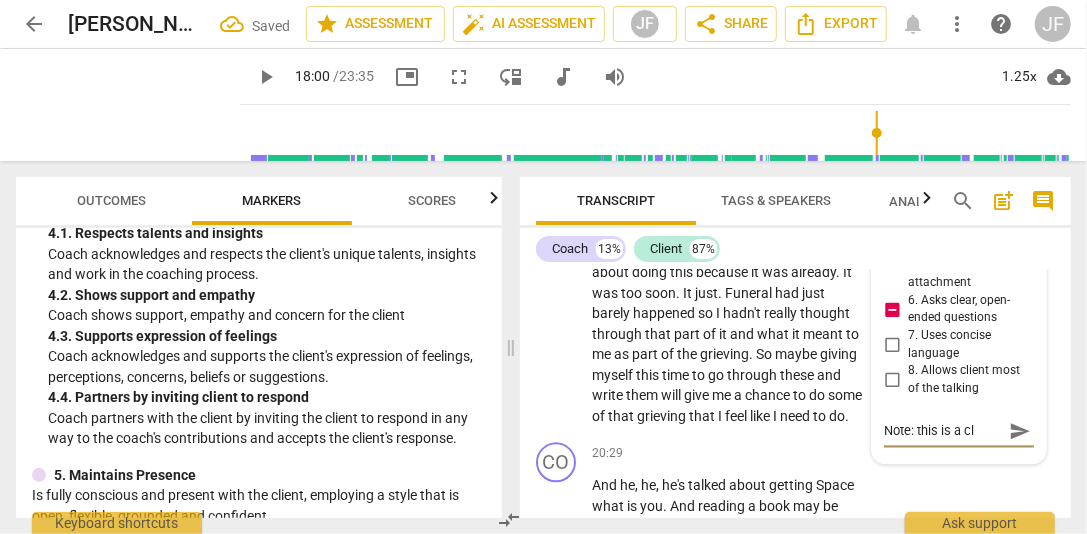 type on "Note: this is a clo" 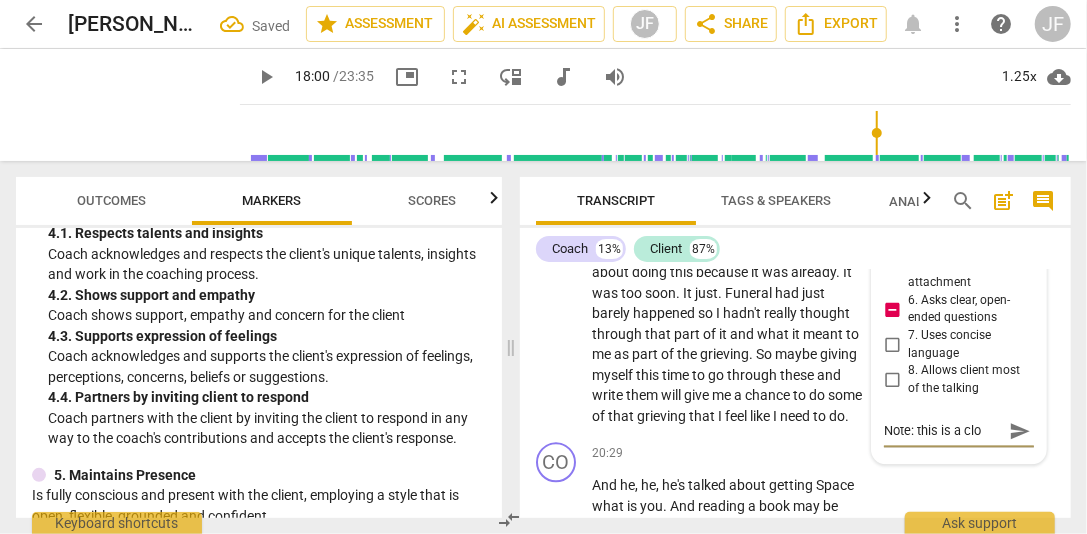 type on "Note: this is a clos" 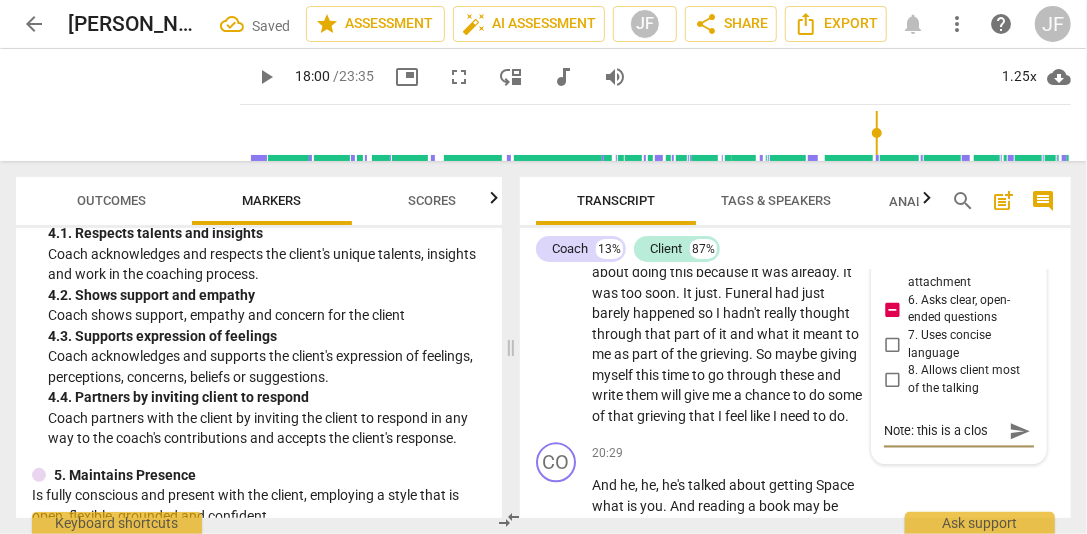 type on "Note: this is a close" 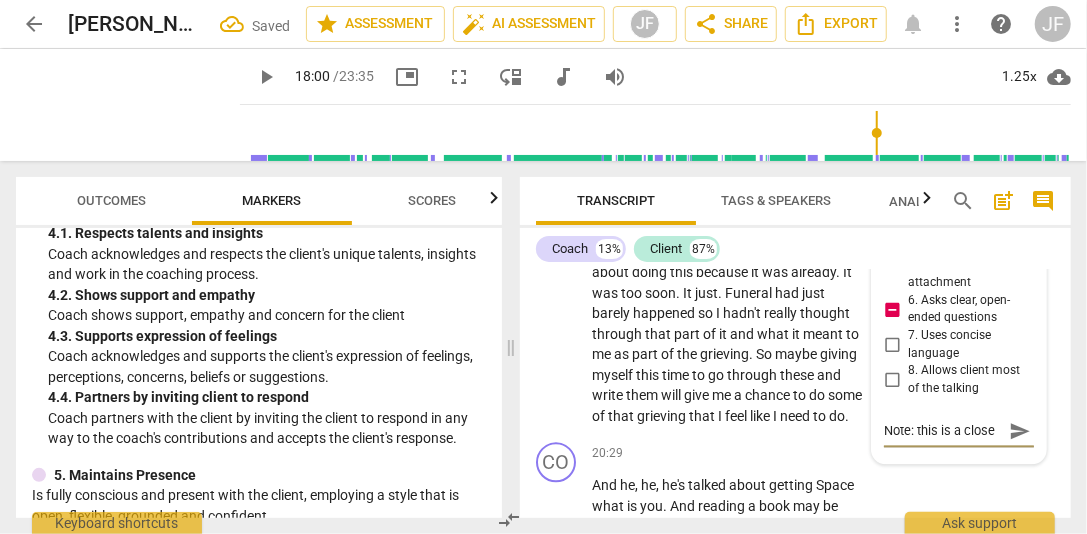 type on "Note: this is a closed" 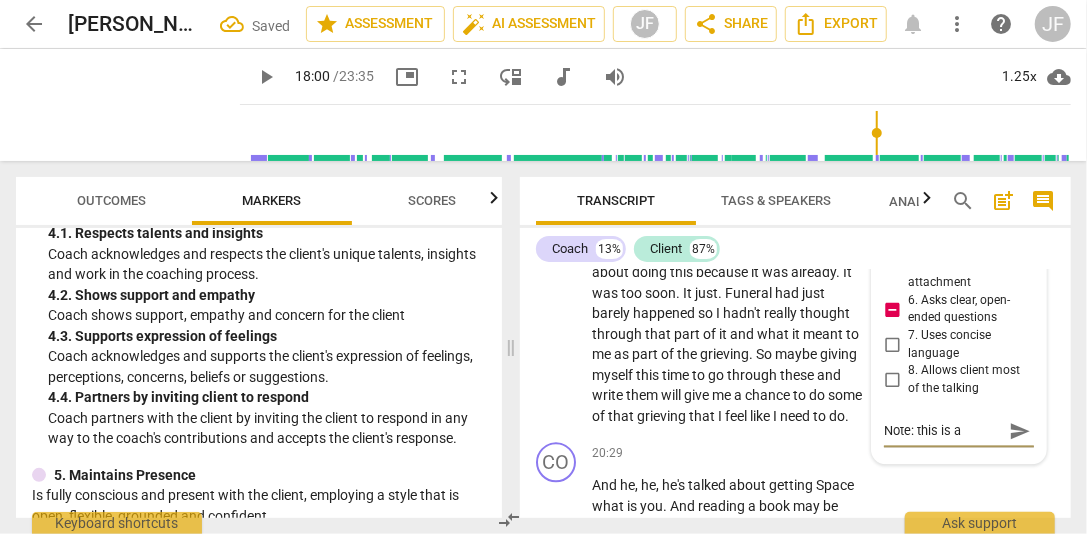 scroll, scrollTop: 17, scrollLeft: 0, axis: vertical 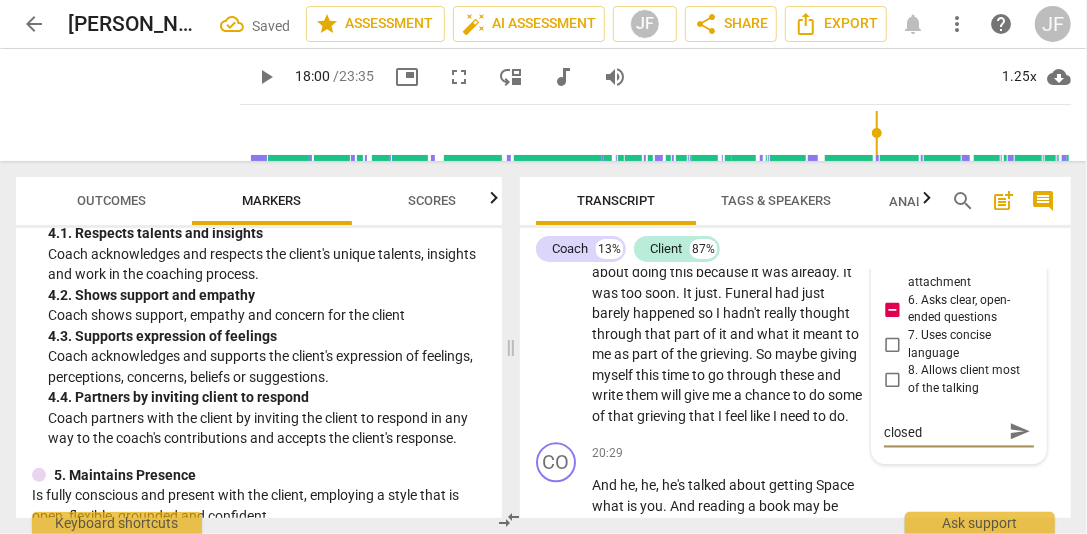 type on "Note: this is a closed" 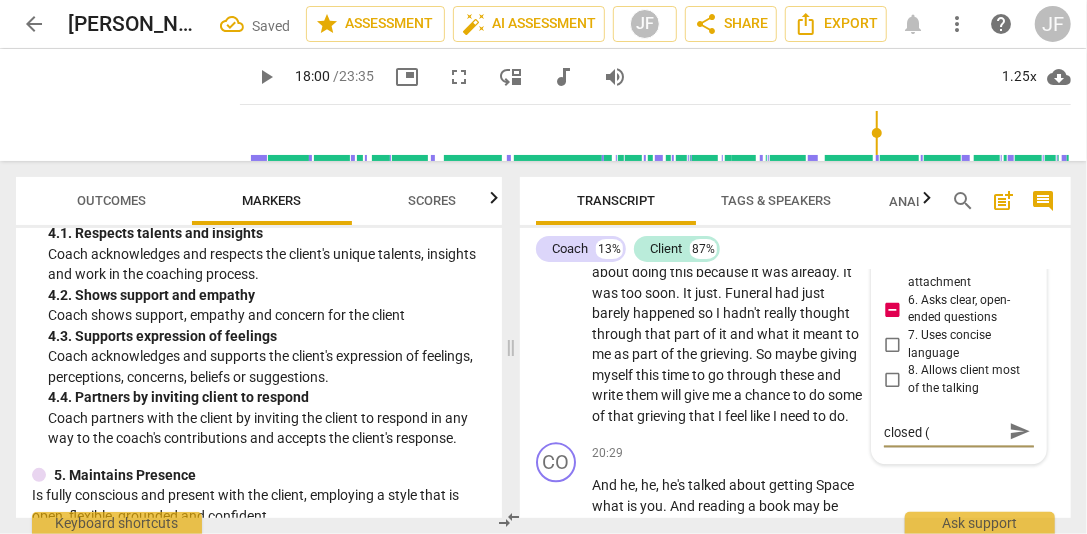 type on "Note: this is a closed (y" 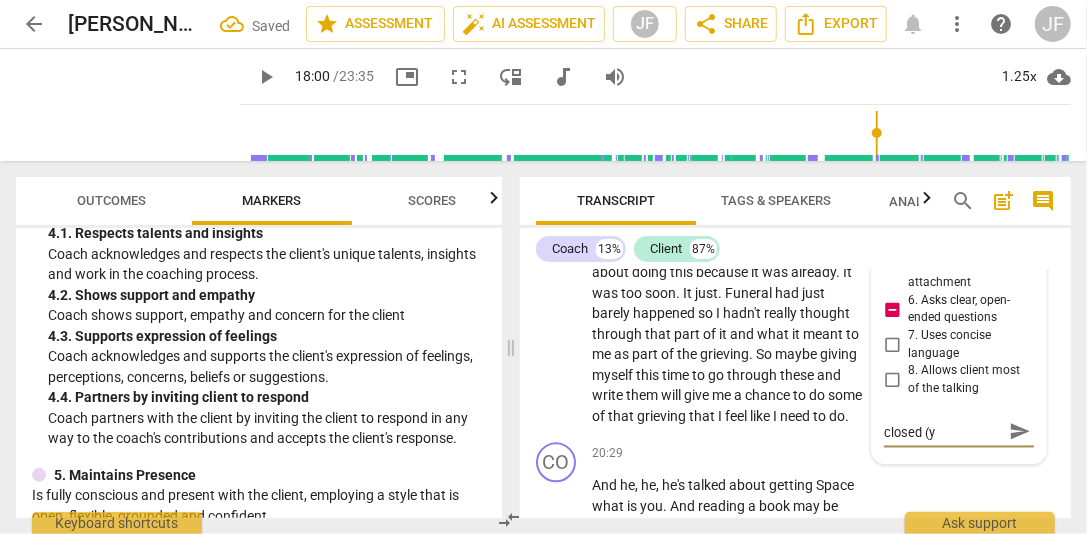 type on "Note: this is a closed (ye" 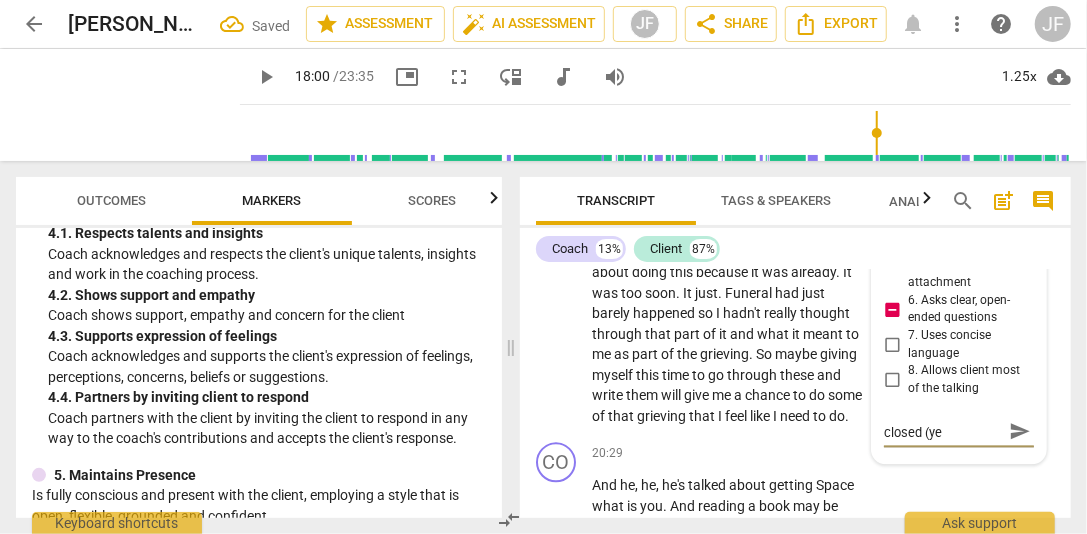 type on "Note: this is a closed (yes" 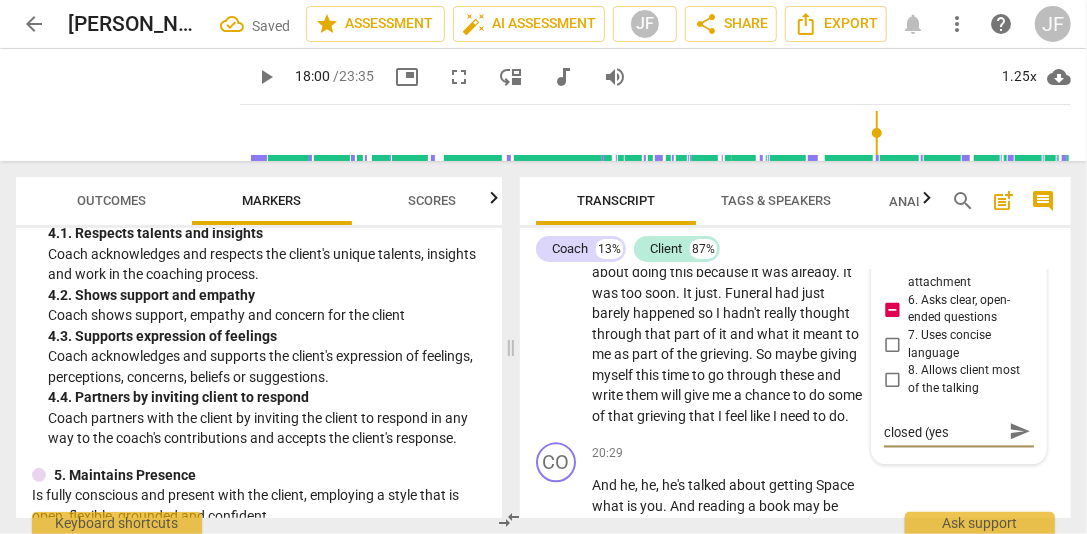 type on "Note: this is a closed (yes/" 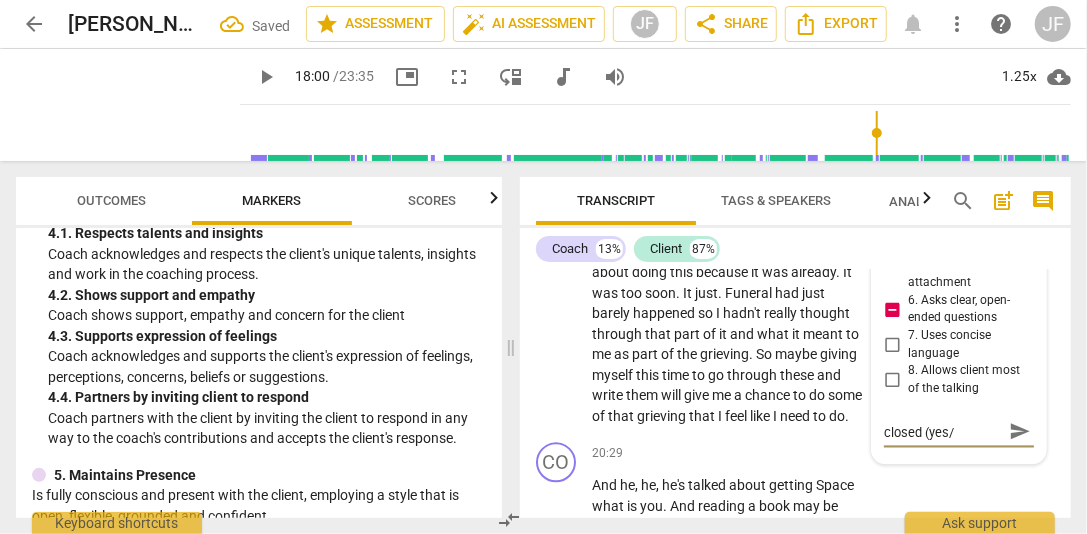 scroll, scrollTop: 0, scrollLeft: 0, axis: both 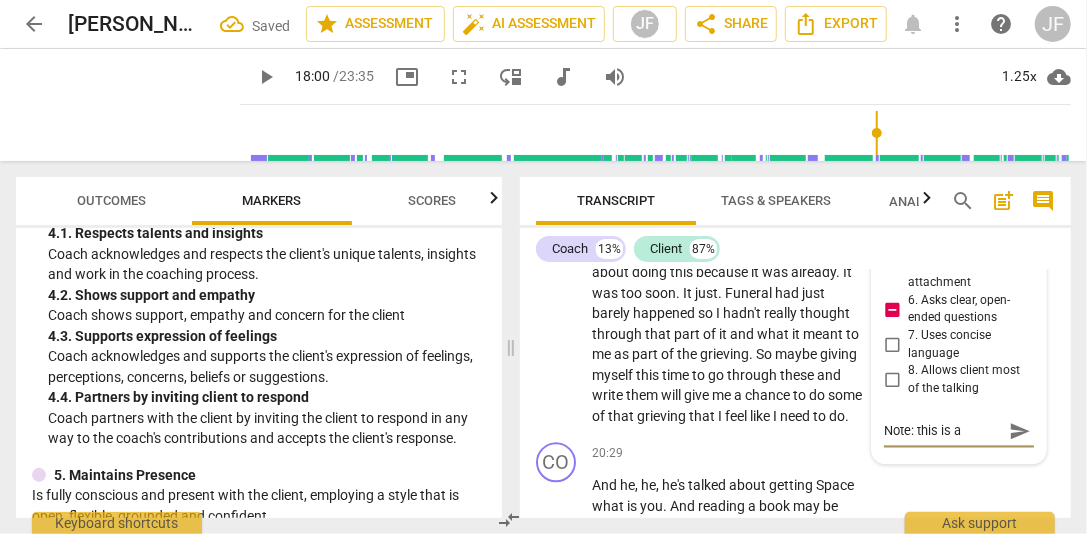 type on "Note: this is a closed (yes/n" 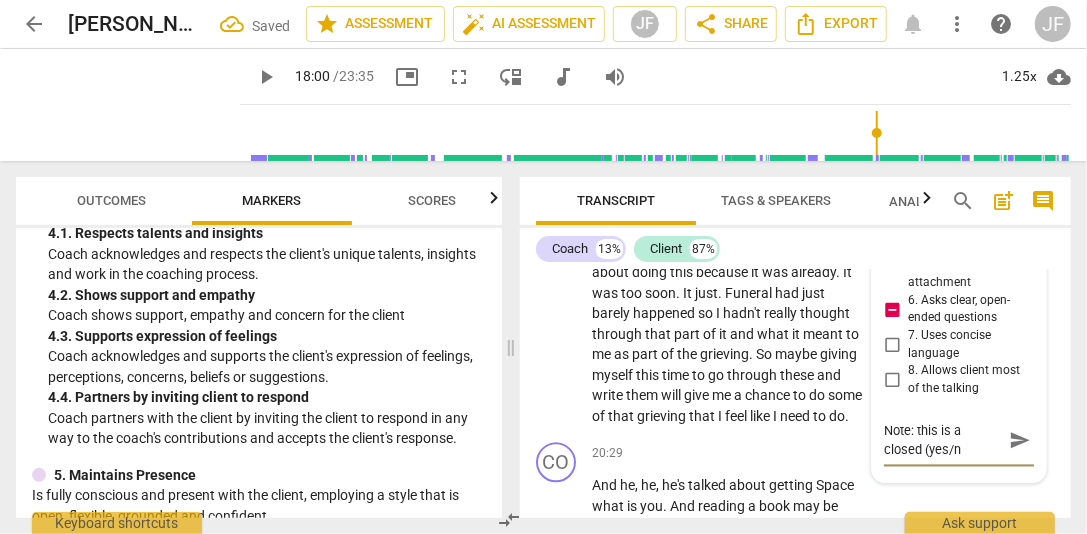 type on "Note: this is a closed (yes/no" 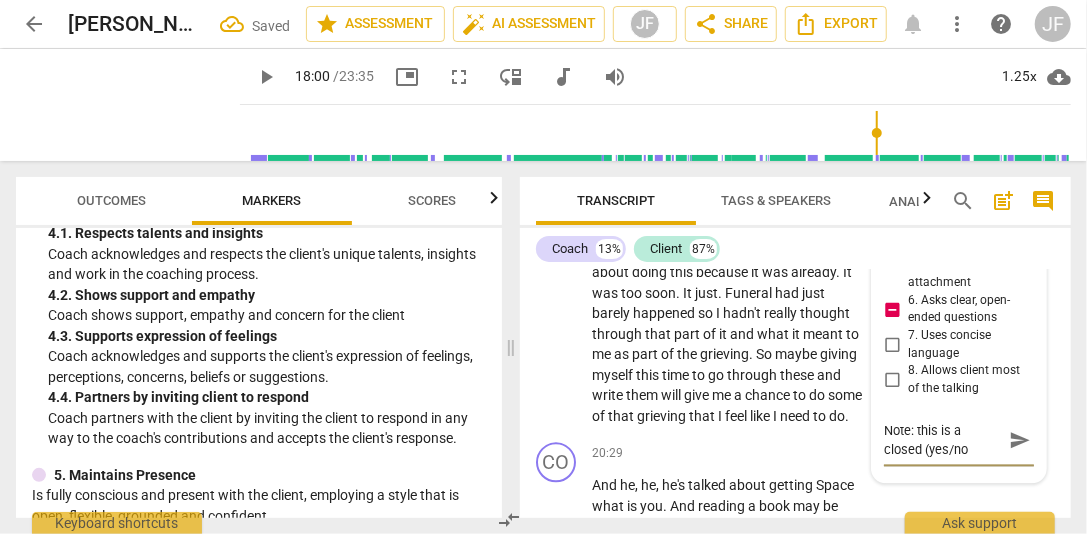 type on "Note: this is a closed (yes/no)" 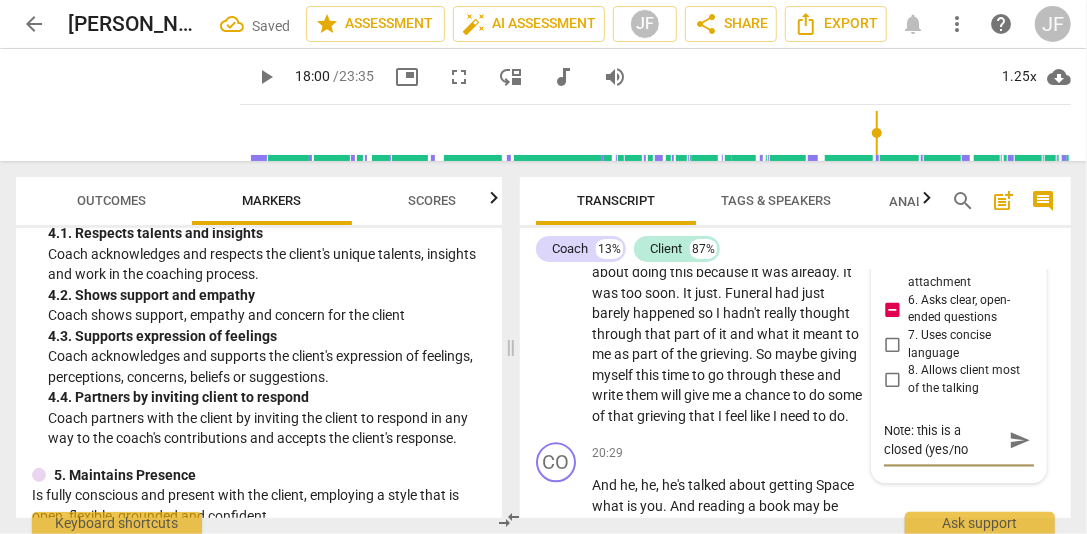 type on "Note: this is a closed (yes/no)" 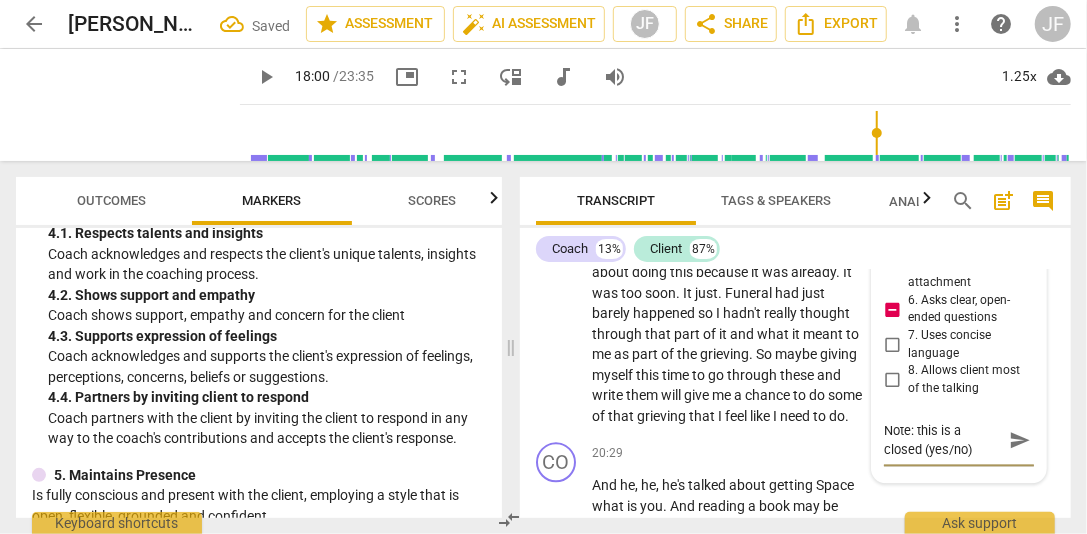 type on "Note: this is a closed (yes/no)" 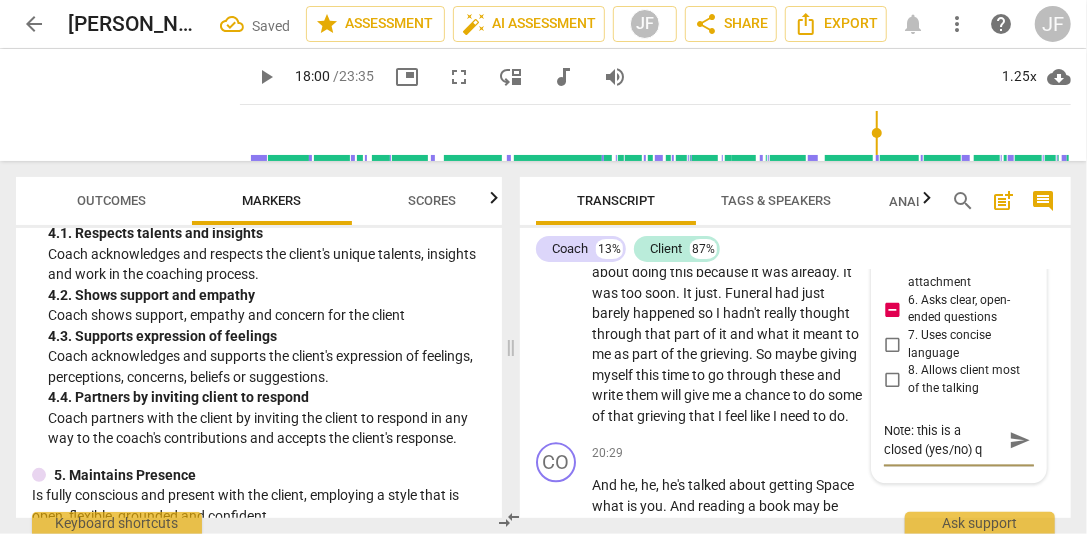 type on "Note: this is a closed (yes/no) qu" 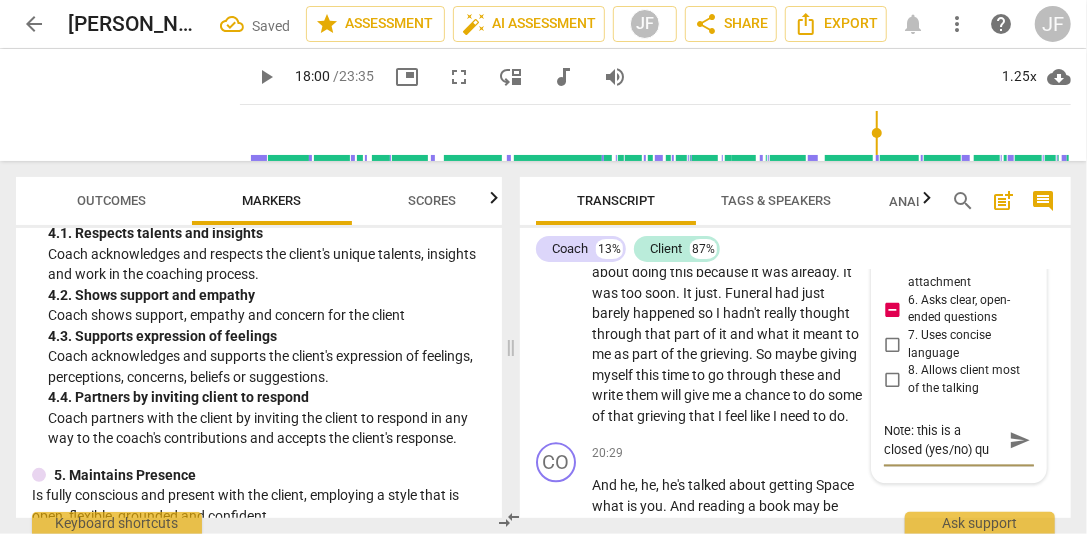 type on "Note: this is a closed (yes/no) que" 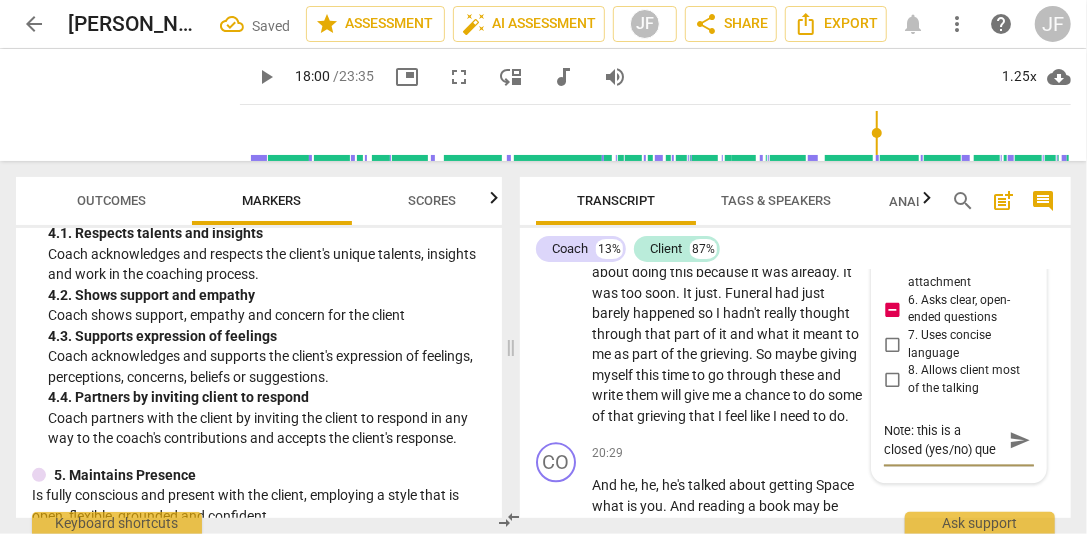 type on "Note: this is a closed (yes/no) ques" 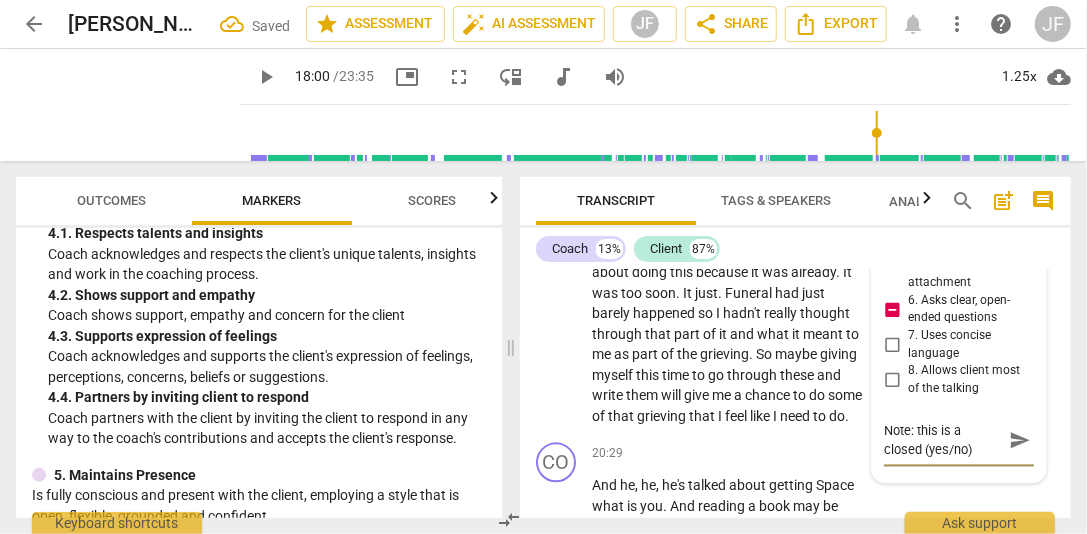 scroll, scrollTop: 16, scrollLeft: 0, axis: vertical 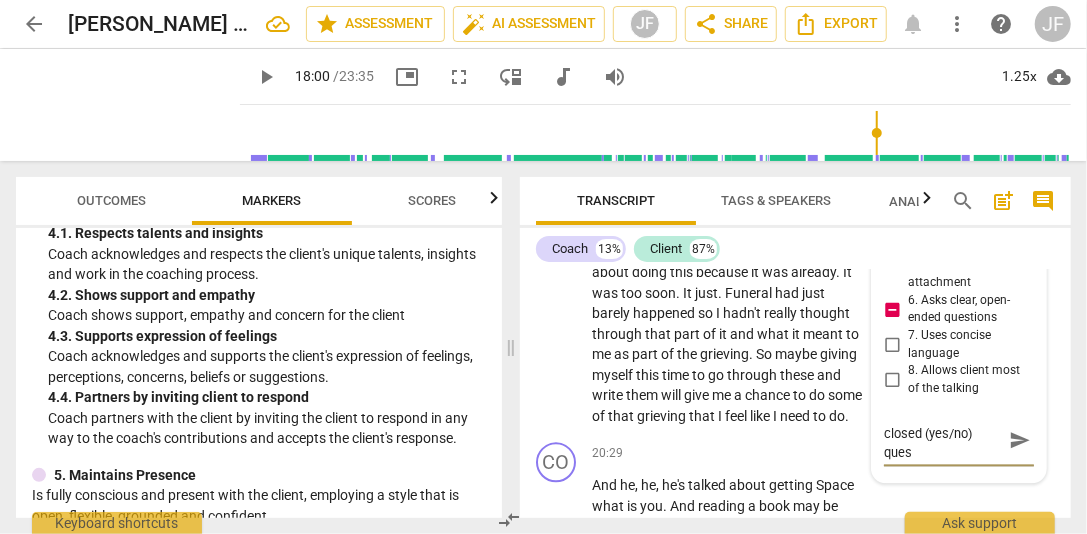 type on "Note: this is a closed (yes/no) quest" 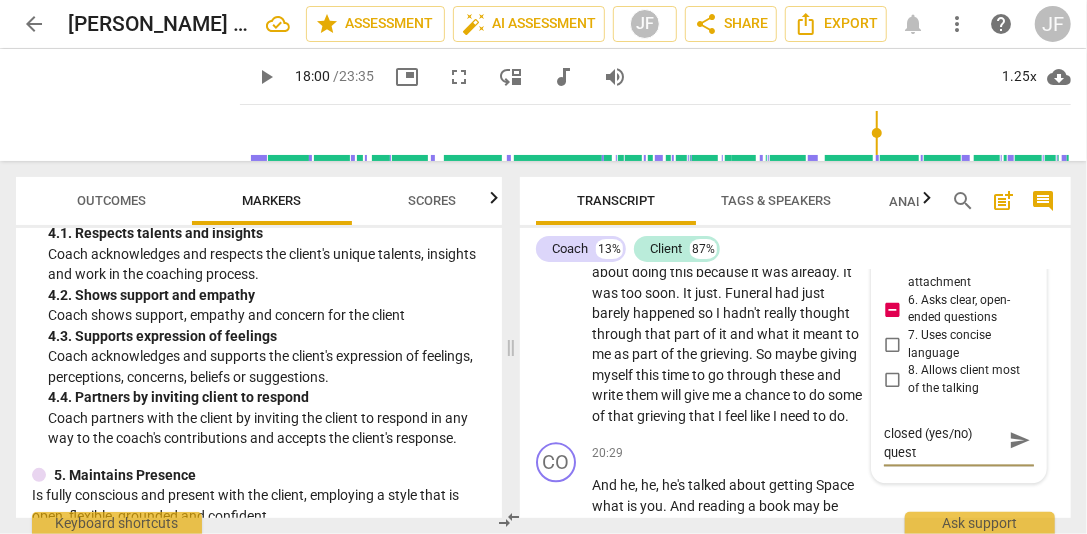 type on "Note: this is a closed (yes/no) questi" 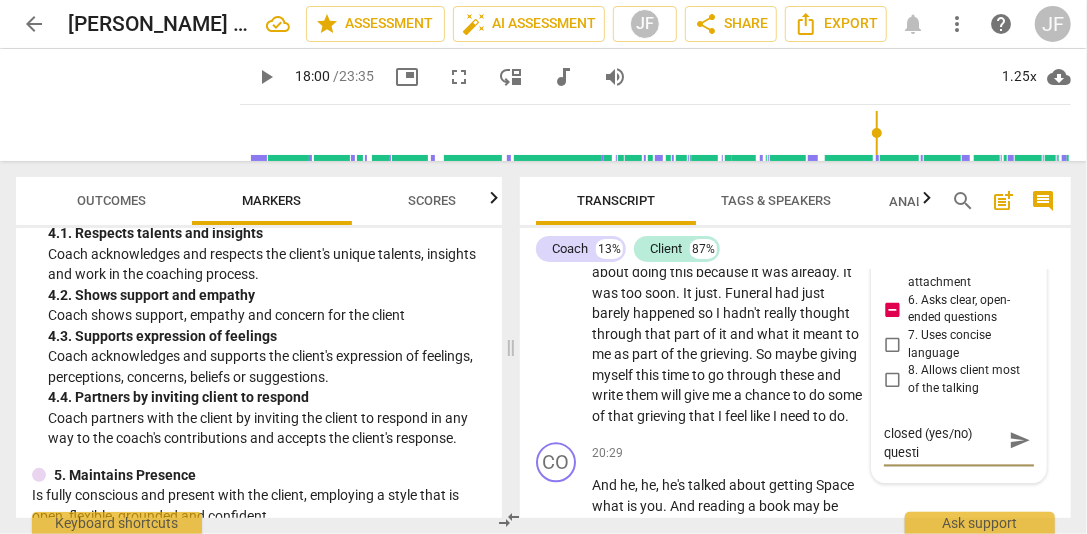 type on "Note: this is a closed (yes/no) questio" 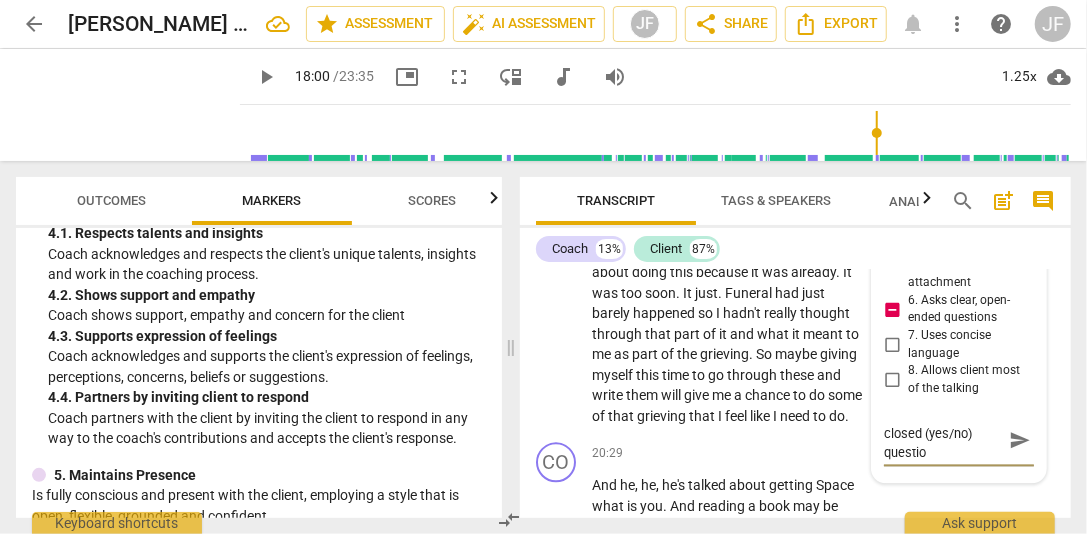 type on "Note: this is a closed (yes/no) question" 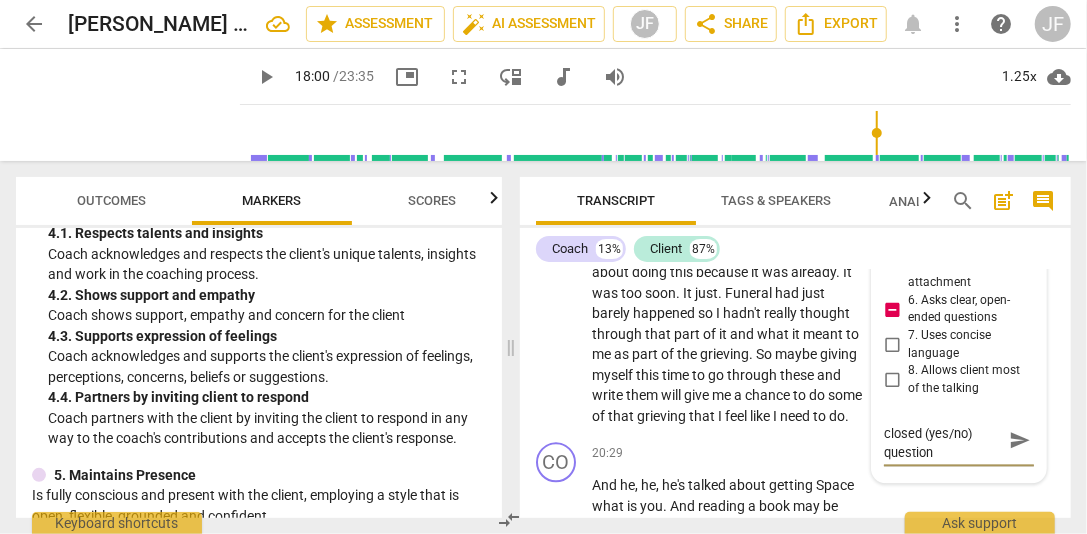 type on "Note: this is a closed (yes/no) question." 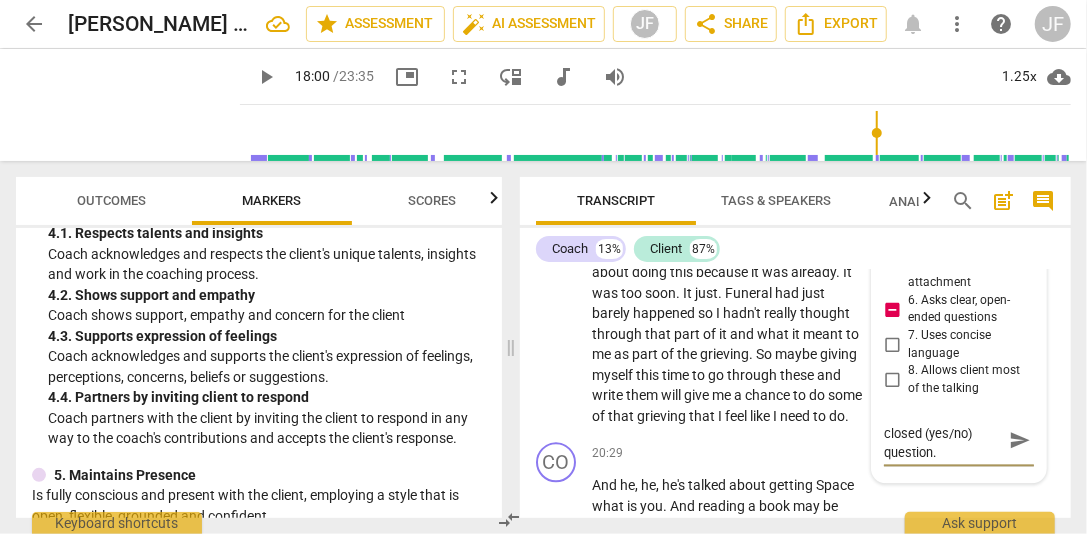 type on "Note: this is a closed (yes/no) question." 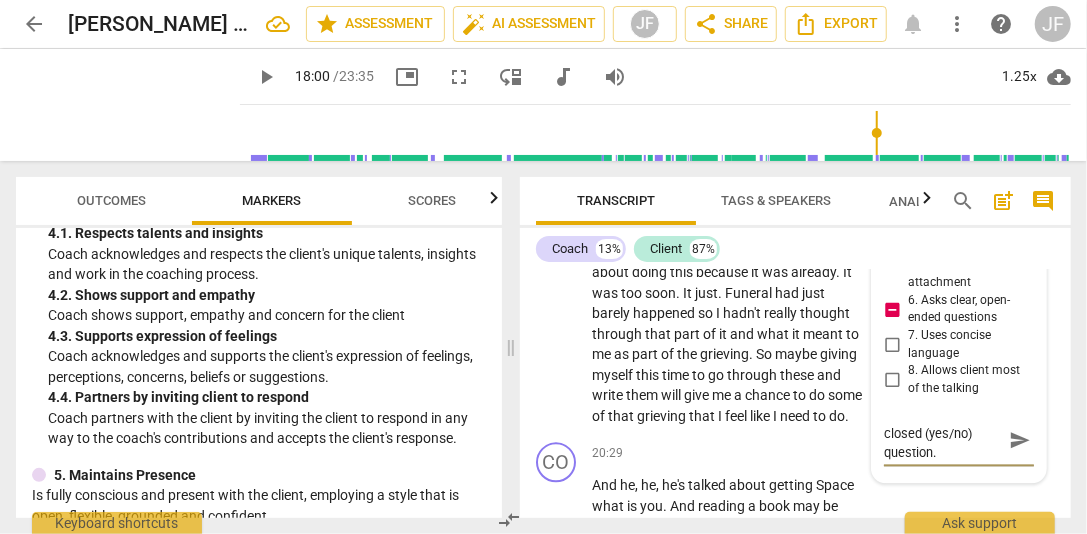type on "Note: this is a closed (yes/no) question.  T" 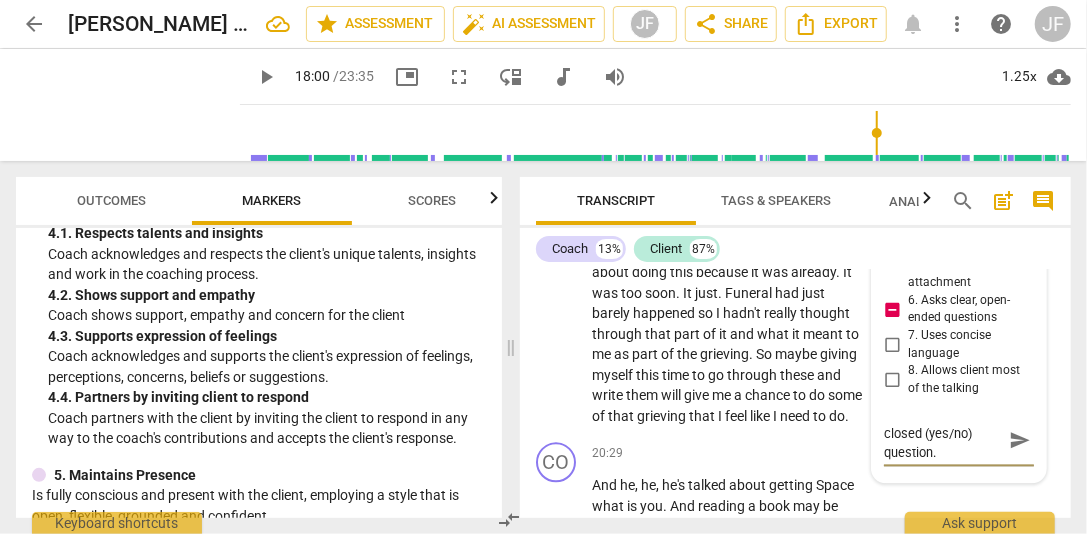 type on "Note: this is a closed (yes/no) question.  T" 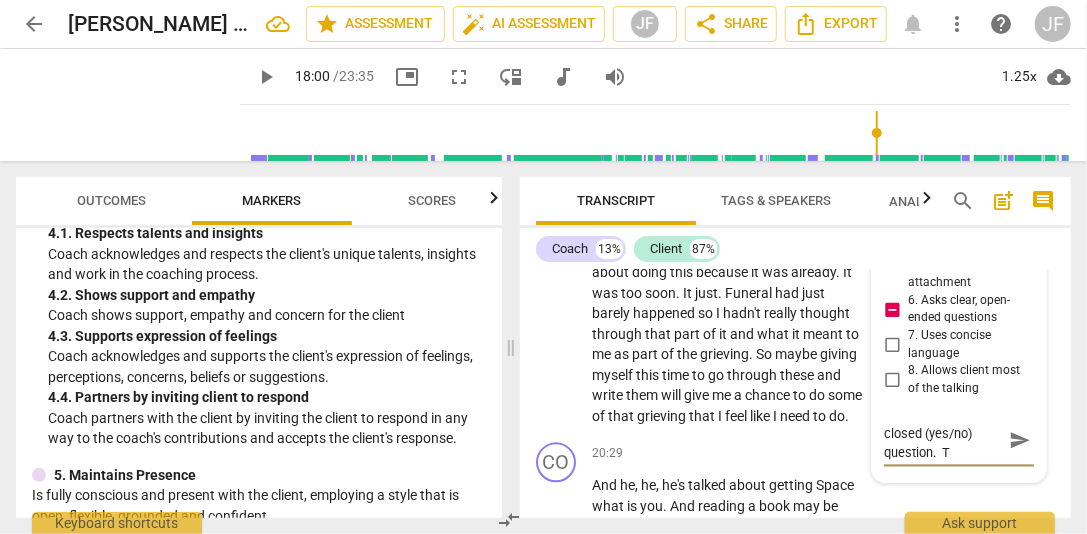 type on "Note: this is a closed (yes/no) question.  Th" 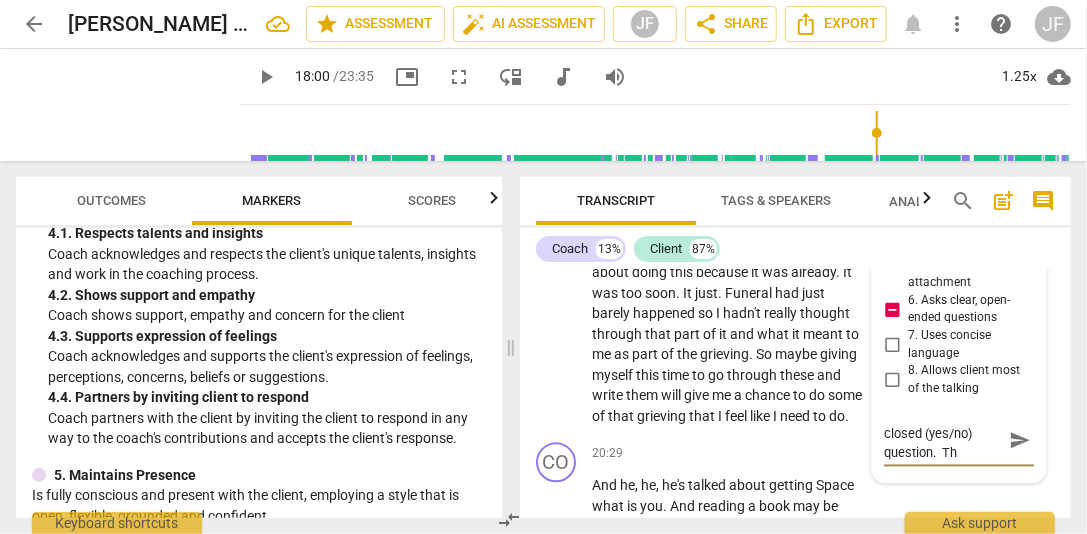 type on "Note: this is a closed (yes/no) question.  Thi" 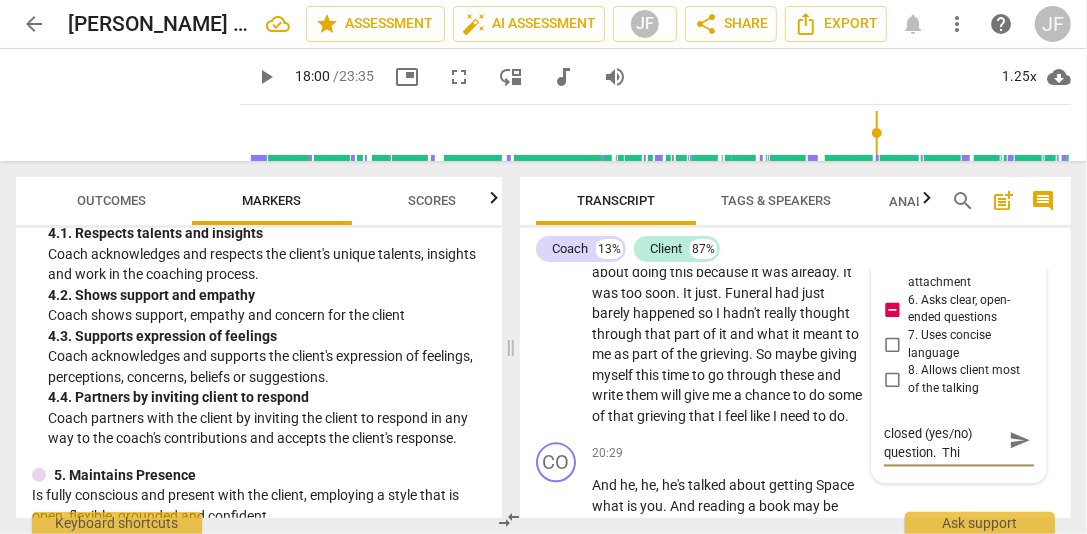 type on "Note: this is a closed (yes/no) question.  This" 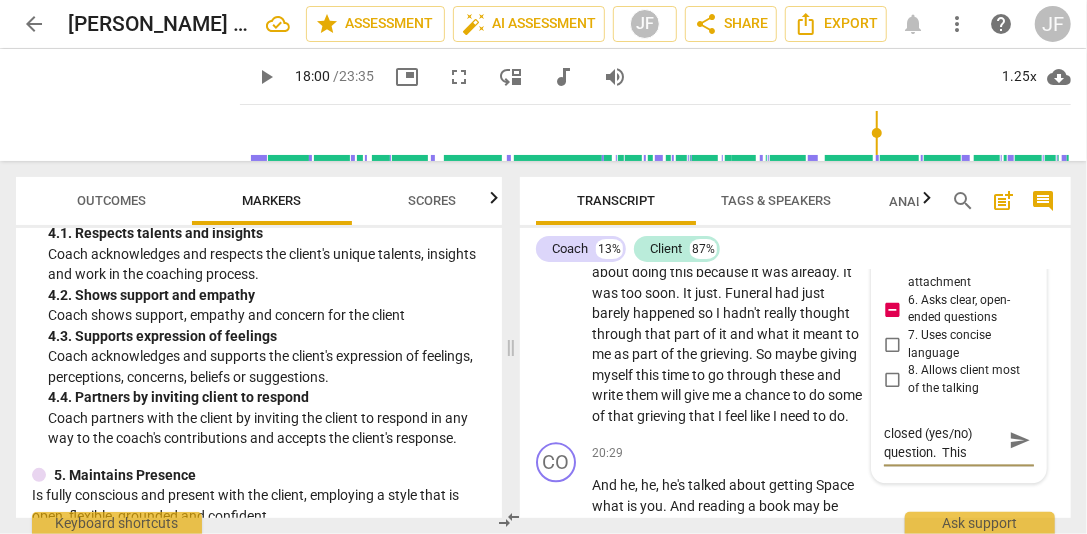 type on "Note: this is a closed (yes/no) question.  This" 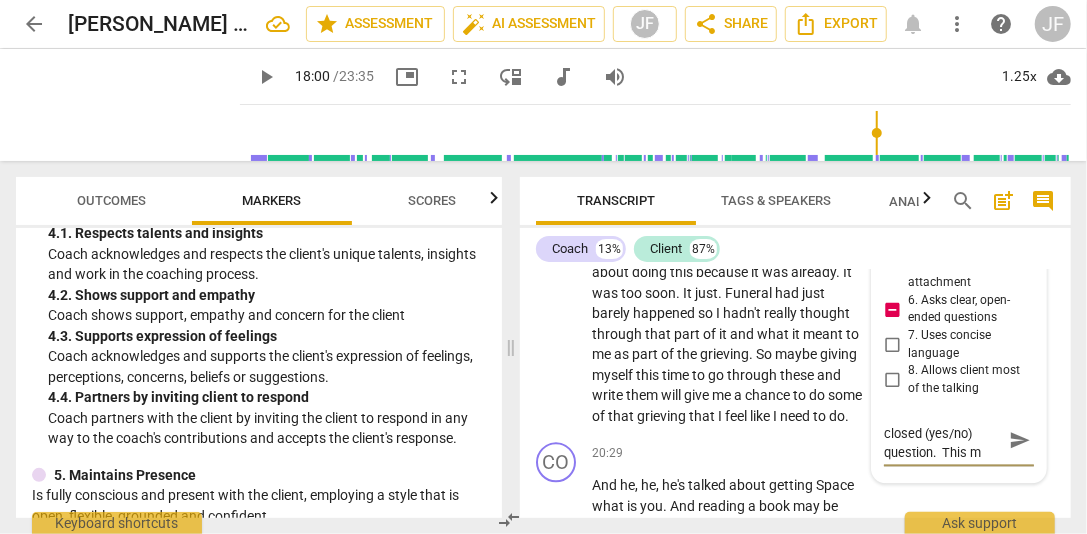 scroll, scrollTop: 0, scrollLeft: 0, axis: both 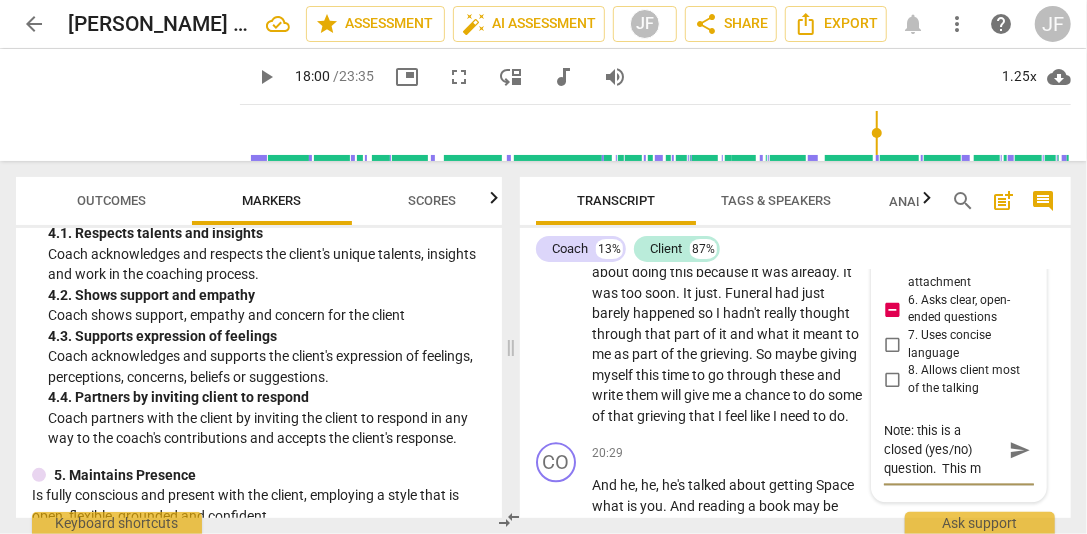type on "Note: this is a closed (yes/no) question.  This mi" 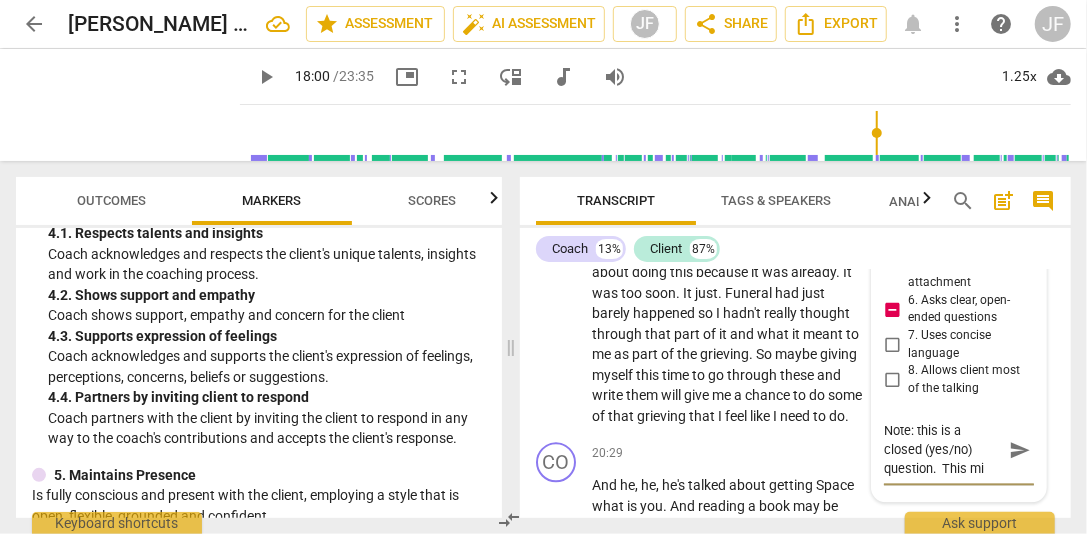 type on "Note: this is a closed (yes/no) question.  This mig" 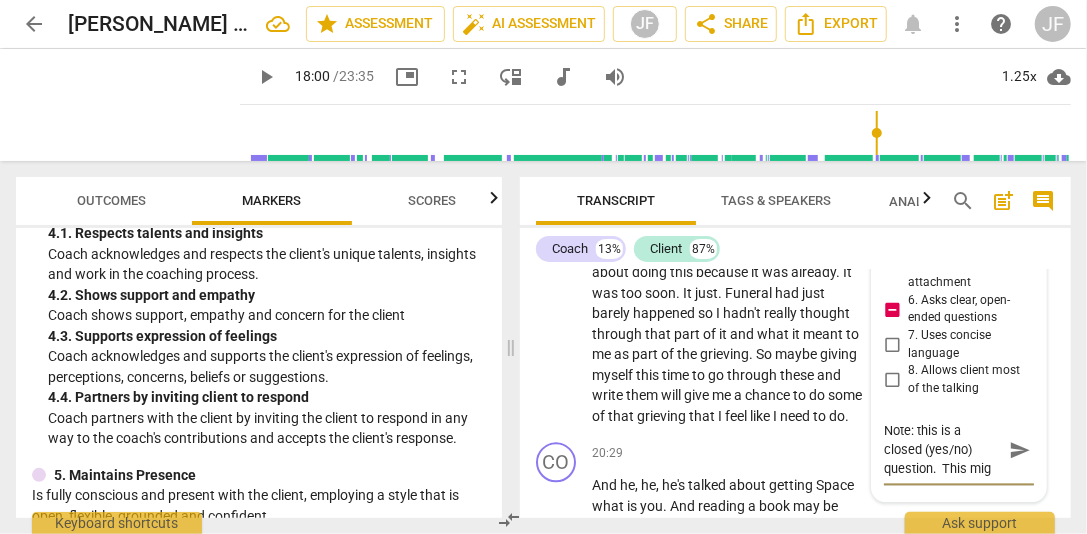 type on "Note: this is a closed (yes/no) question.  This migh" 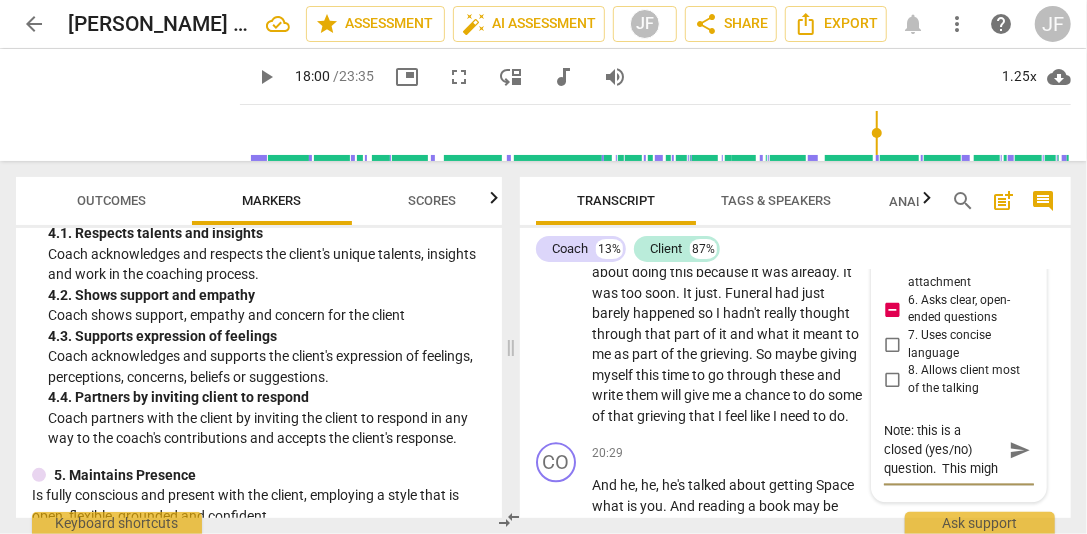 type on "Note: this is a closed (yes/no) question.  This might" 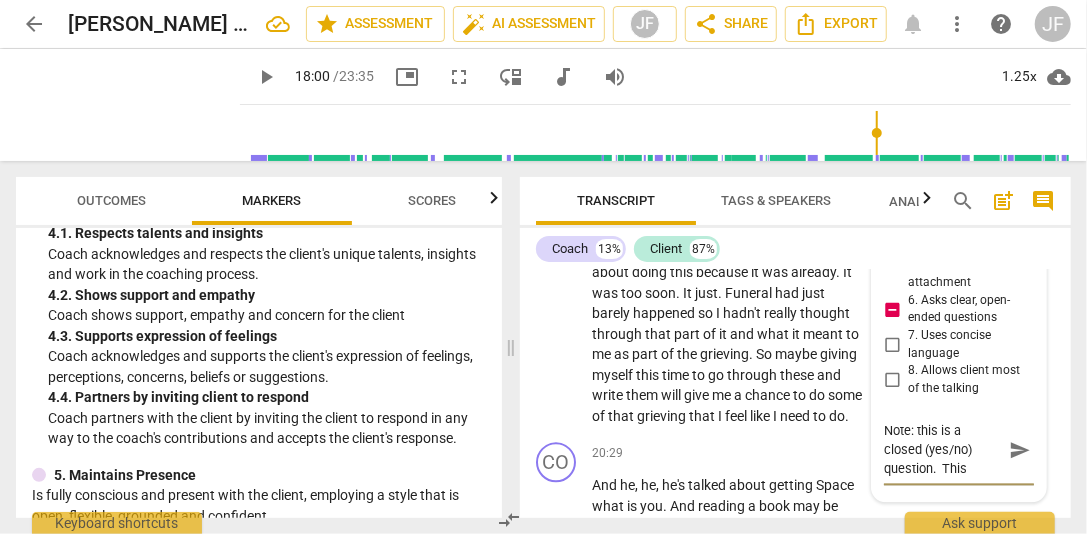 scroll, scrollTop: 17, scrollLeft: 0, axis: vertical 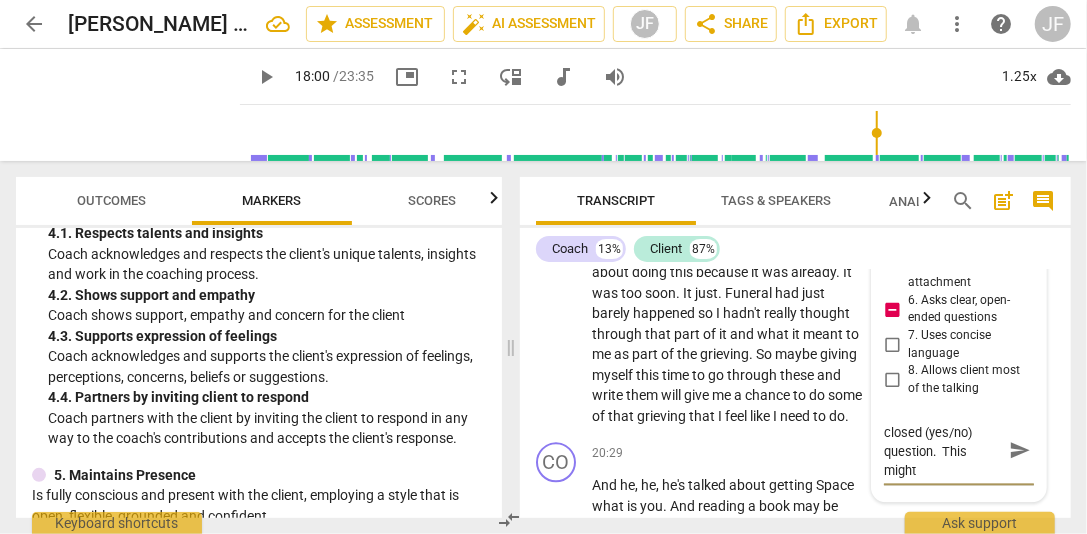 type on "Note: this is a closed (yes/no) question.  This might" 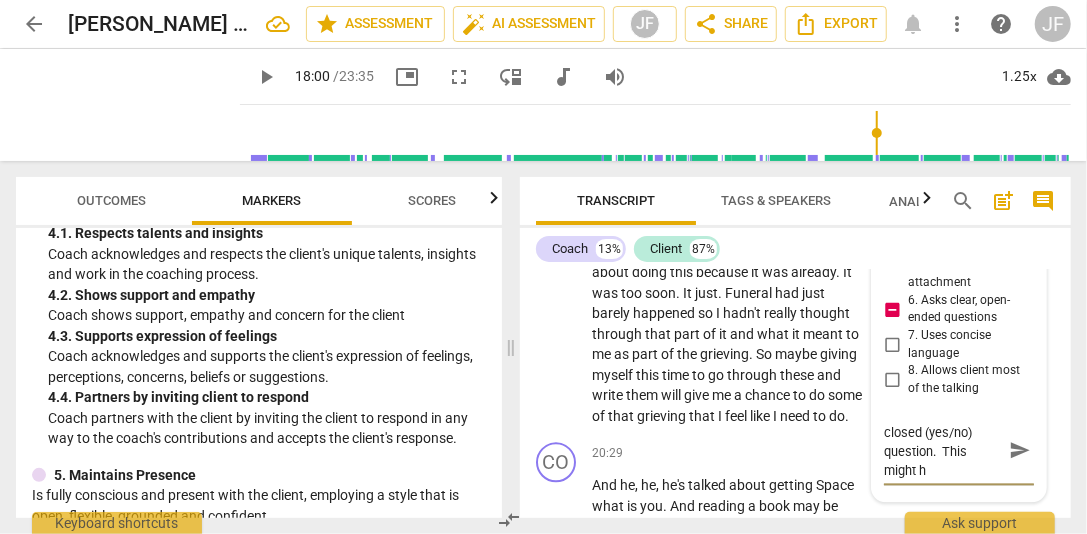 type on "Note: this is a closed (yes/no) question.  This might ha" 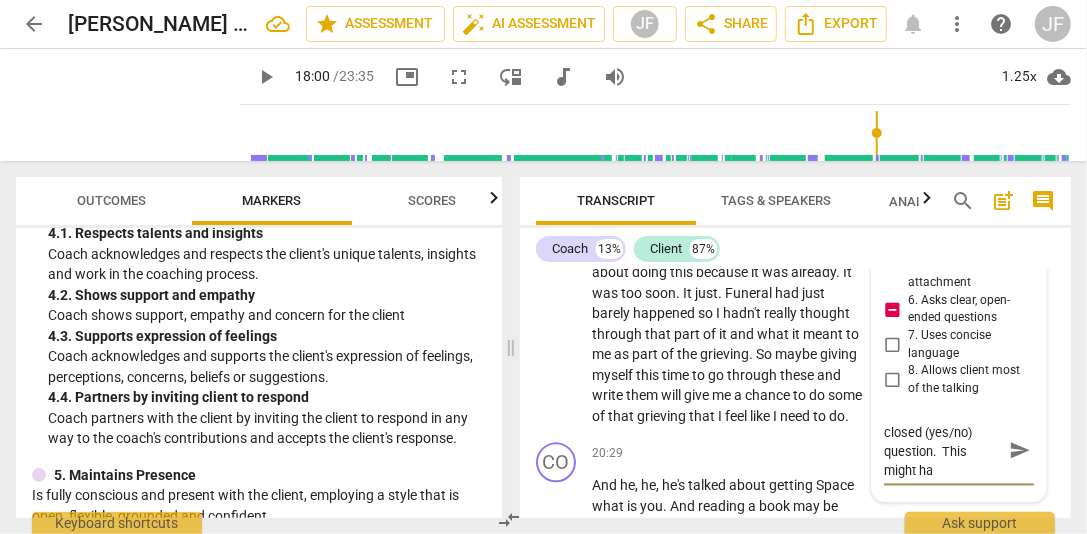 type on "Note: this is a closed (yes/no) question.  This might hav" 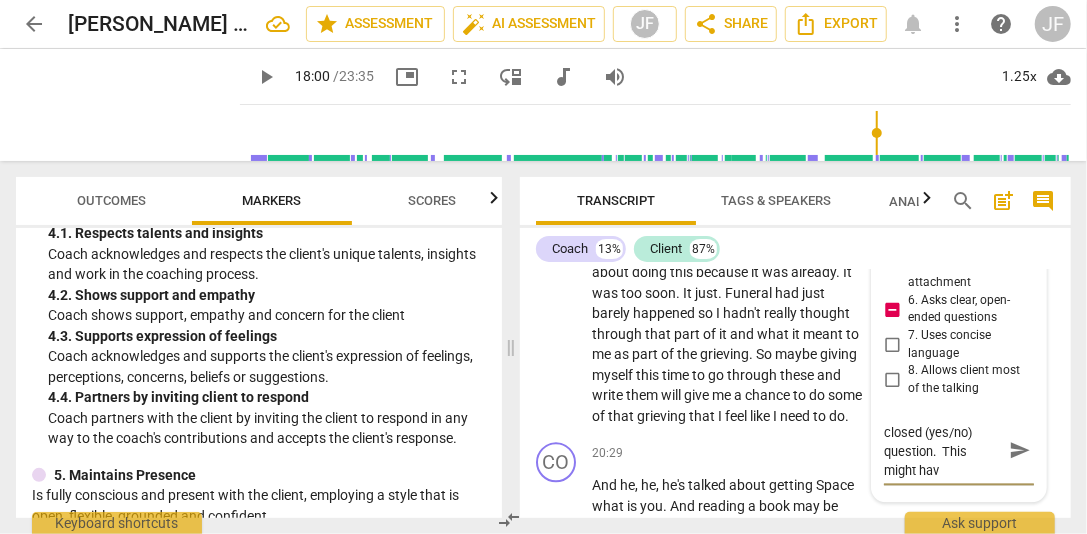 type on "Note: this is a closed (yes/no) question.  This might have" 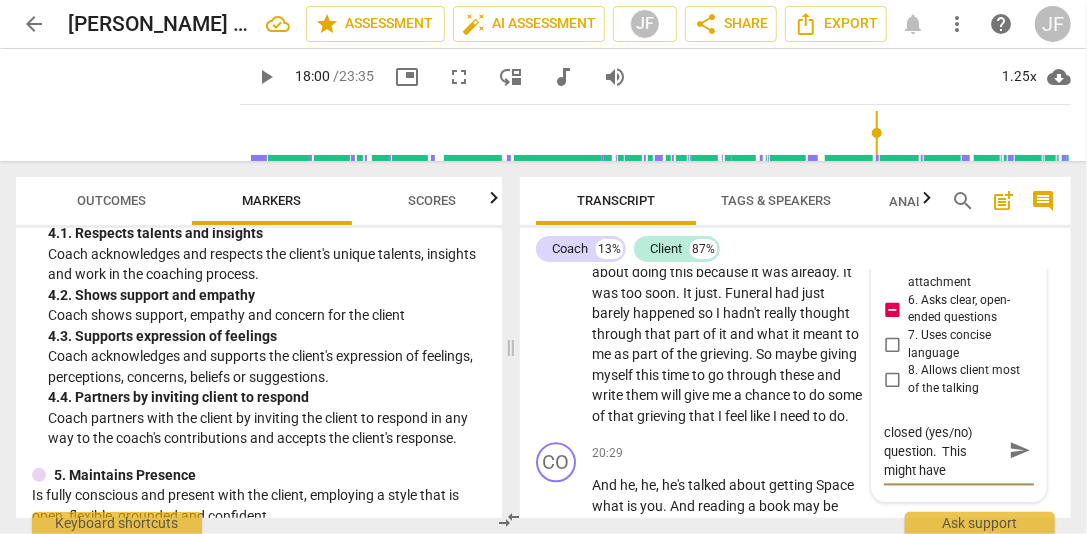 type on "Note: this is a closed (yes/no) question.  This might have" 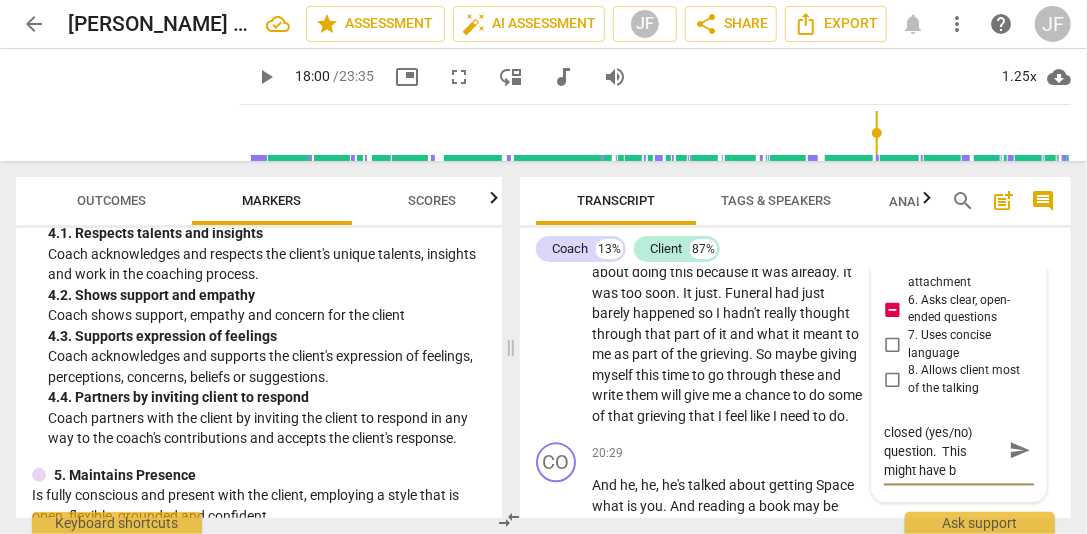 type on "Note: this is a closed (yes/no) question.  This might have be" 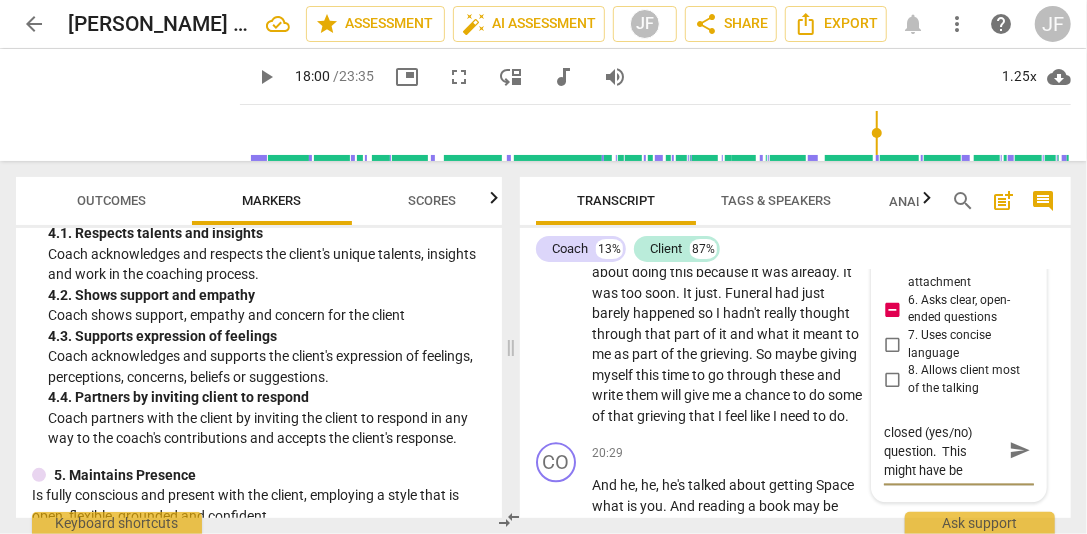type on "Note: this is a closed (yes/no) question.  This might have bee" 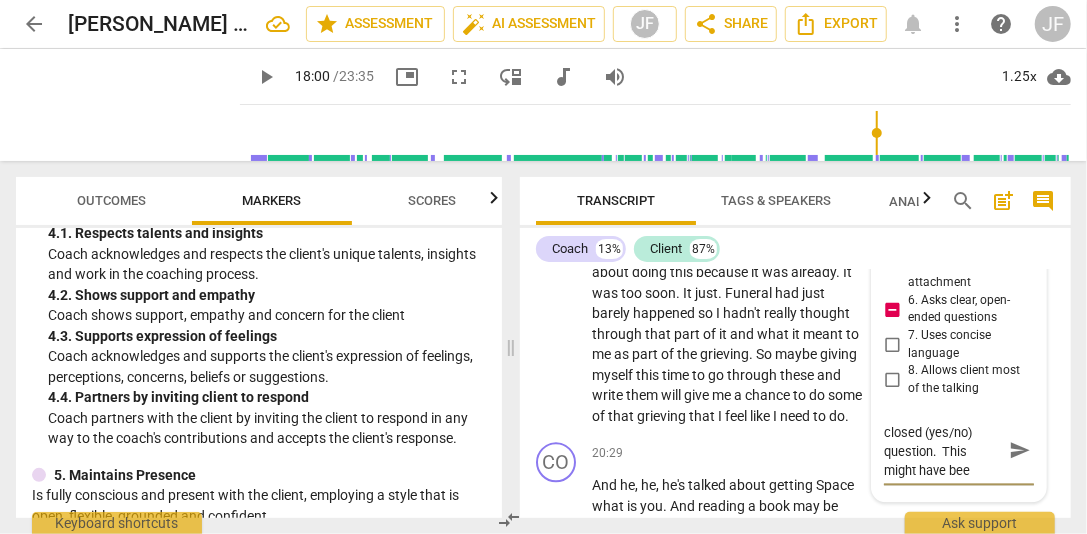 type on "Note: this is a closed (yes/no) question.  This might have been" 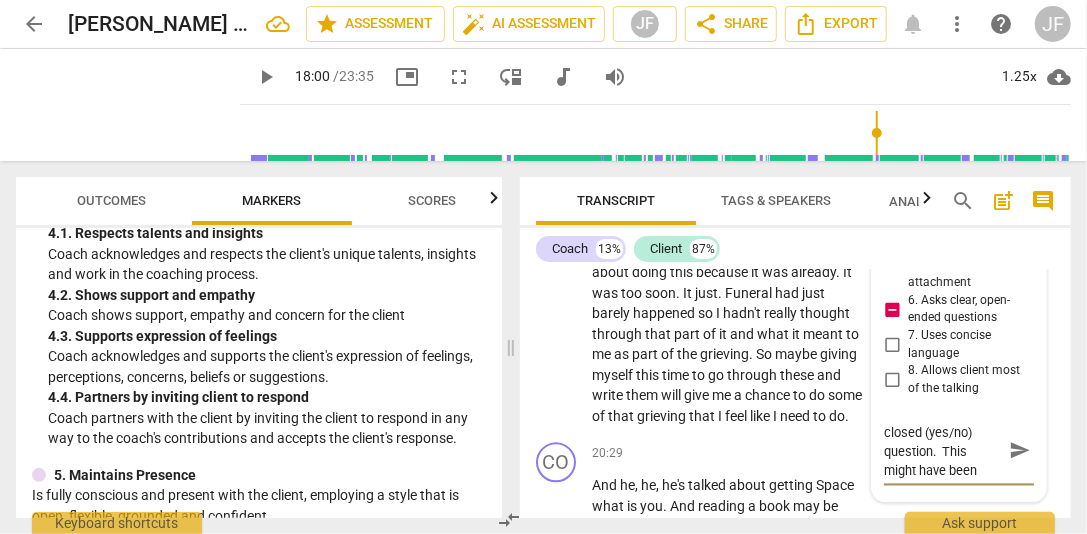 type on "Note: this is a closed (yes/no) question.  This might have been" 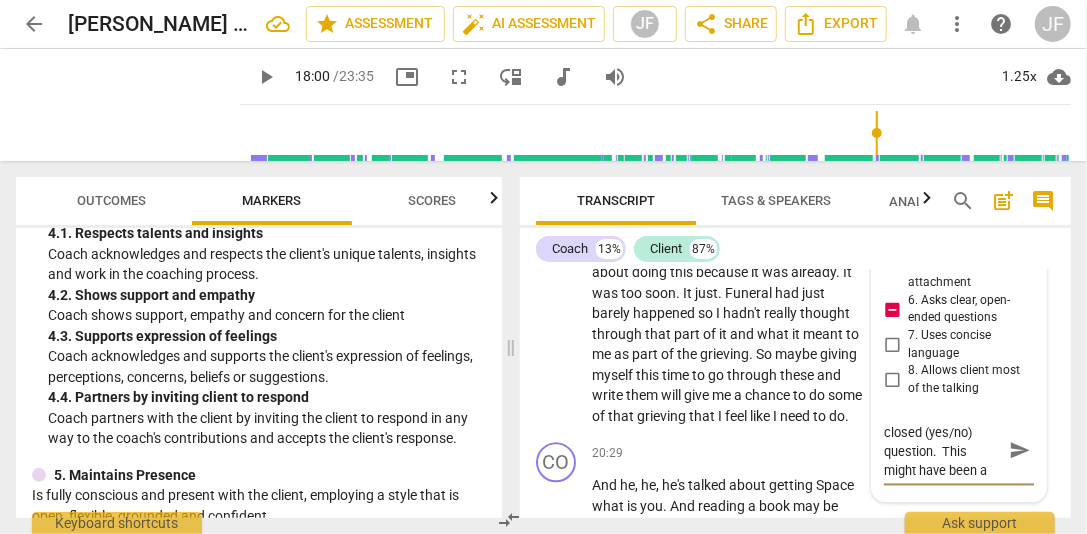 type on "Note: this is a closed (yes/no) question.  This might have been an" 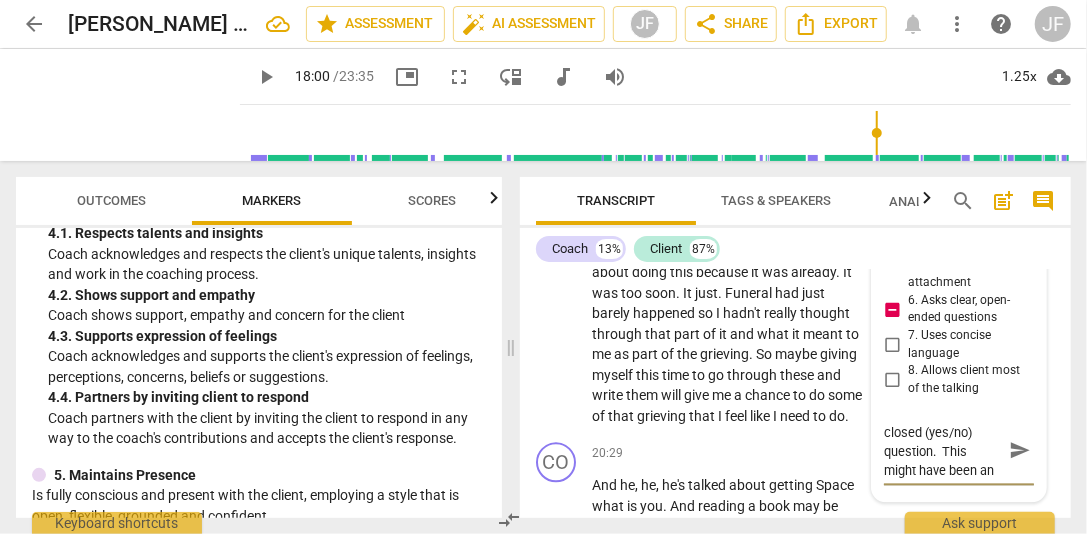 scroll, scrollTop: 36, scrollLeft: 0, axis: vertical 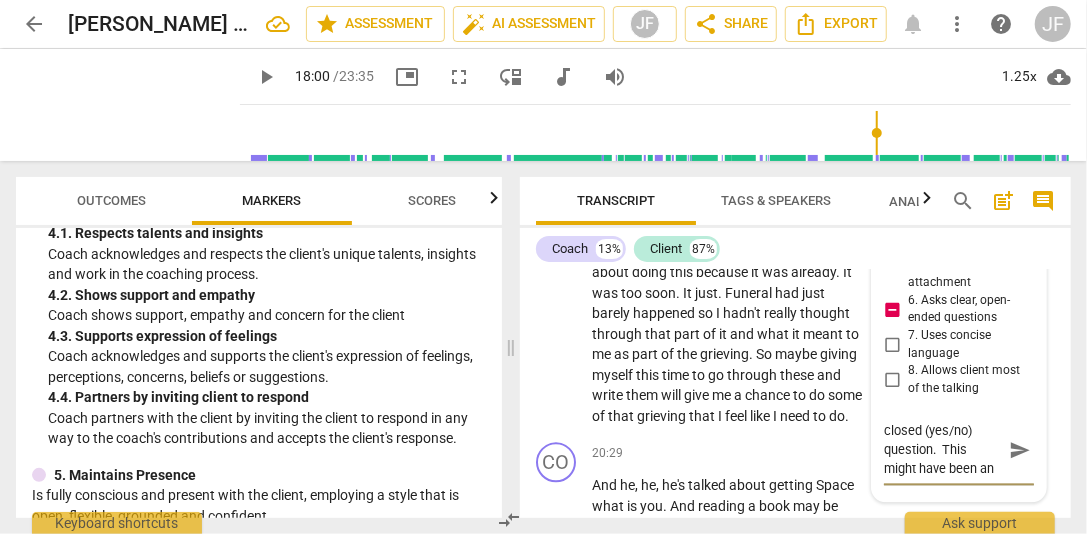 type on "Note: this is a closed (yes/no) question.  This might have been an" 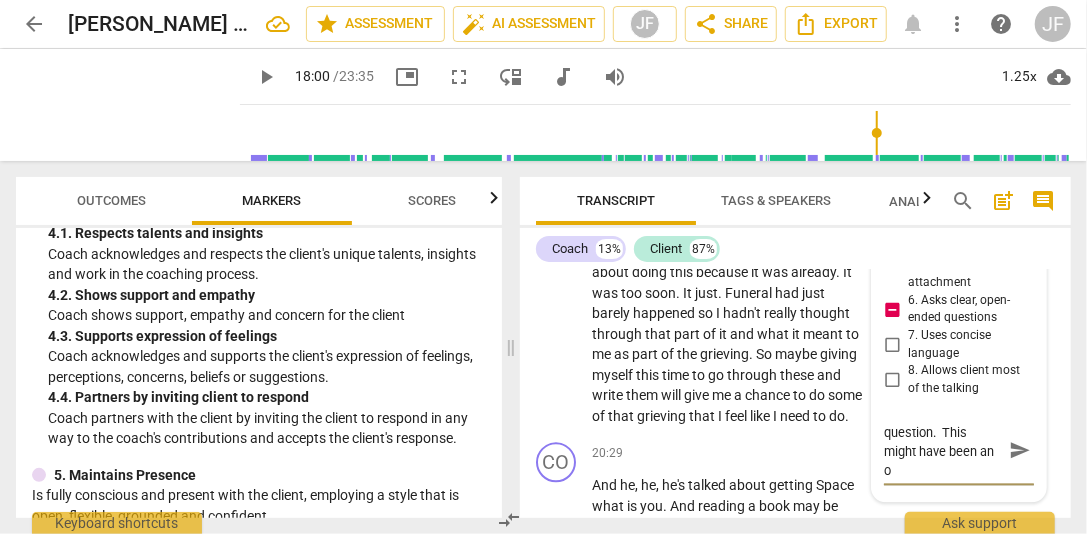 type on "Note: this is a closed (yes/no) question.  This might have been an op" 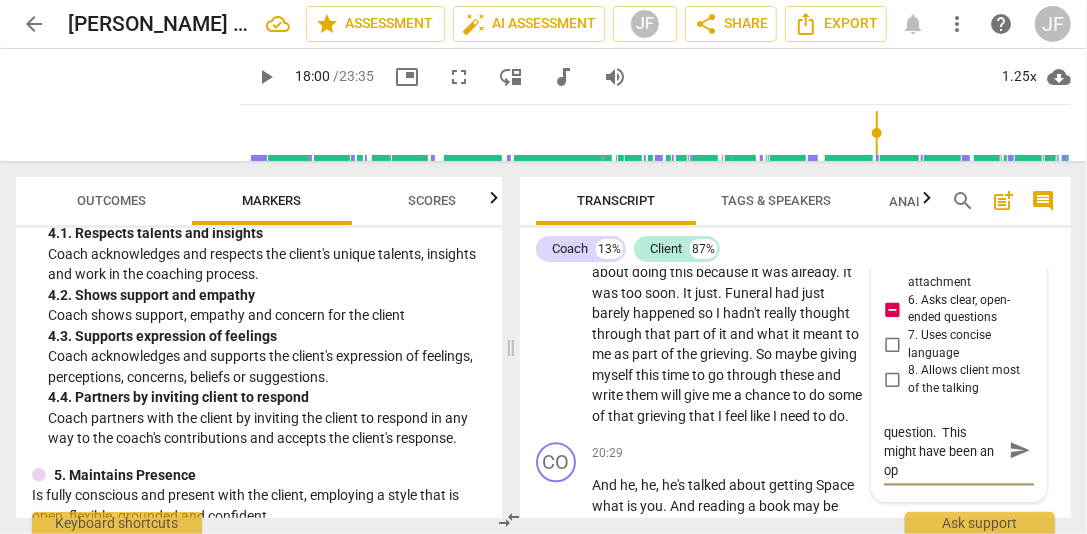 type on "Note: this is a closed (yes/no) question.  This might have been an opp" 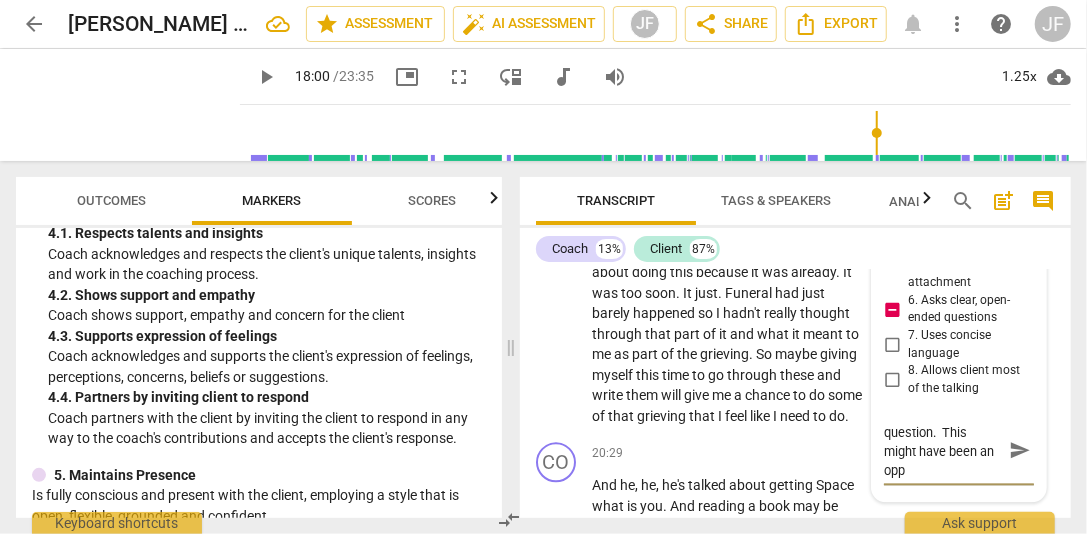 type on "Note: this is a closed (yes/no) question.  This might have been an oppo" 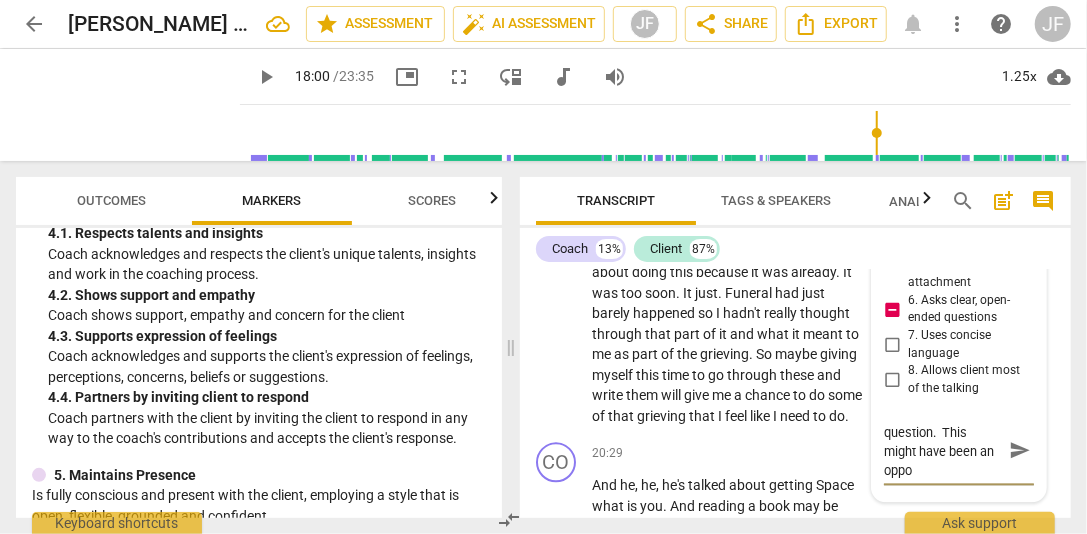 type on "Note: this is a closed (yes/no) question.  This might have been an oppor" 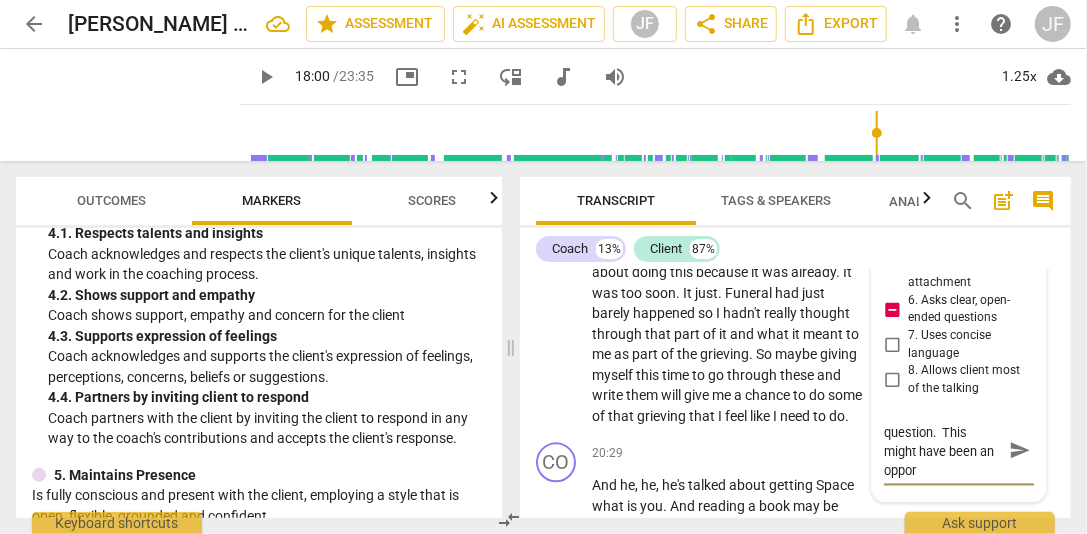 type on "Note: this is a closed (yes/no) question.  This might have been an opport" 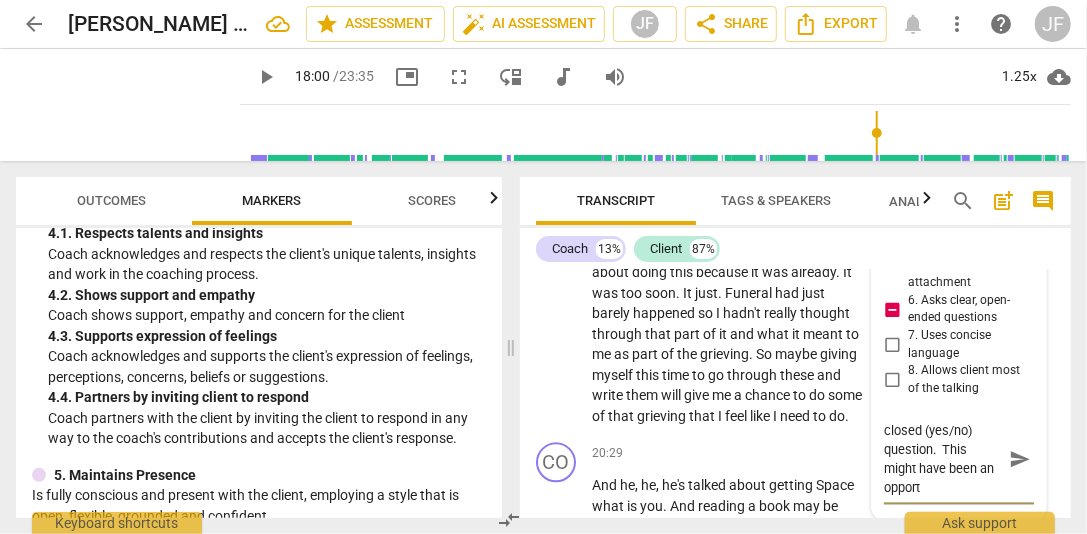 scroll, scrollTop: 19, scrollLeft: 0, axis: vertical 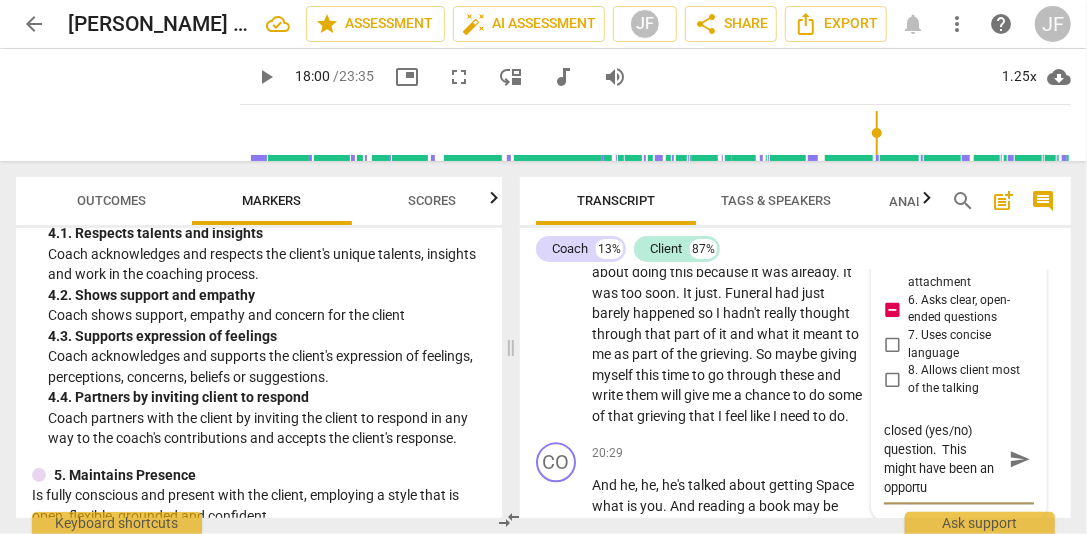 type on "Note: this is a closed (yes/no) question.  This might have been an opportun" 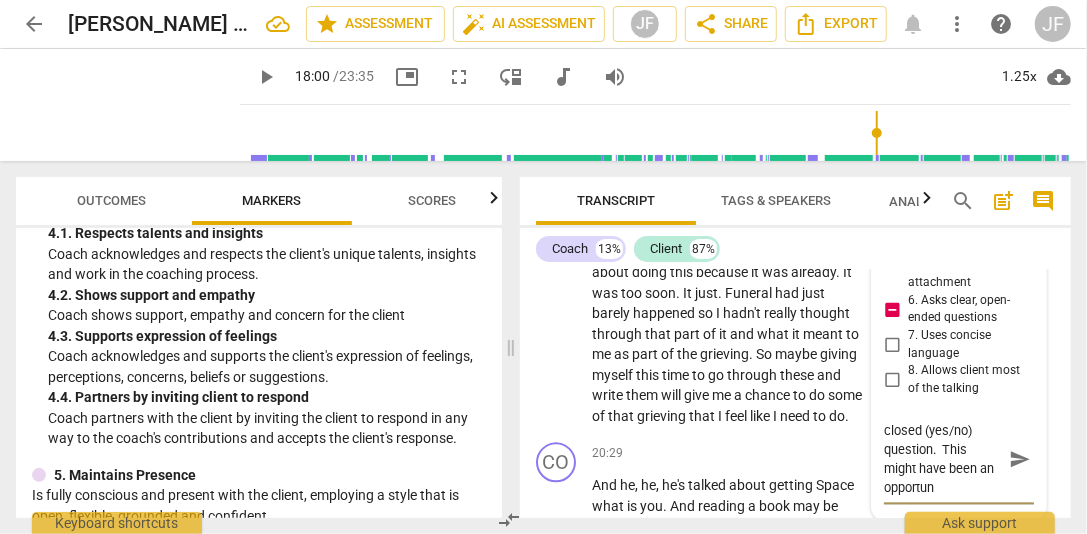 type on "Note: this is a closed (yes/no) question.  This might have been an opportuni" 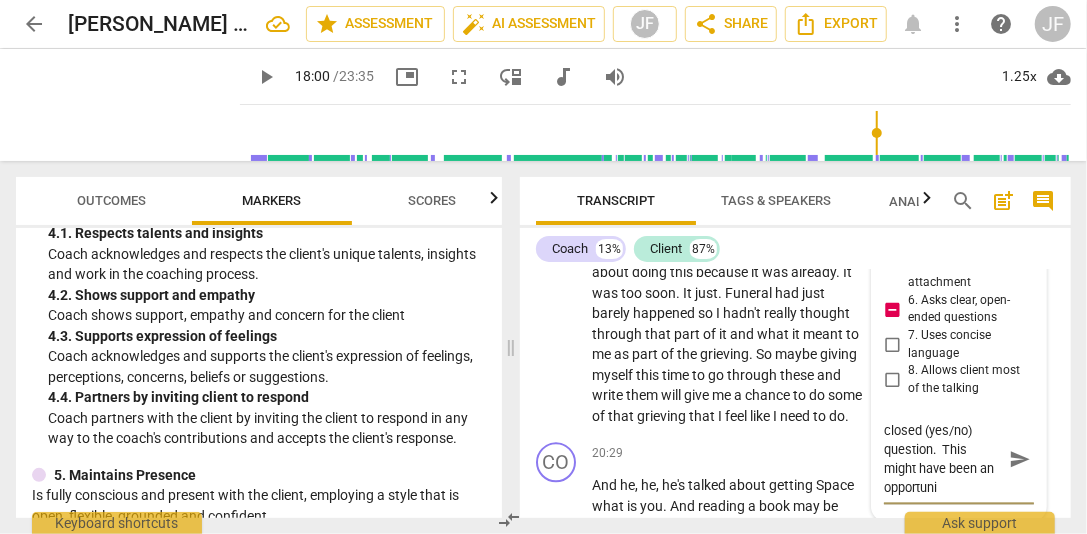 type on "Note: this is a closed (yes/no) question.  This might have been an opportunit" 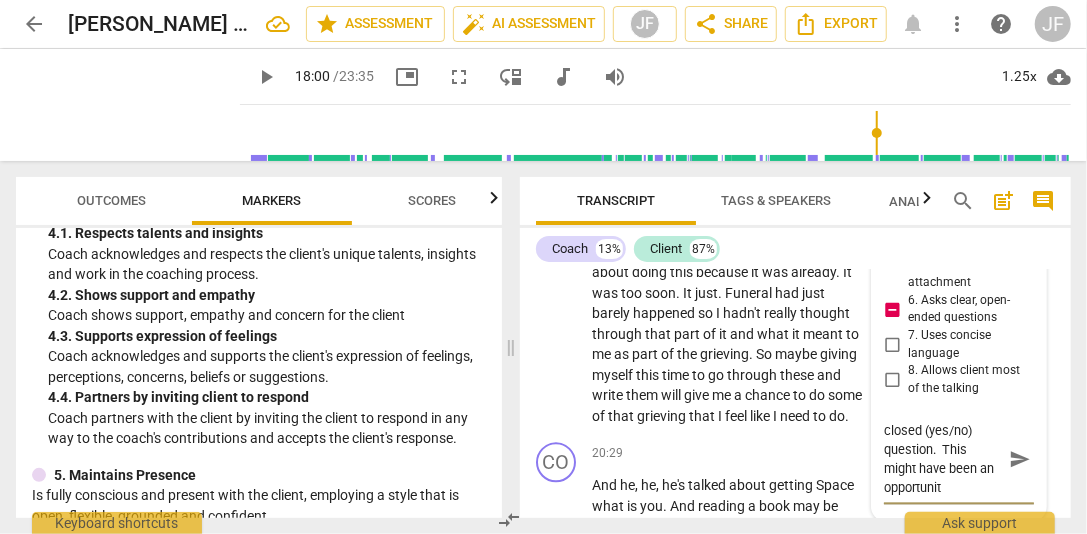 type on "Note: this is a closed (yes/no) question.  This might have been an opportunity" 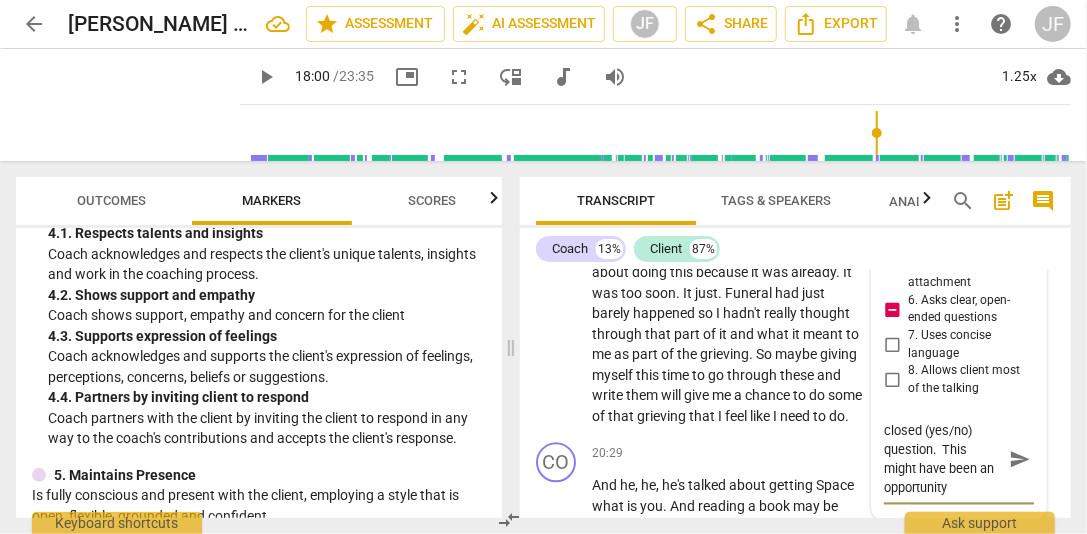 type on "Note: this is a closed (yes/no) question.  This might have been an opportunity" 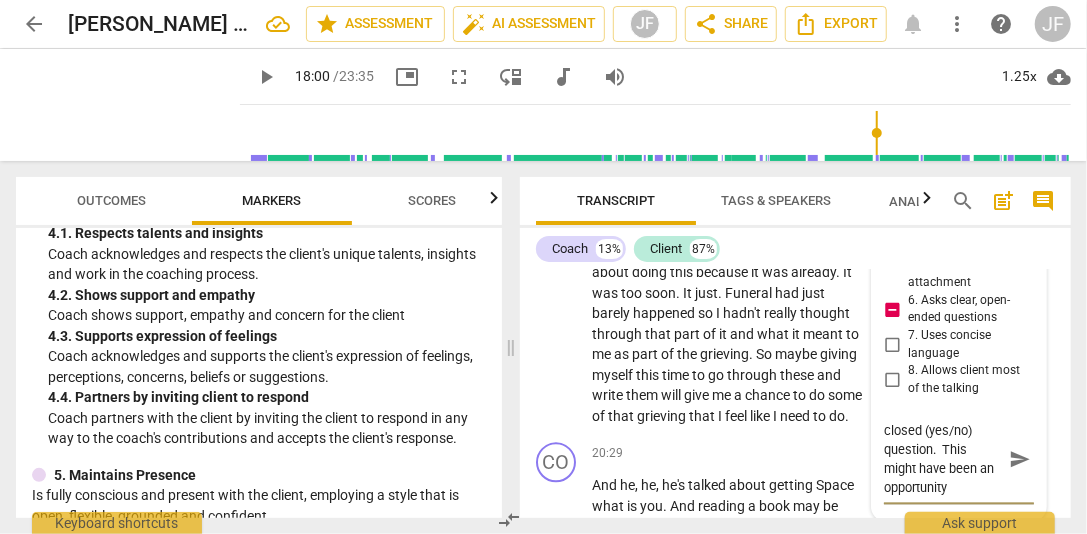 type on "Note: this is a closed (yes/no) question.  This might have been an opportunity t" 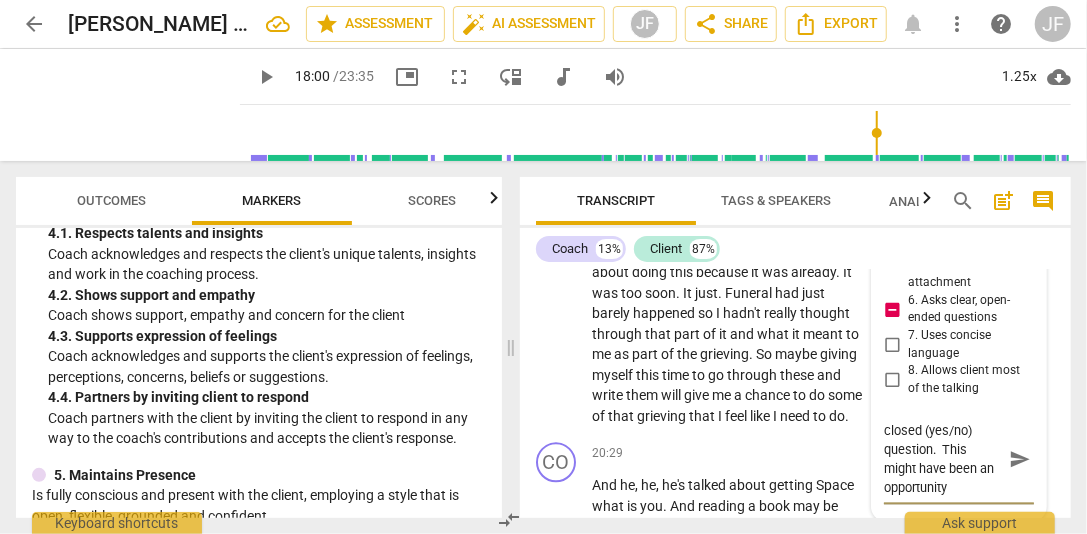 type on "Note: this is a closed (yes/no) question.  This might have been an opportunity t" 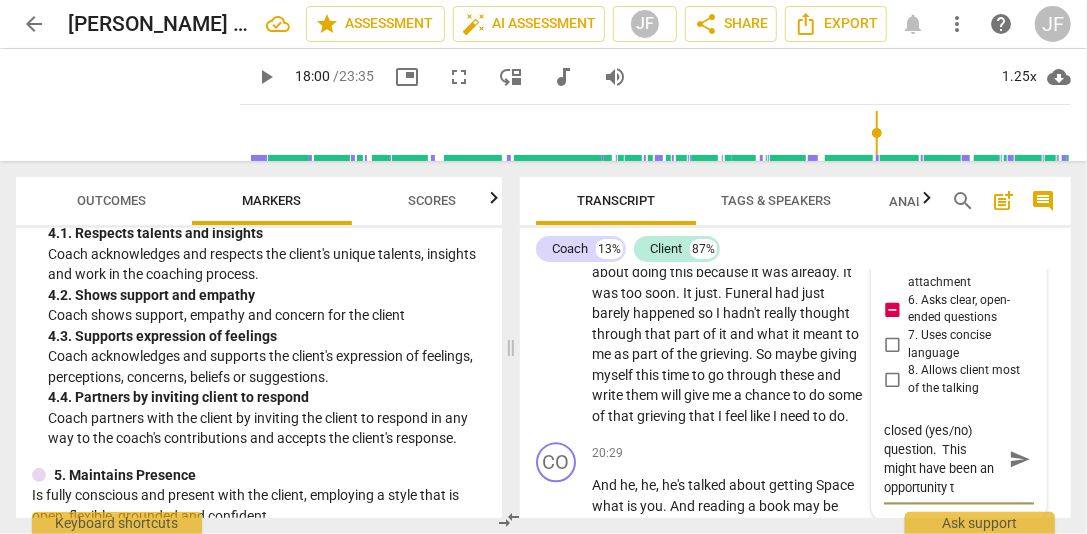 type on "Note: this is a closed (yes/no) question.  This might have been an opportunity to" 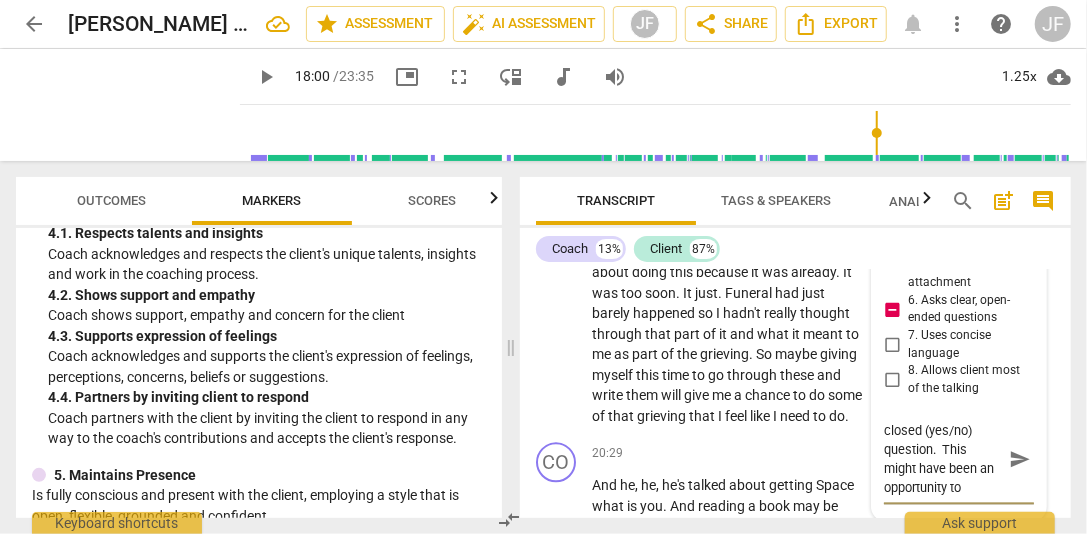 type on "Note: this is a closed (yes/no) question.  This might have been an opportunity to" 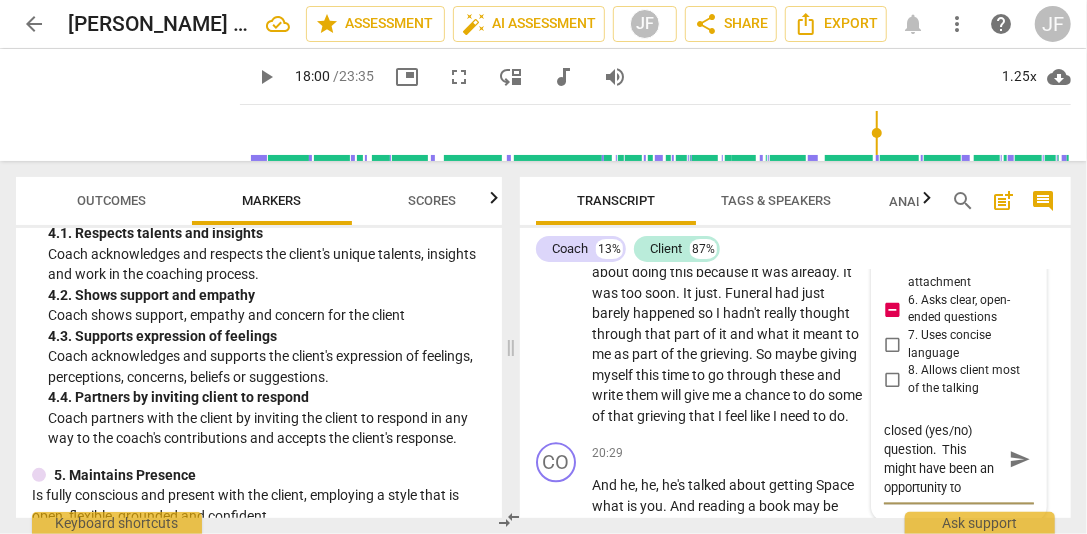 type on "Note: this is a closed (yes/no) question.  This might have been an opportunity to m" 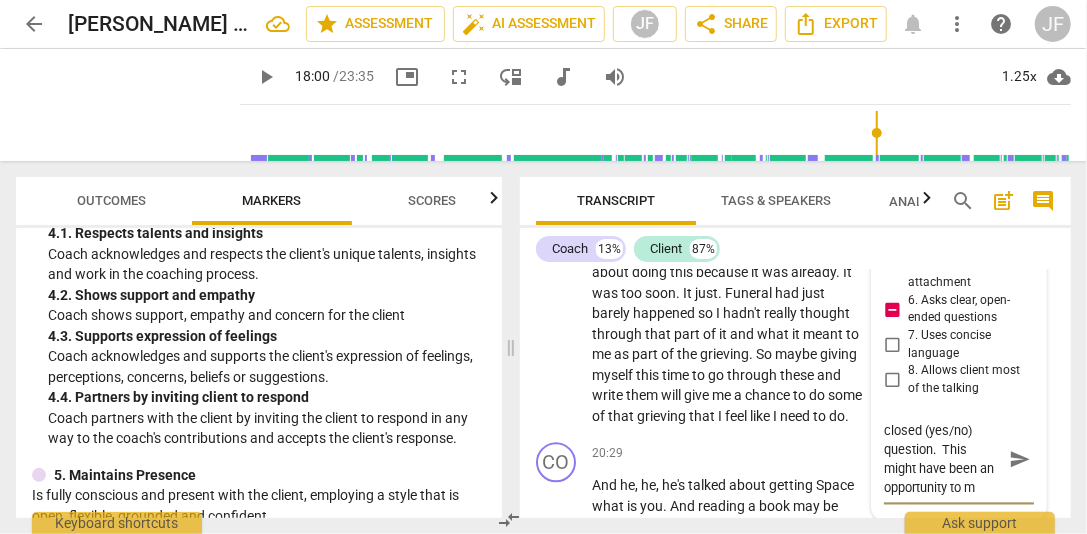scroll, scrollTop: 36, scrollLeft: 0, axis: vertical 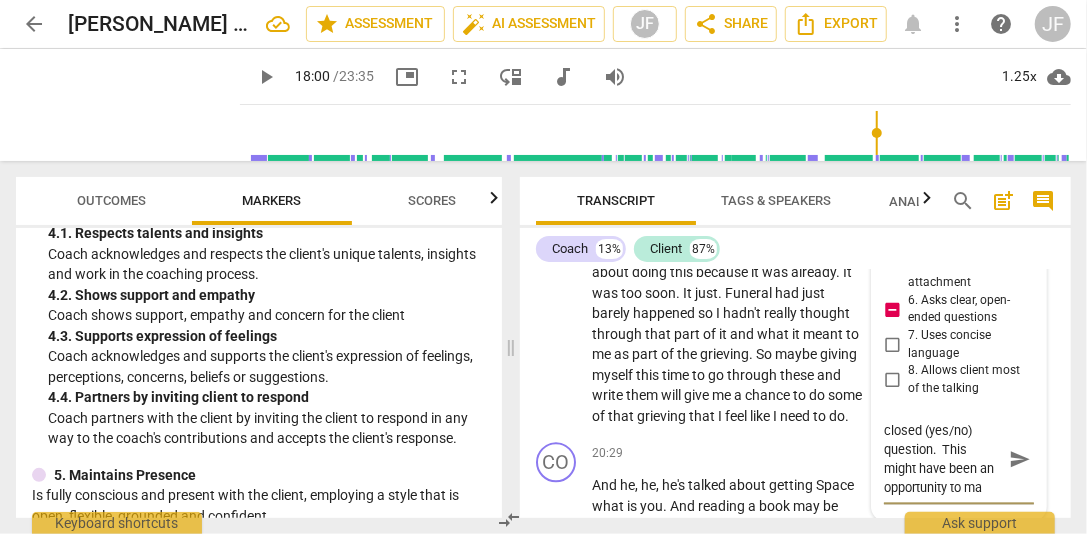 type on "Note: this is a closed (yes/no) question.  This might have been an opportunity to mak" 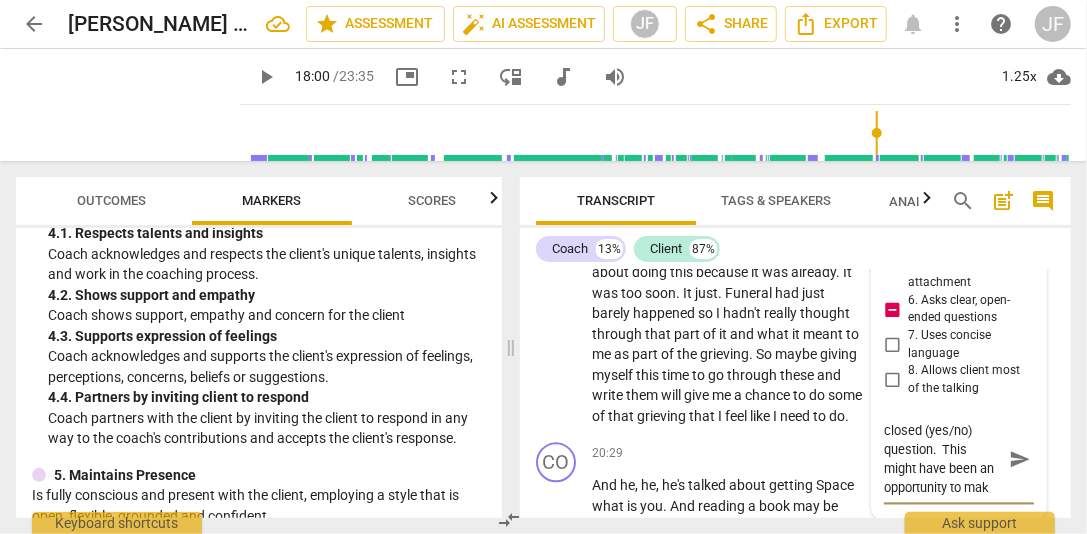 type on "Note: this is a closed (yes/no) question.  This might have been an opportunity to make" 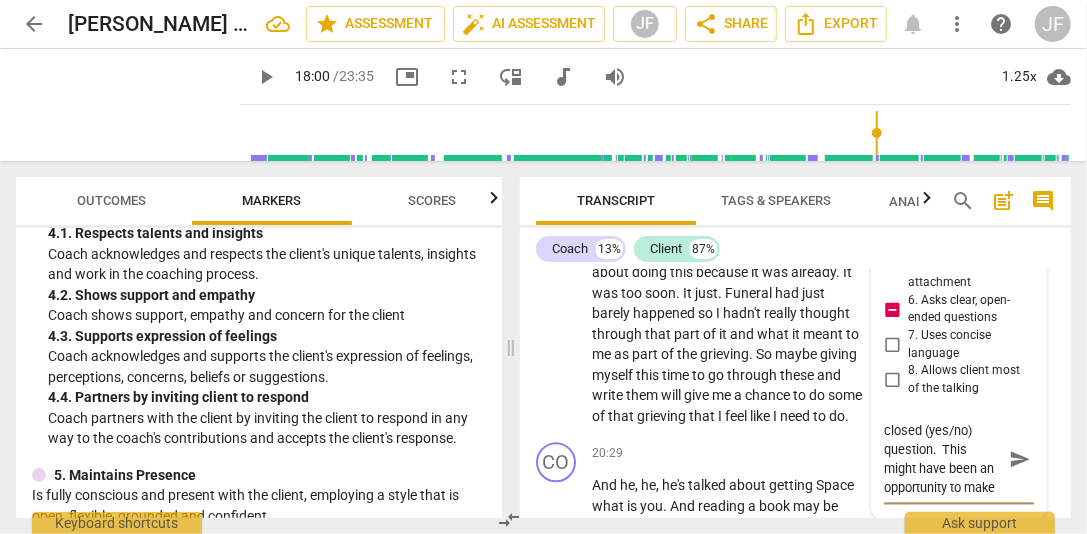 type on "Note: this is a closed (yes/no) question.  This might have been an opportunity to make" 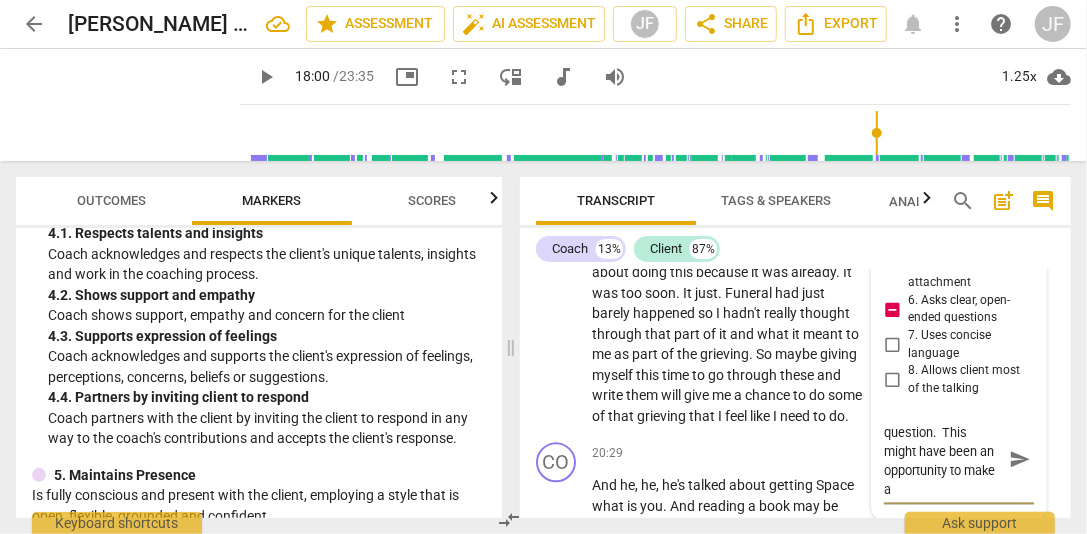 type on "Note: this is a closed (yes/no) question.  This might have been an opportunity to make an" 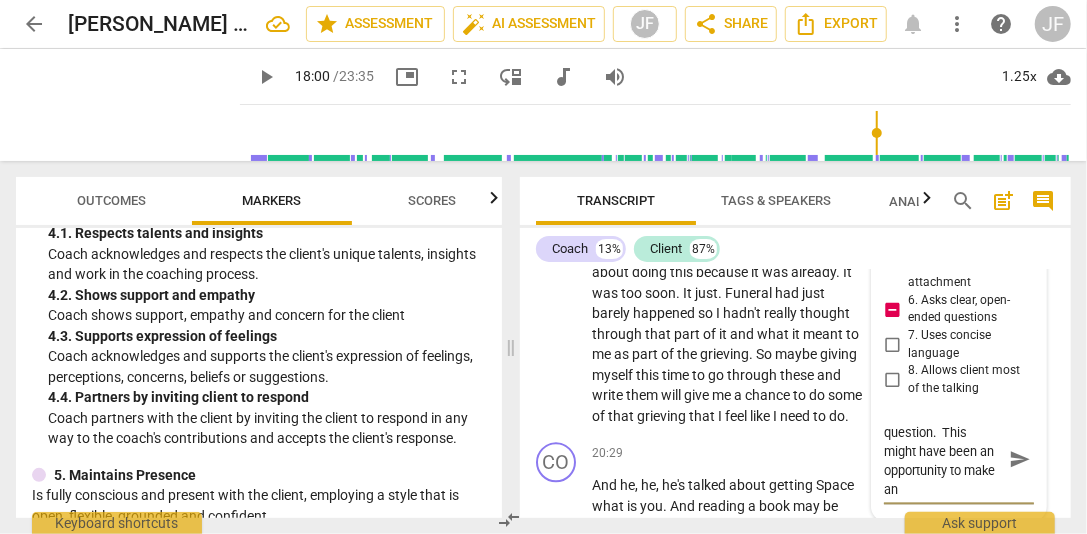 type on "Note: this is a closed (yes/no) question.  This might have been an opportunity to make an" 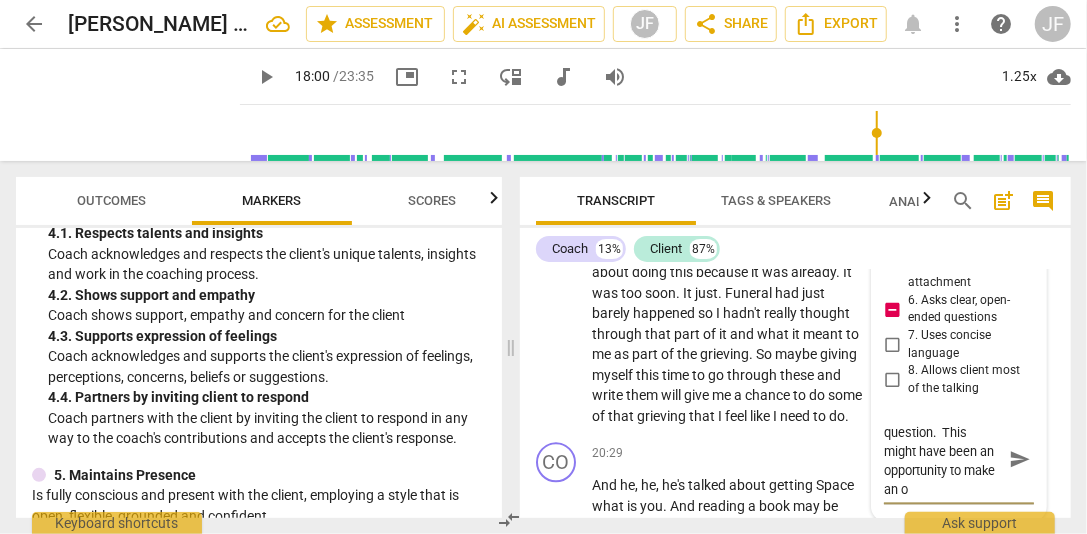 type on "Note: this is a closed (yes/no) question.  This might have been an opportunity to make an ob" 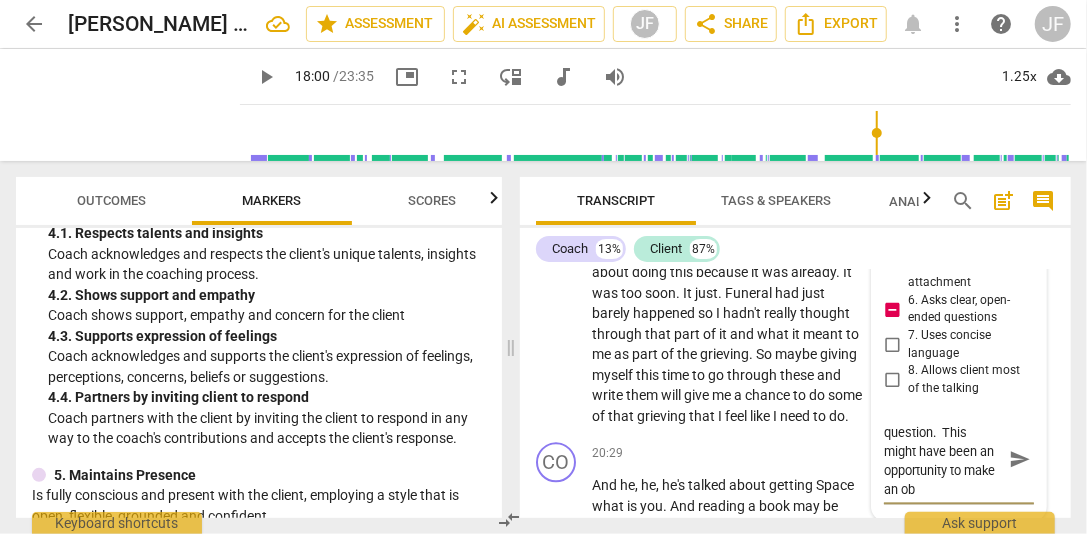 scroll, scrollTop: 8482, scrollLeft: 0, axis: vertical 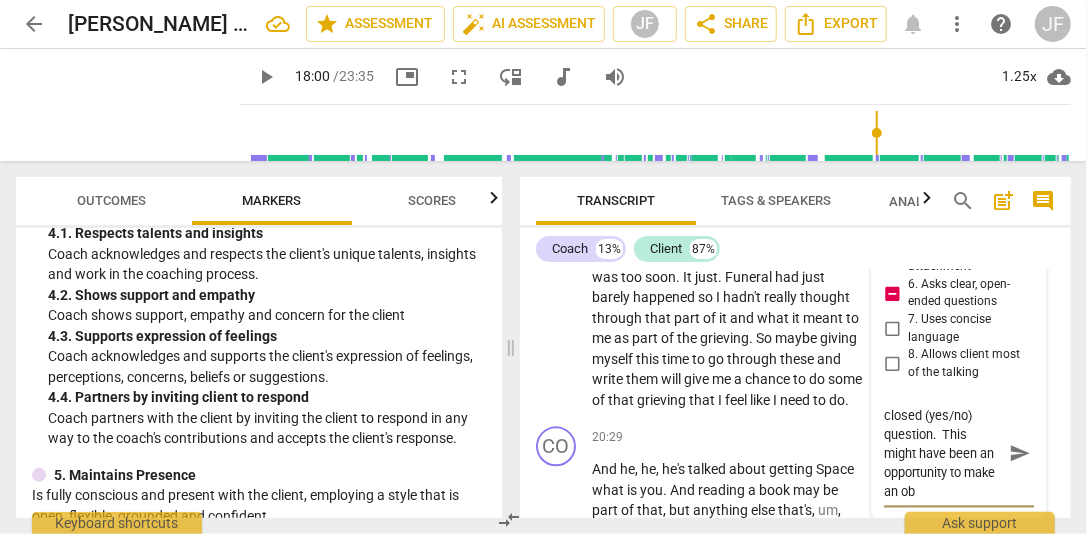 type on "Note: this is a closed (yes/no) question.  This might have been an opportunity to make an obs" 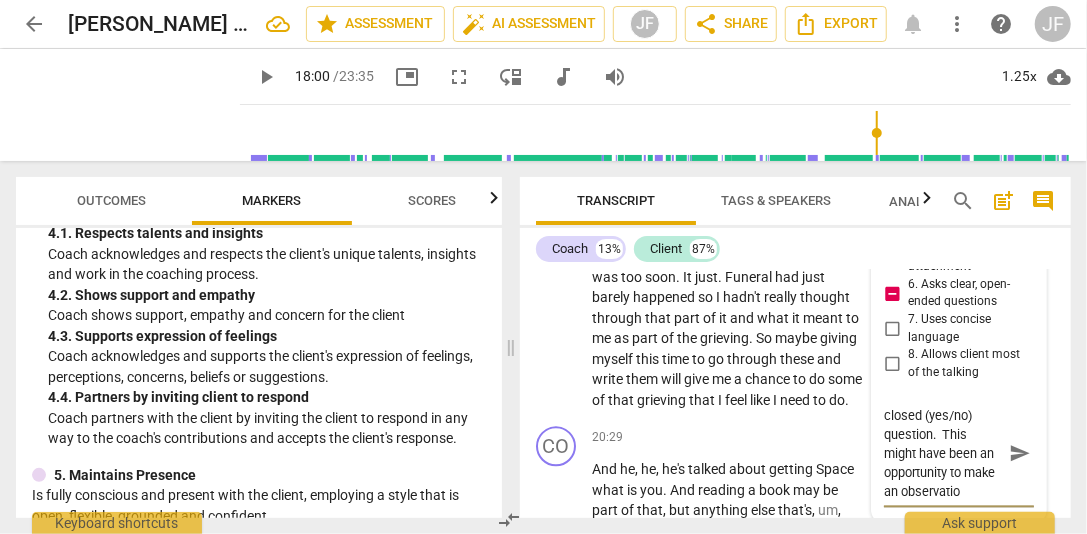 scroll, scrollTop: 8484, scrollLeft: 0, axis: vertical 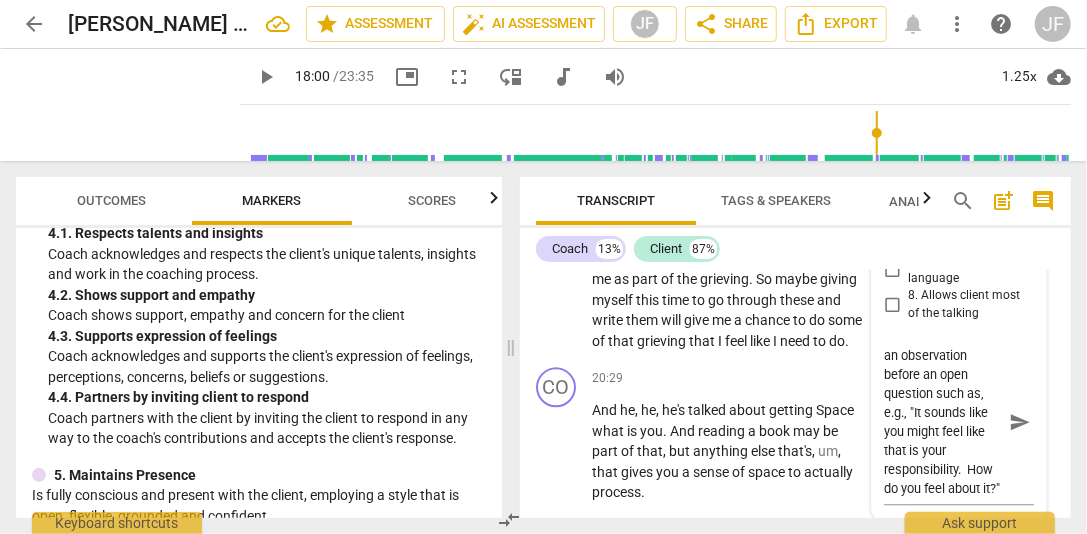 click on "CO play_arrow pause 00:04 + Add competency 1.Ethical 3.Agreement 5.Presence 7.Awareness keyboard_arrow_right [PERSON_NAME] ,   thank   you   for   letting   me   record   this   [DATE]   and   thank   you   for   signing   the   release   form   and   (Client :   Mhm)   You   know   that   use   of   this   is   primarily   for   me   to ,   (cough)   excuse   me ,   to   work   with   my   mentor   coach   as   ah ,   she   encourages   me   to   be   a   better   coach .   Well ,   what   specifically   would   you   like   for   us   to   talk   about   [DATE] ? 3.Agreement [PERSON_NAME] 16:14 [DATE] 1. Identifies what to accomplish 5.Presence [PERSON_NAME] 16:14 [DATE] 4. Demonstrates curiosity 7.Awareness [PERSON_NAME] 16:14 [DATE] 6. Asks clear, open-ended questions 7. Uses concise language CL play_arrow pause 00:34 + Add competency keyboard_arrow_right Um ,   I've   been   pondering   that   and   I'm ,   I ,   I'm   wondering   if   what   I   need   is   clarity   about   um ," at bounding box center [795, 394] 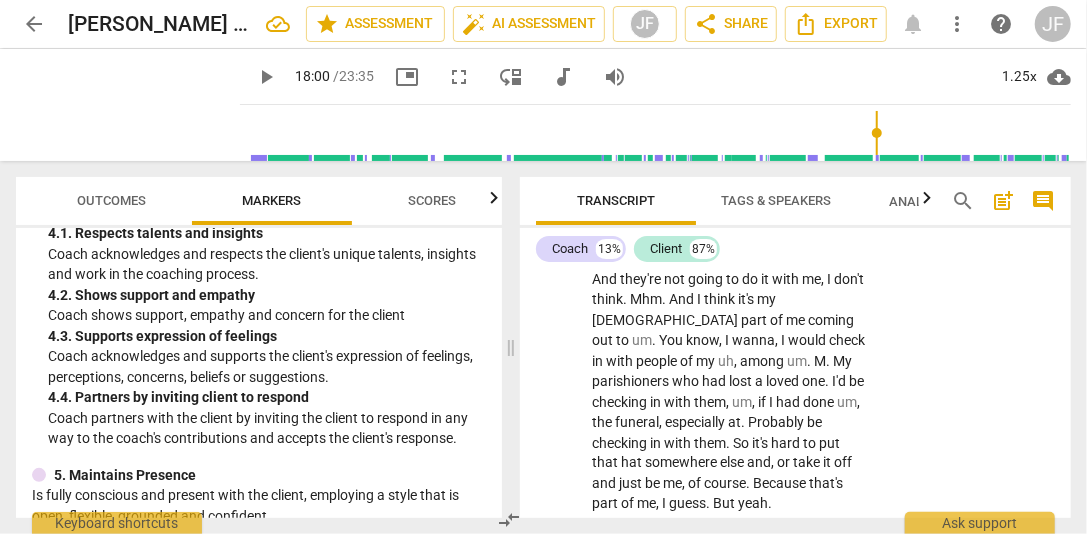 scroll, scrollTop: 7914, scrollLeft: 0, axis: vertical 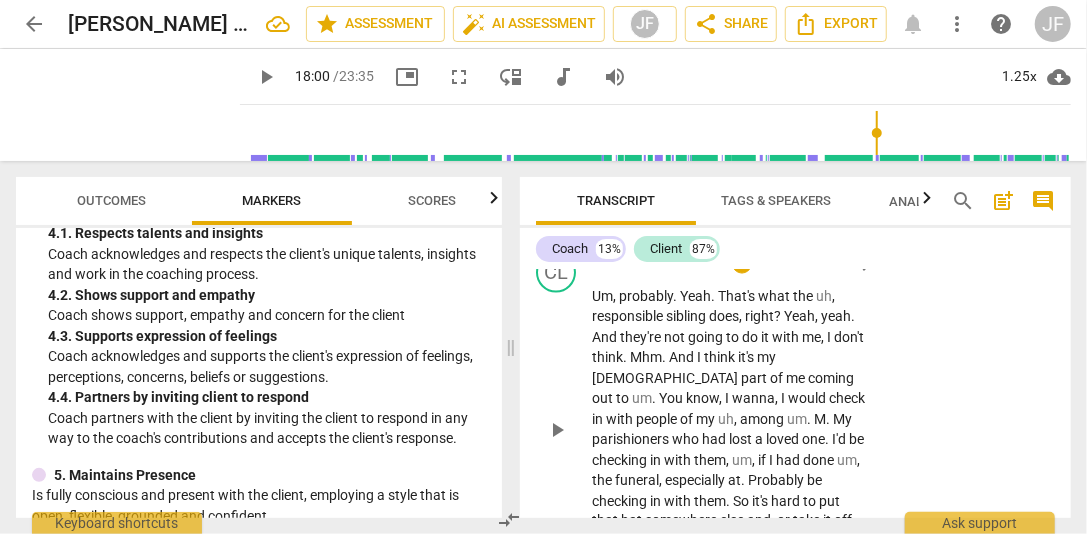 click on "play_arrow" at bounding box center [557, 430] 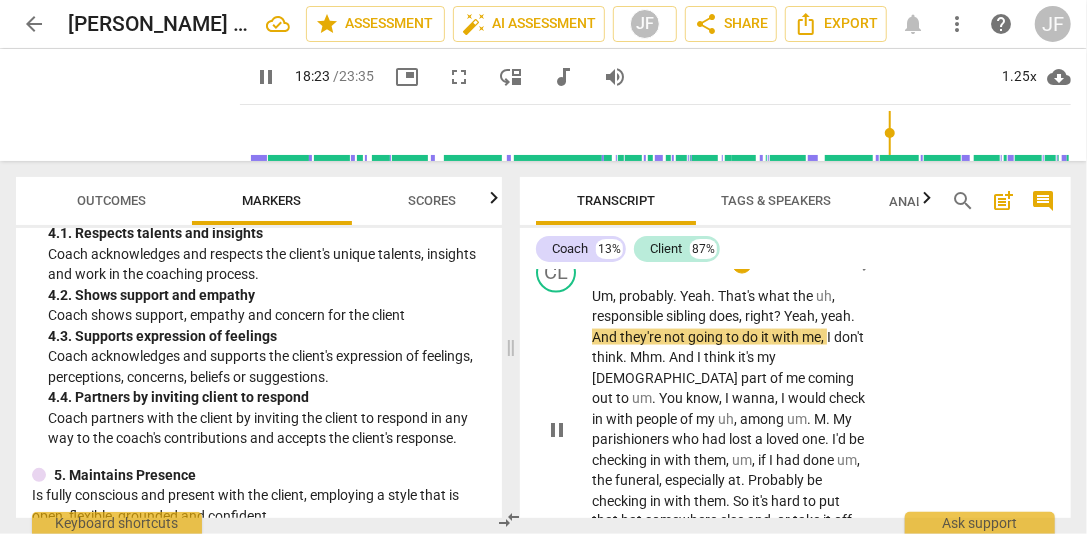 click on "pause" at bounding box center [557, 430] 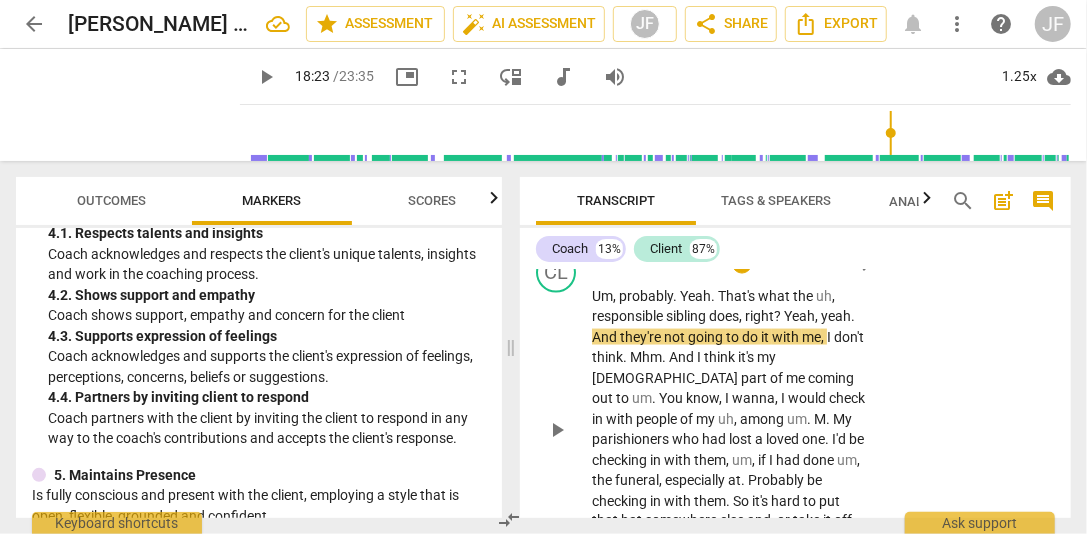 click on "Yeah" at bounding box center (799, 316) 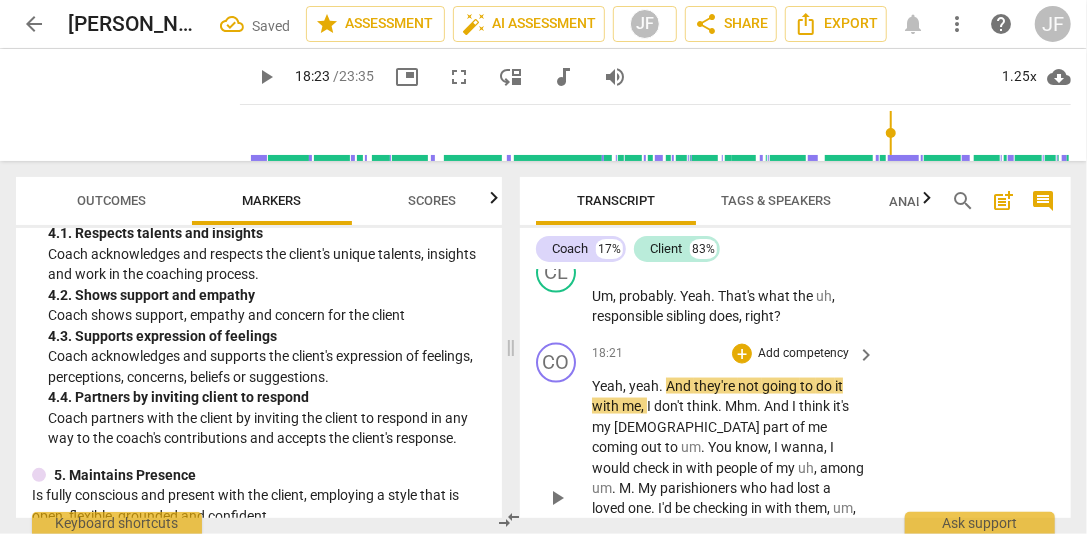 click on "," at bounding box center (626, 386) 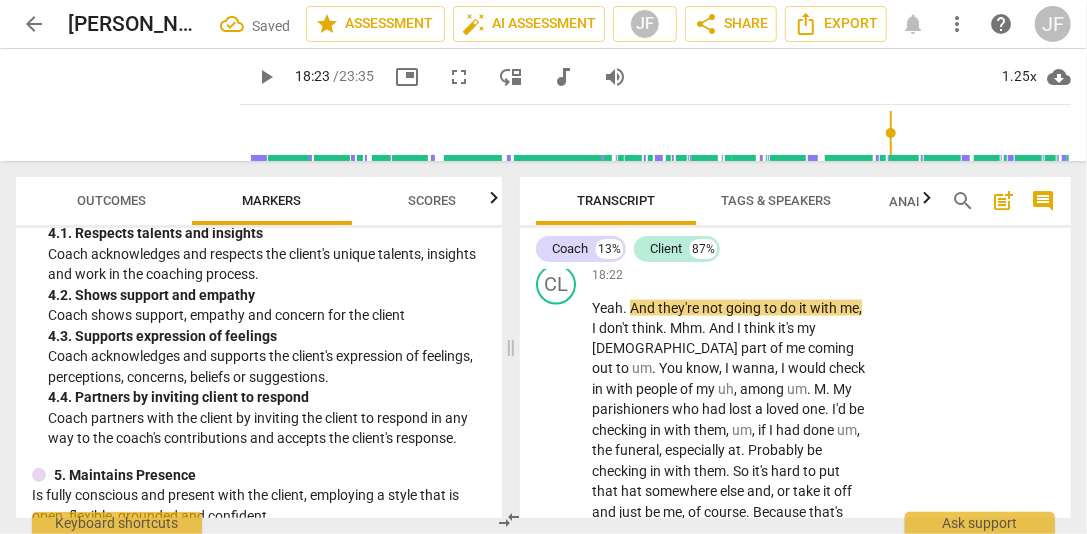 scroll, scrollTop: 8110, scrollLeft: 0, axis: vertical 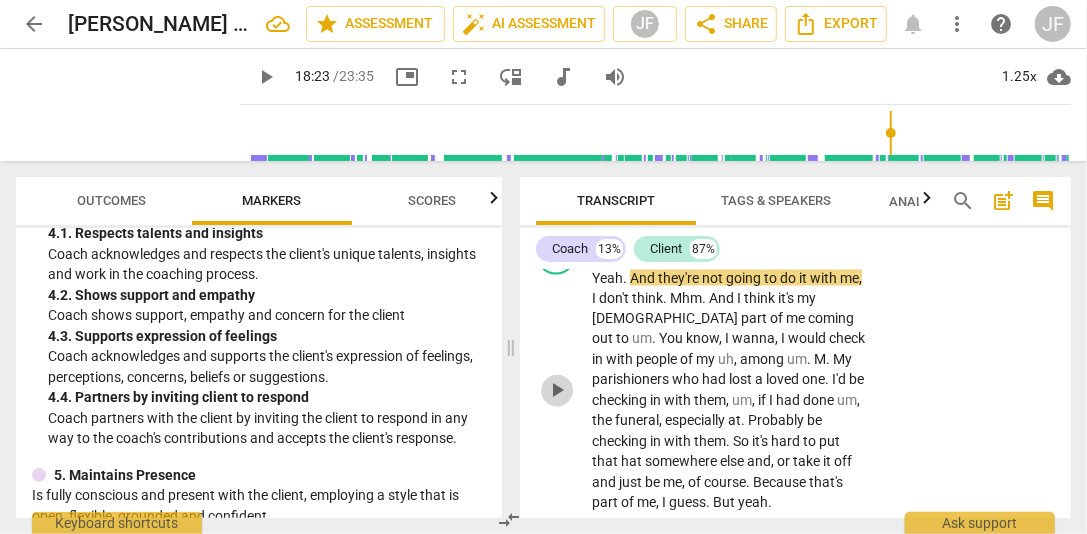 click on "play_arrow" at bounding box center [557, 391] 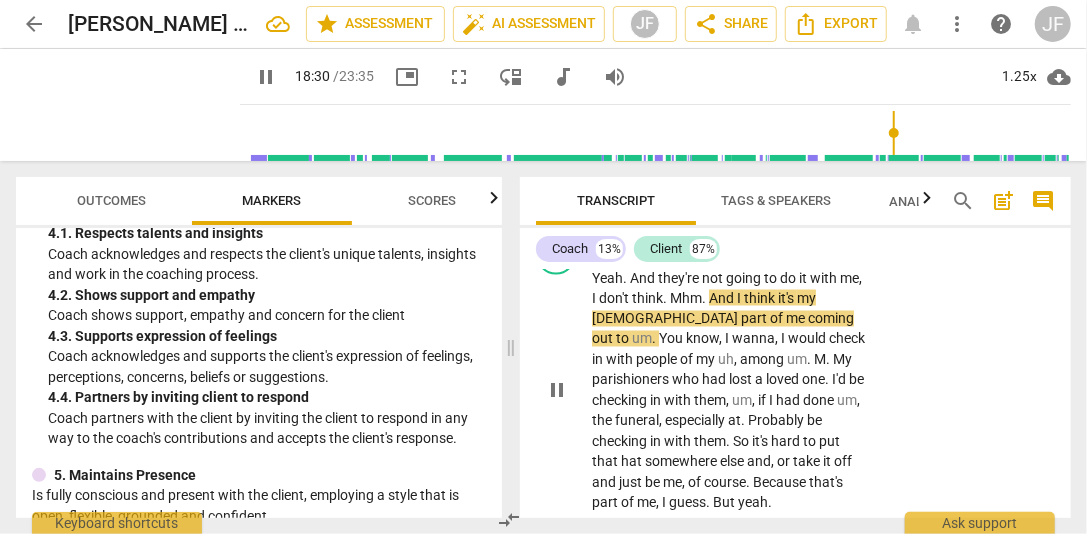 click on "pause" at bounding box center (557, 391) 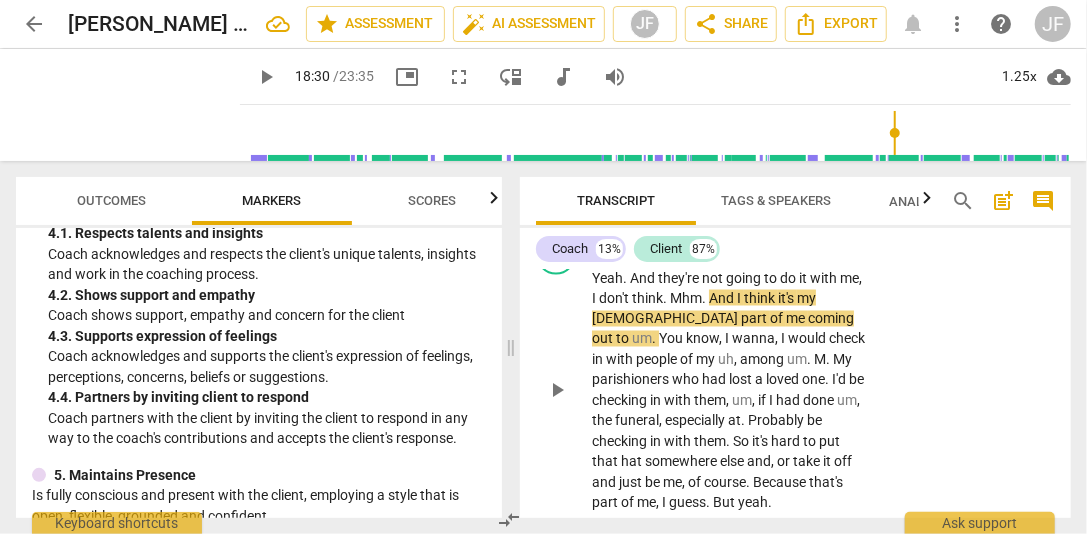 click on "." at bounding box center [705, 298] 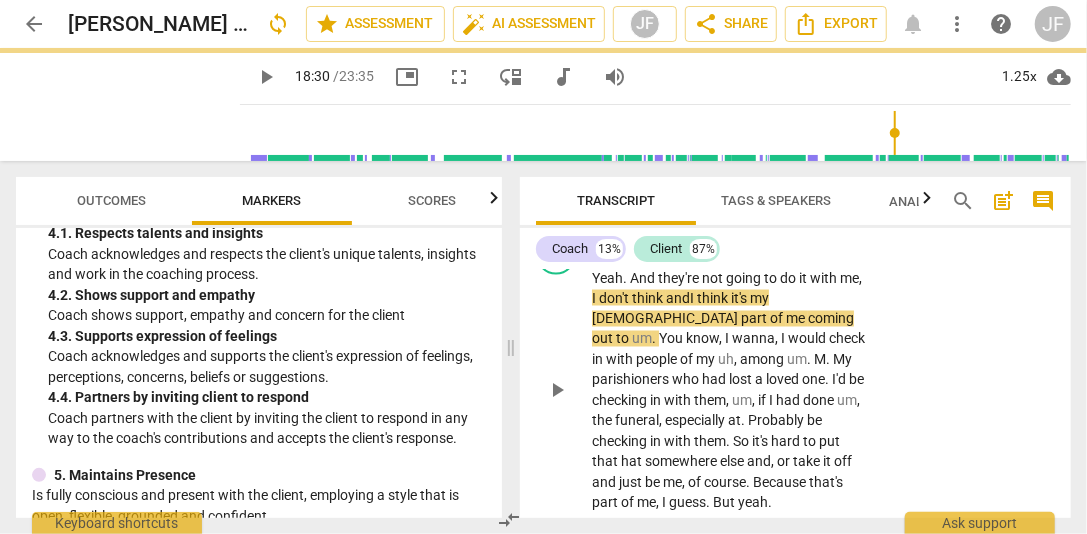 click on "play_arrow" at bounding box center [557, 391] 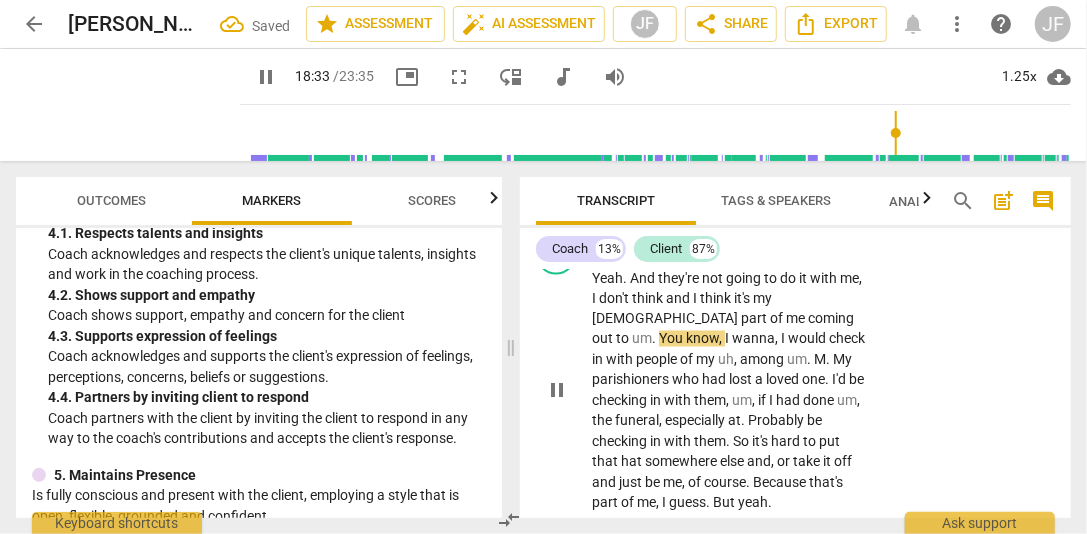 click on "to" at bounding box center [624, 339] 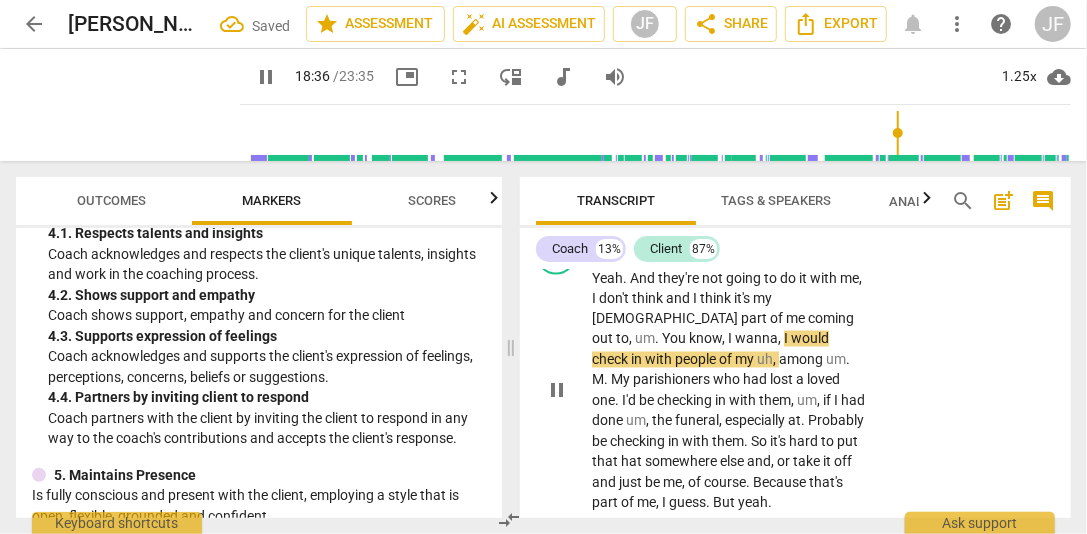 click on "." at bounding box center [658, 339] 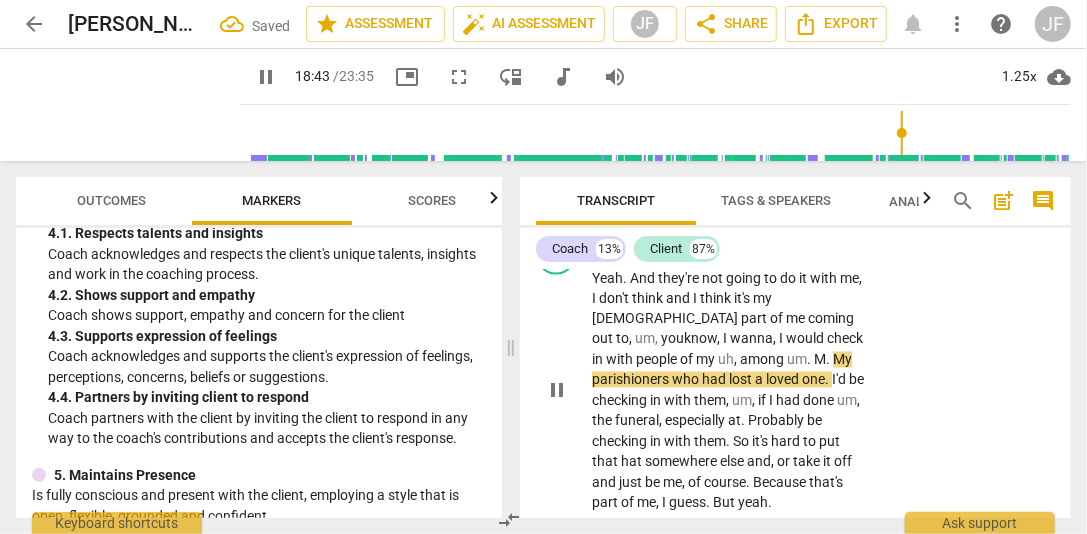 click on "among" at bounding box center (763, 360) 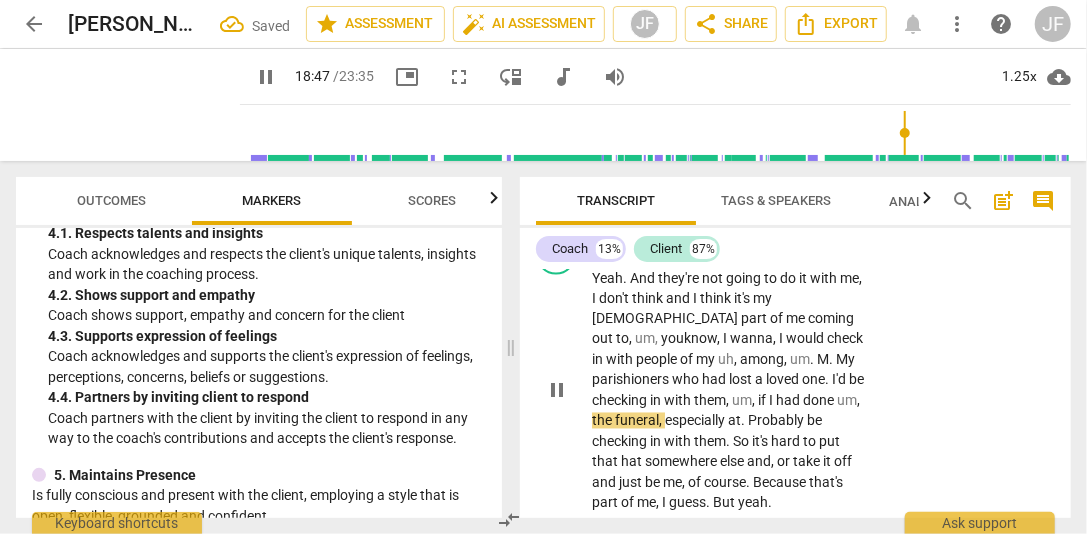 click on "." at bounding box center [813, 360] 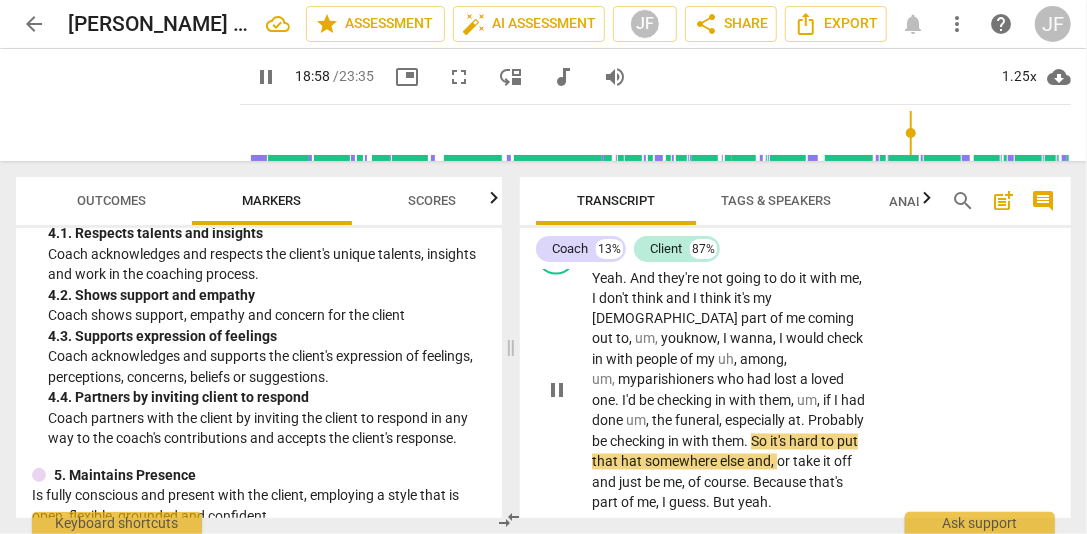 click on "pause" at bounding box center [557, 391] 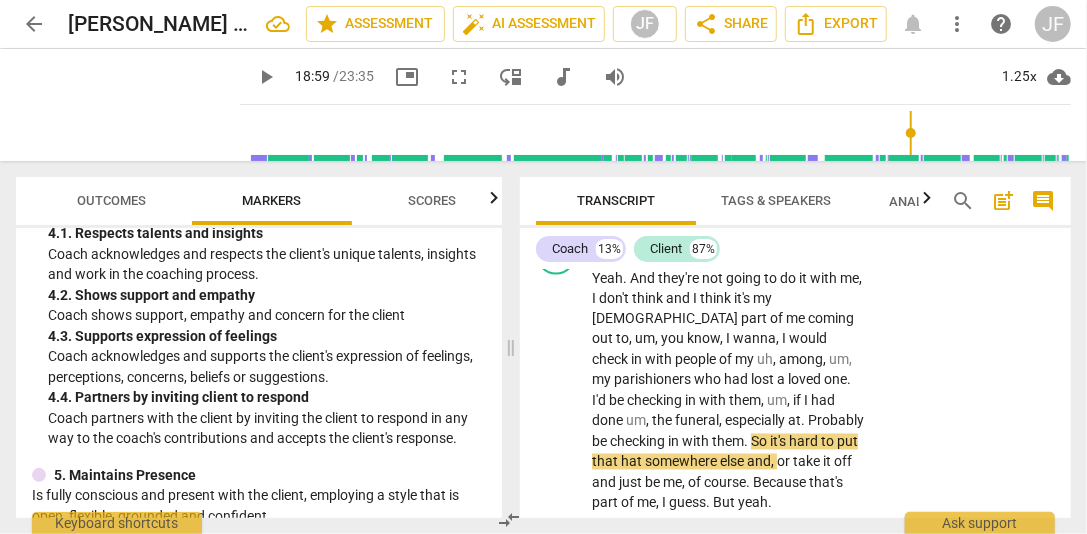 click on "," at bounding box center [764, 401] 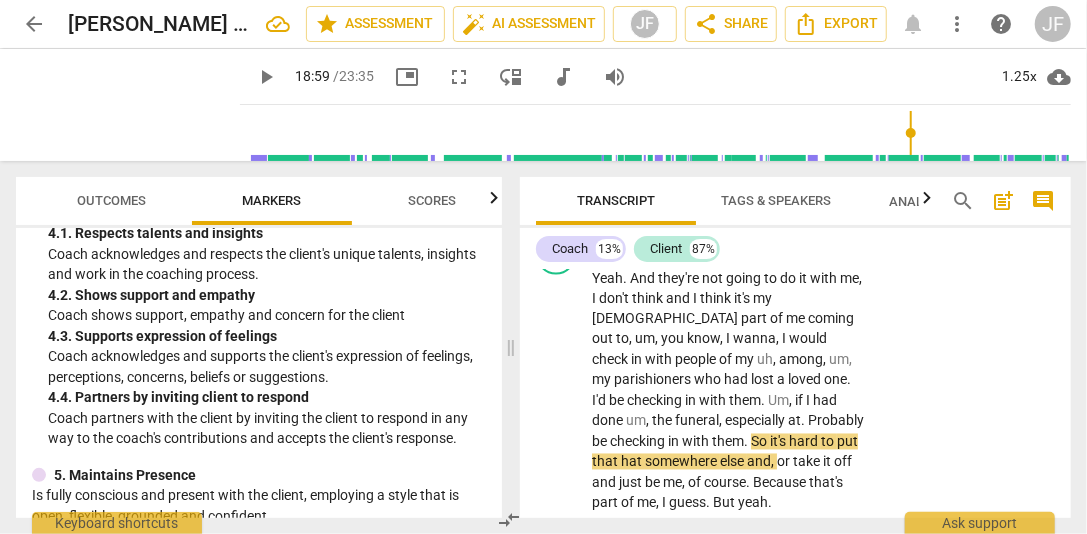 click on "I" at bounding box center [809, 401] 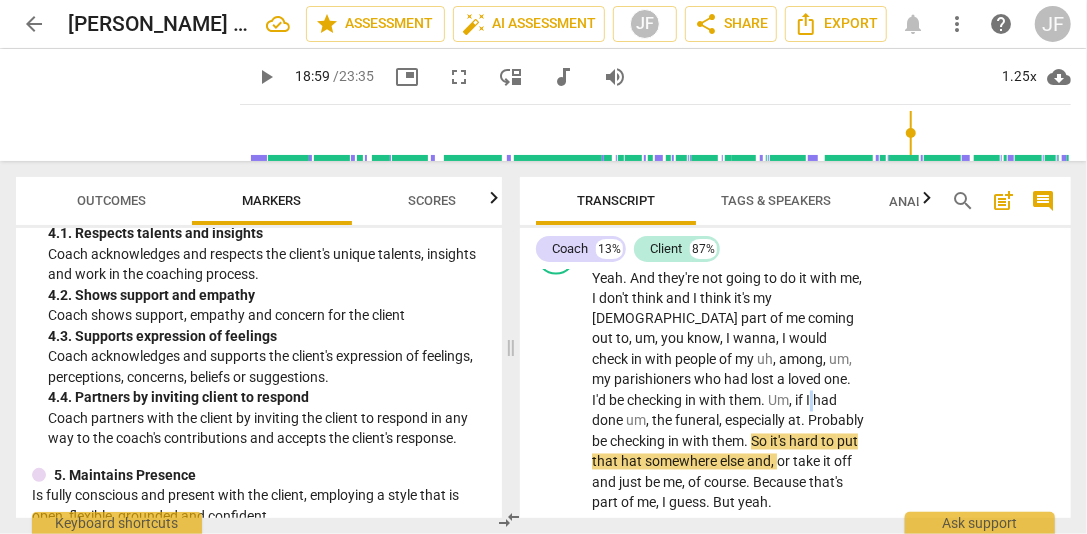 click on "I" at bounding box center (809, 401) 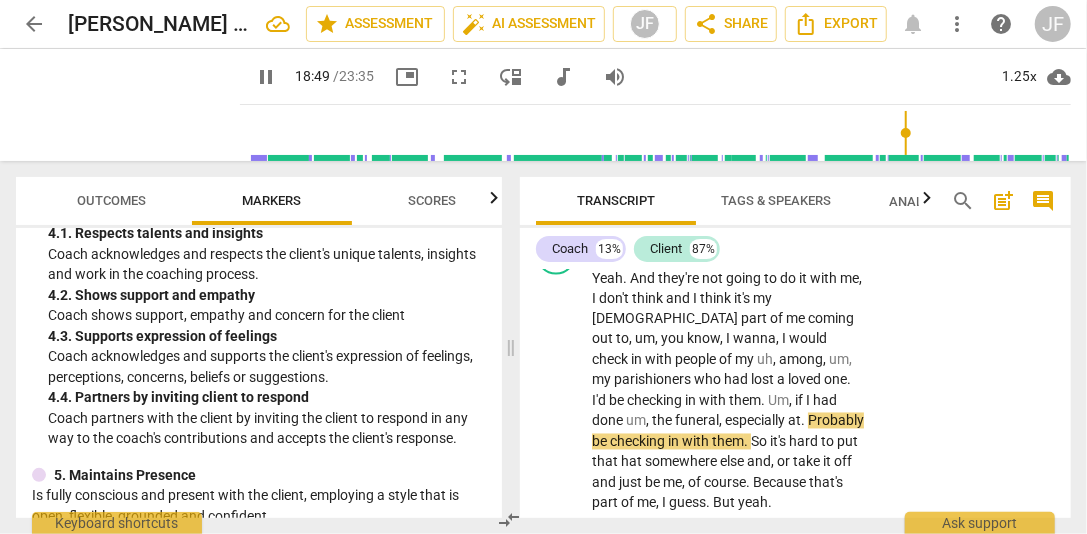 click on "pause" at bounding box center [557, 391] 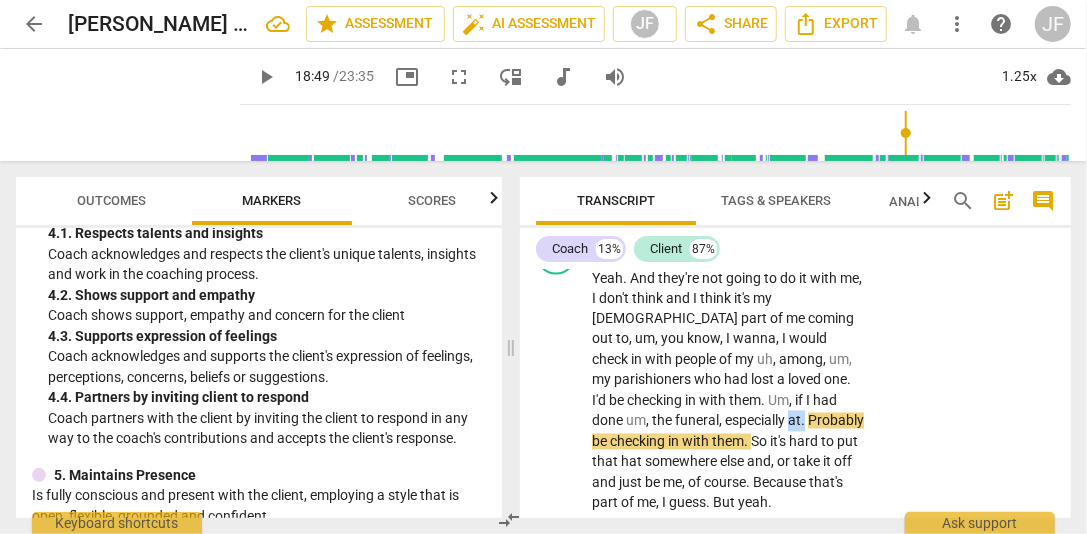 drag, startPoint x: 671, startPoint y: 439, endPoint x: 658, endPoint y: 443, distance: 13.601471 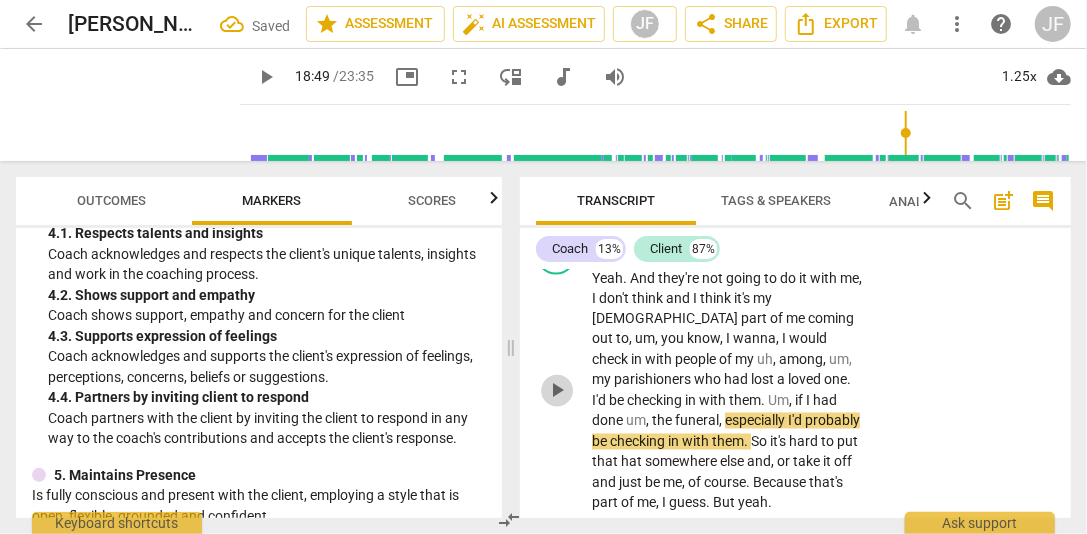 click on "play_arrow" at bounding box center [557, 391] 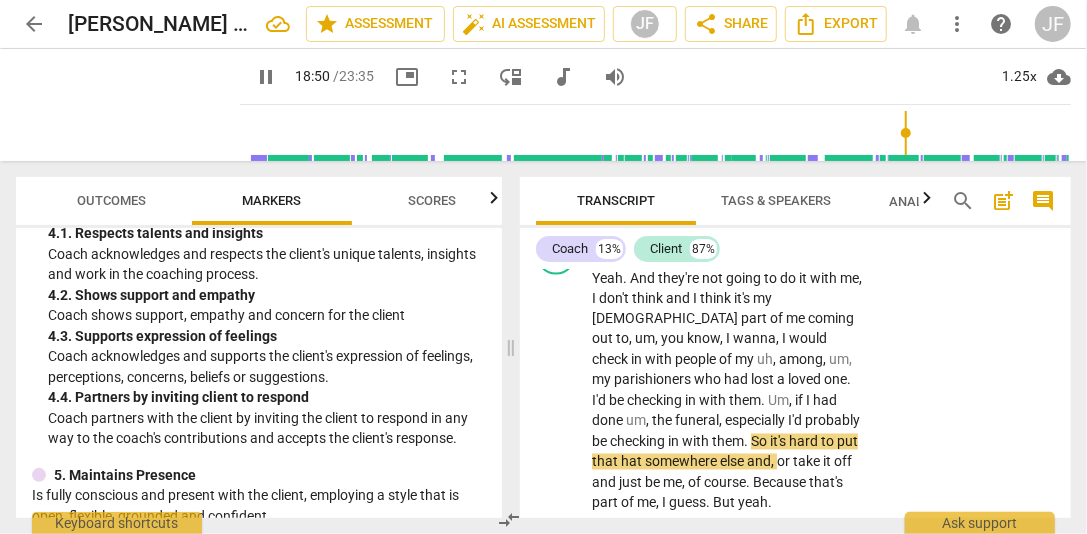 click on "Yeah .   And   they're   not   going   to   do   it   with   me ,   I   don't   think   and   I   think   it's   my   pastor   part   of   me   coming   out   to ,   um ,   you   know ,   I   wanna ,   I   would   check   in   with   people   of   my   uh ,   among ,   um ,   my   parishioners   who   had   lost   a   loved   one .   I'd   be   checking   in   with   them .   Um ,   if   I   had   done   um ,   the   funeral ,   especially   I'd   probably   be   checking   in   with   them .   So   it's   hard   to   put   that   hat   somewhere   else   and ,   or   take   it   off   and   just   be   me ,   of   course .   Because   that's   part   of   me ,   I   guess .   But   yeah ." at bounding box center [728, 391] 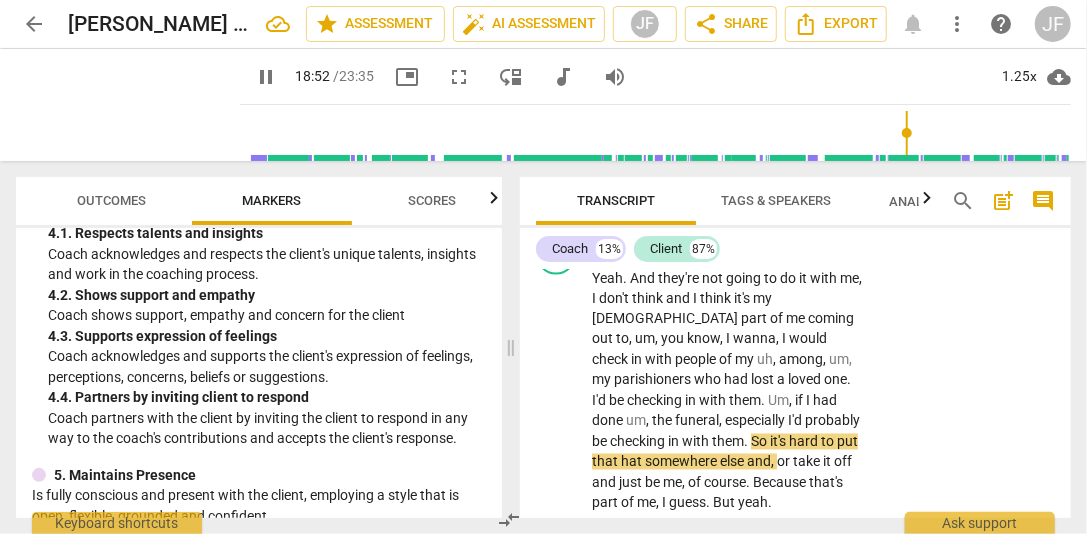scroll, scrollTop: 8124, scrollLeft: 0, axis: vertical 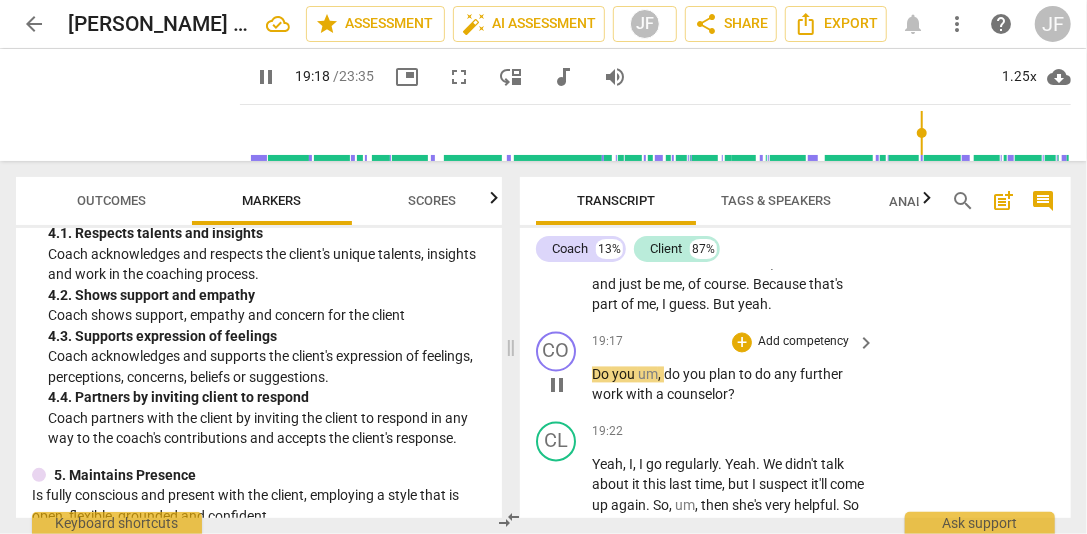 click on "pause" at bounding box center [557, 386] 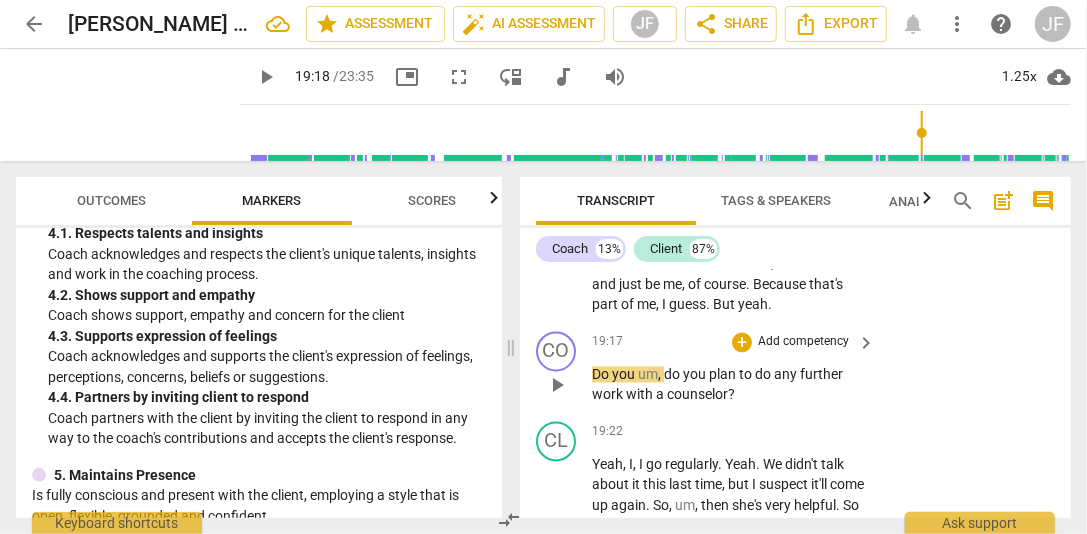 click on "Do   you   um ,   do   you   plan   to   do   any   further   work   with   a   counselor ?" at bounding box center [728, 385] 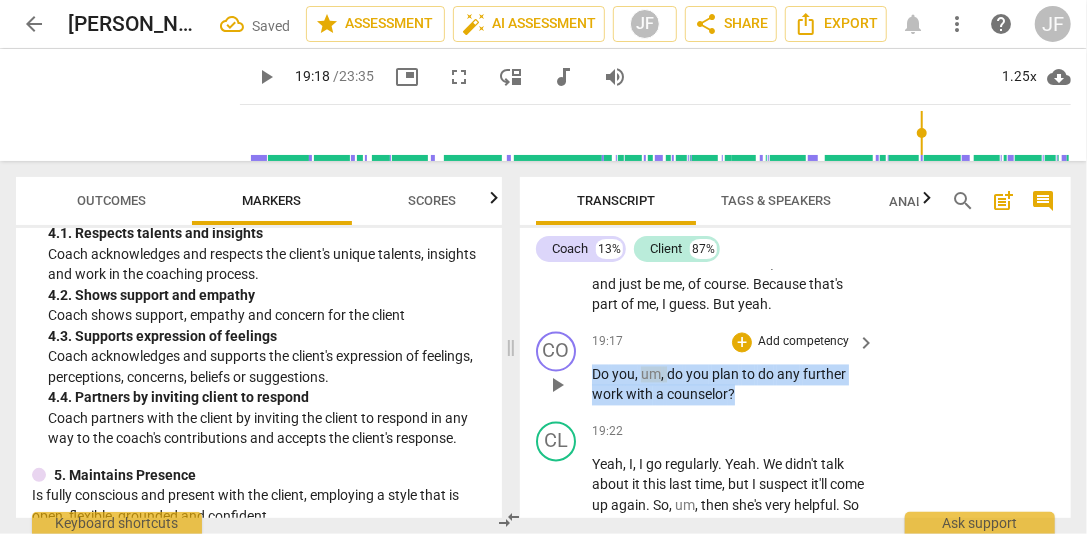 drag, startPoint x: 735, startPoint y: 411, endPoint x: 592, endPoint y: 398, distance: 143.58969 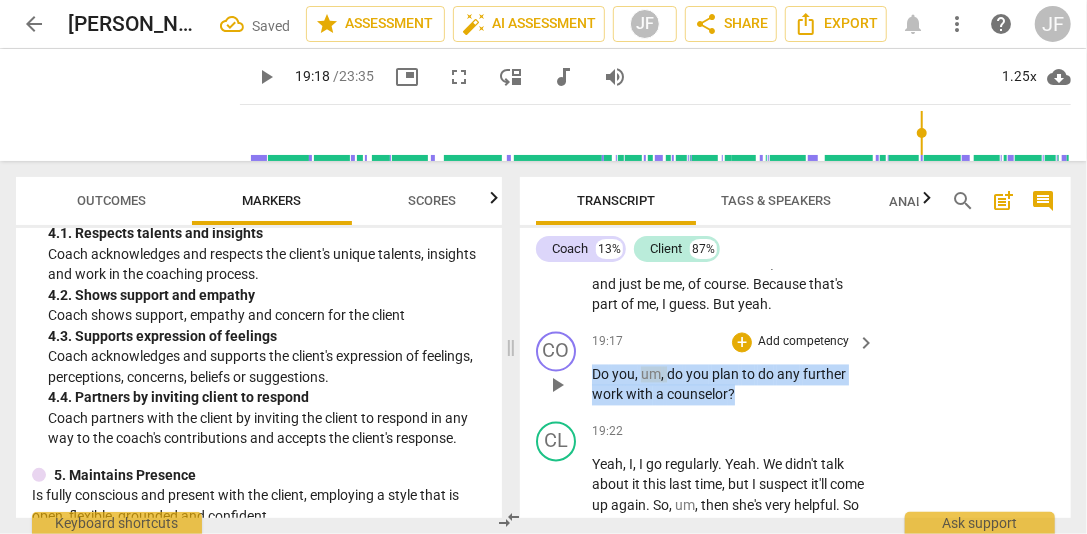 click on "Do   you,   um ,   do   you   plan   to   do   any   further   work   with   a   counselor ?" at bounding box center (728, 385) 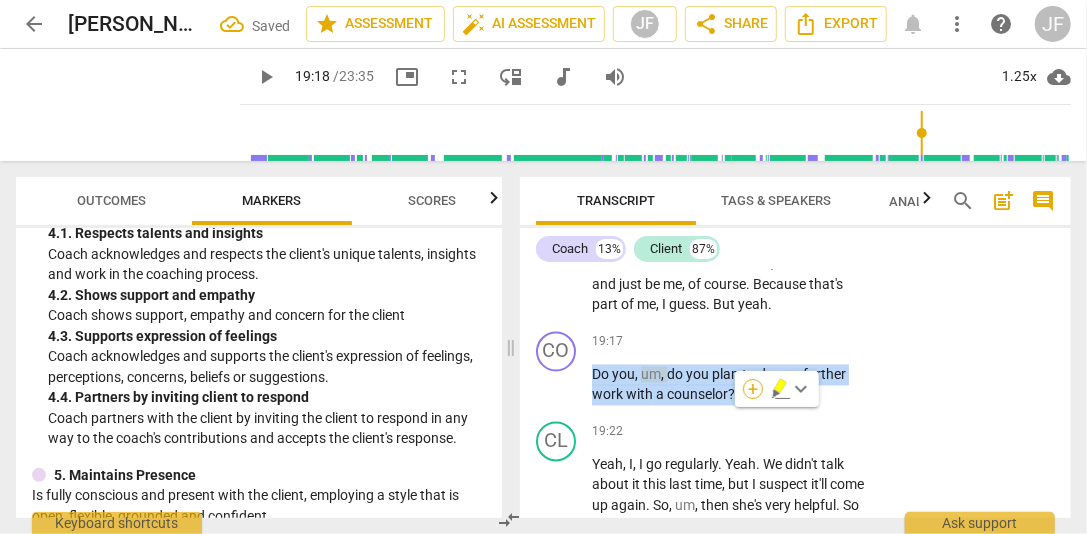 click on "+" at bounding box center (753, 389) 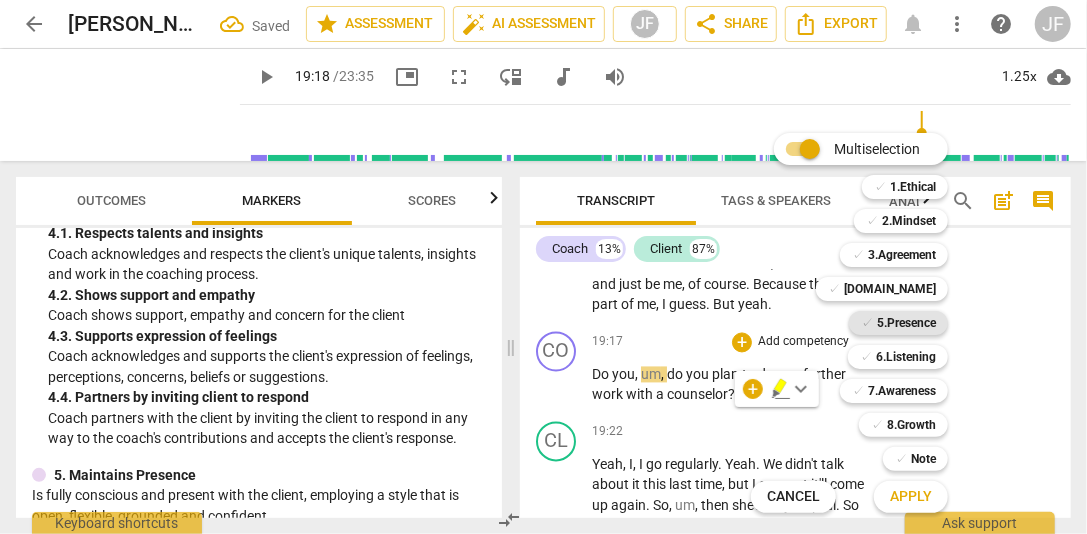 click on "5.Presence" at bounding box center (906, 323) 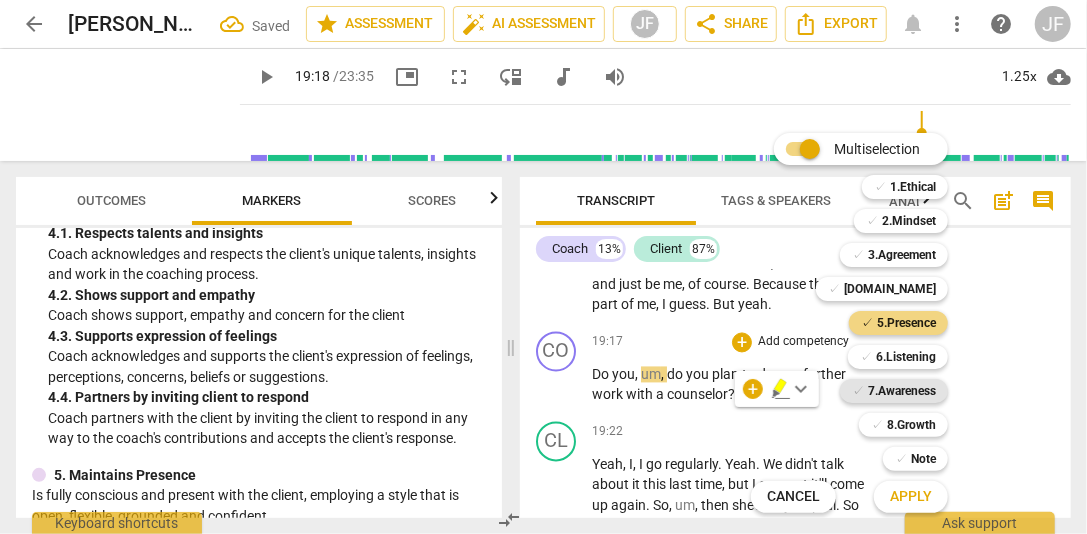 click on "7.Awareness" at bounding box center (902, 391) 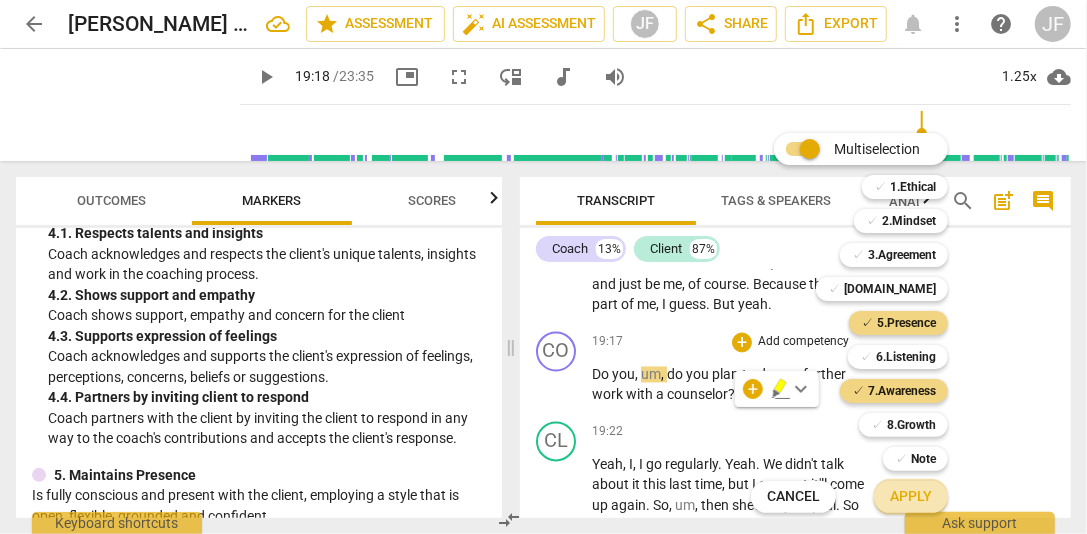 click on "Apply" at bounding box center (911, 497) 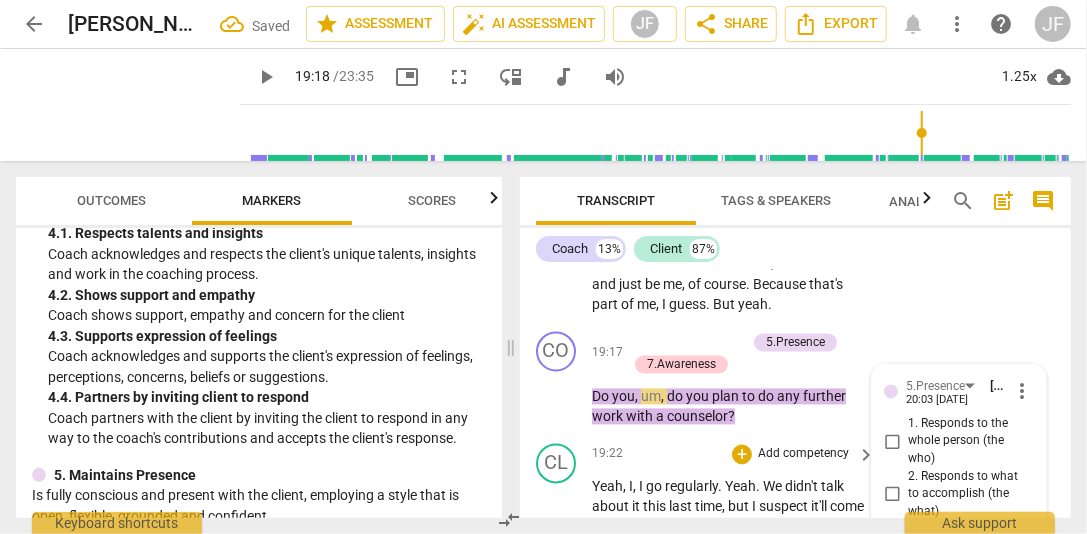scroll, scrollTop: 8612, scrollLeft: 0, axis: vertical 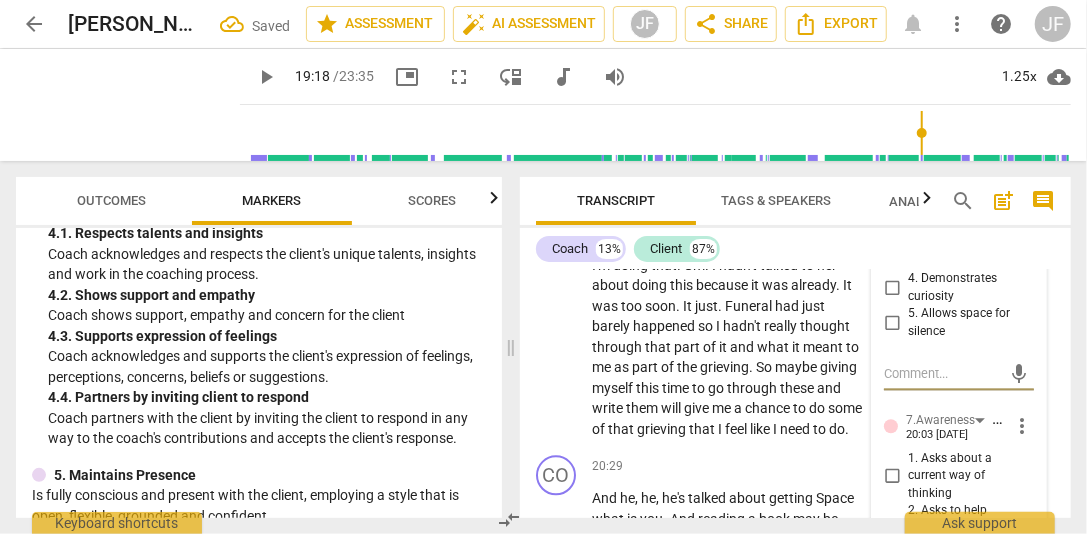 click on "4. Demonstrates curiosity" at bounding box center (892, 288) 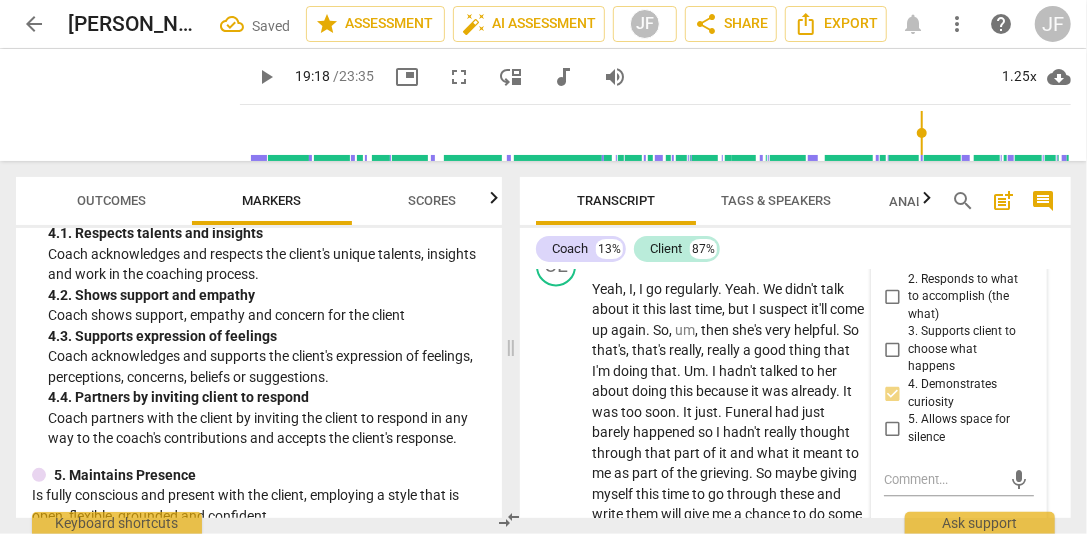 scroll, scrollTop: 8492, scrollLeft: 0, axis: vertical 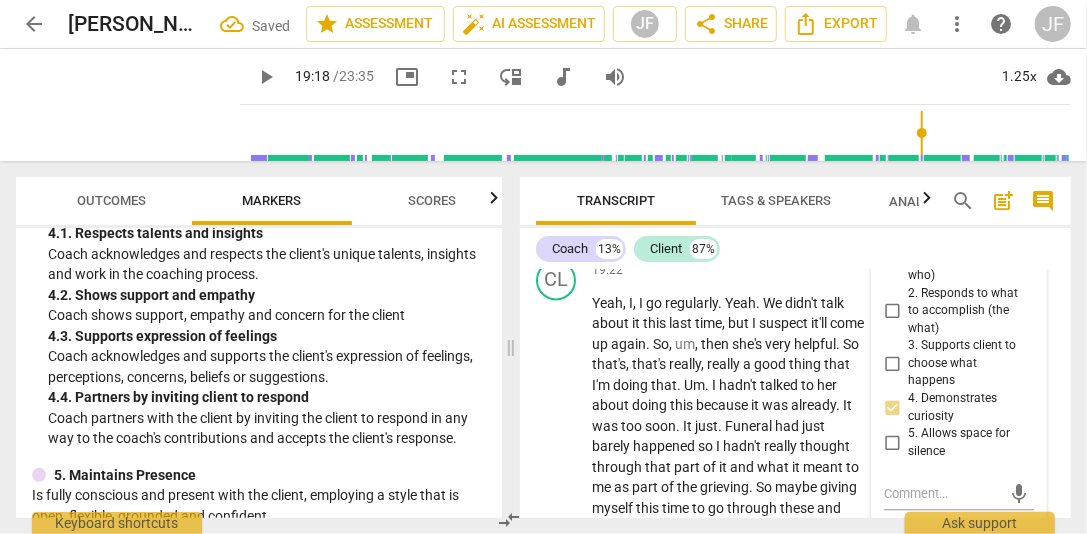 click on "1. Responds to the whole person (the who)" at bounding box center (892, 258) 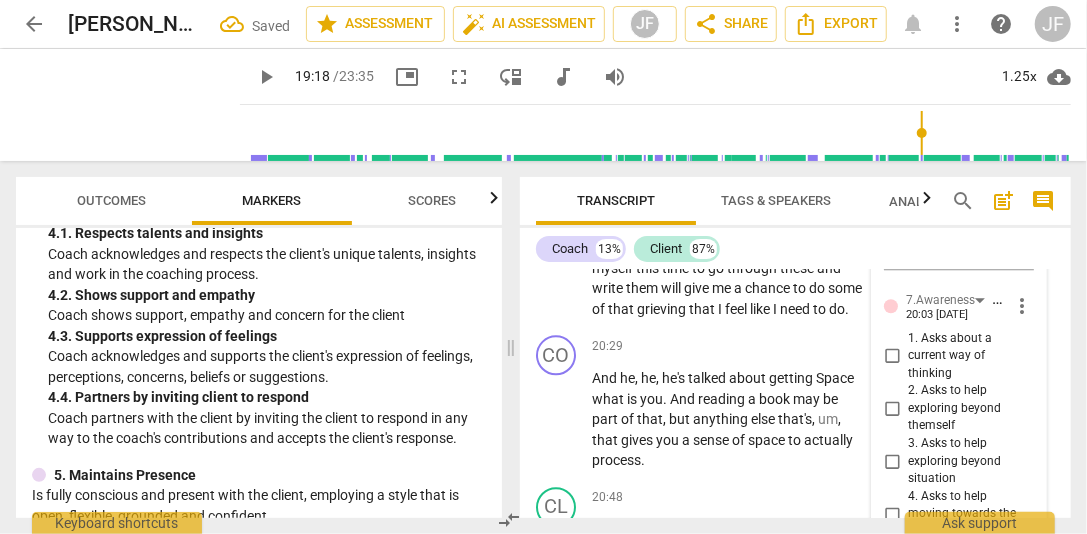 scroll, scrollTop: 8772, scrollLeft: 0, axis: vertical 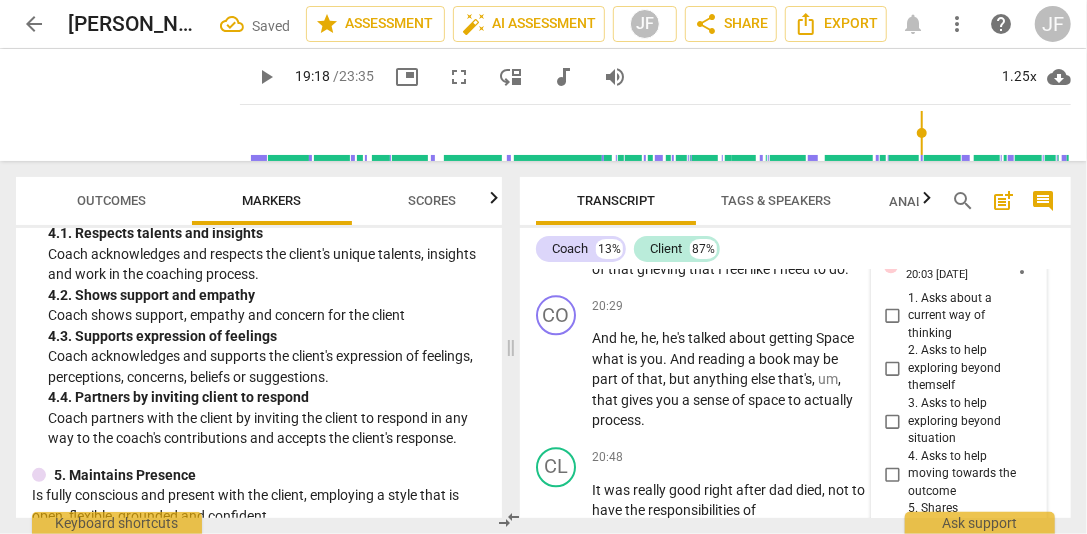 click on "1. Asks about a current way of thinking" at bounding box center (892, 316) 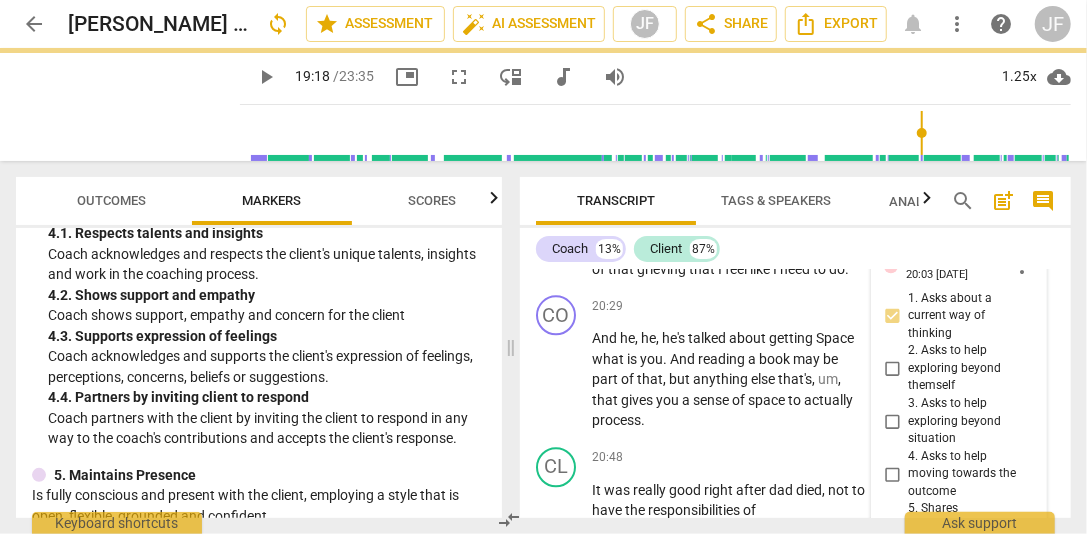 click on "3. Asks to help exploring beyond situation" at bounding box center (959, 421) 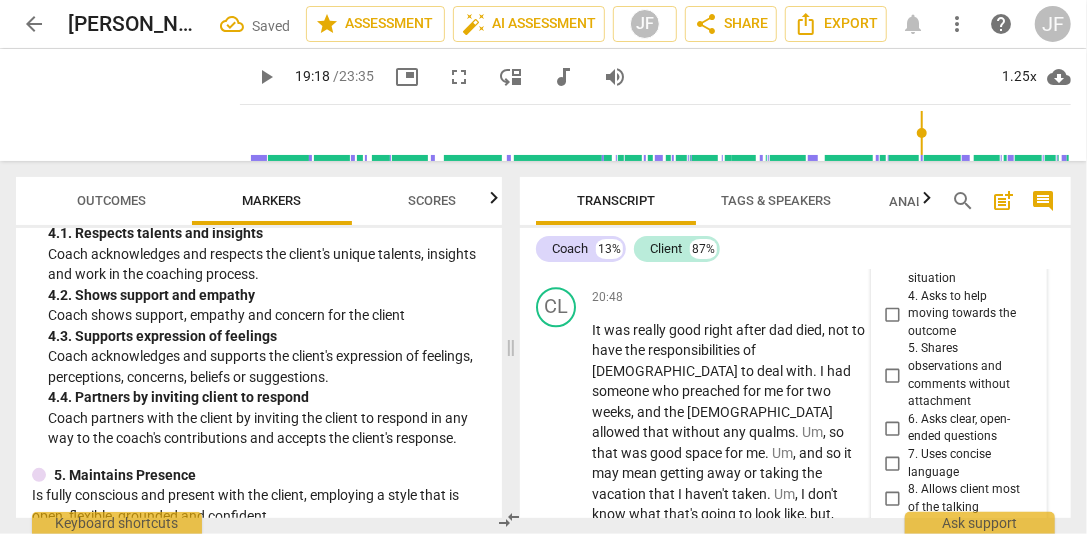 scroll, scrollTop: 8972, scrollLeft: 0, axis: vertical 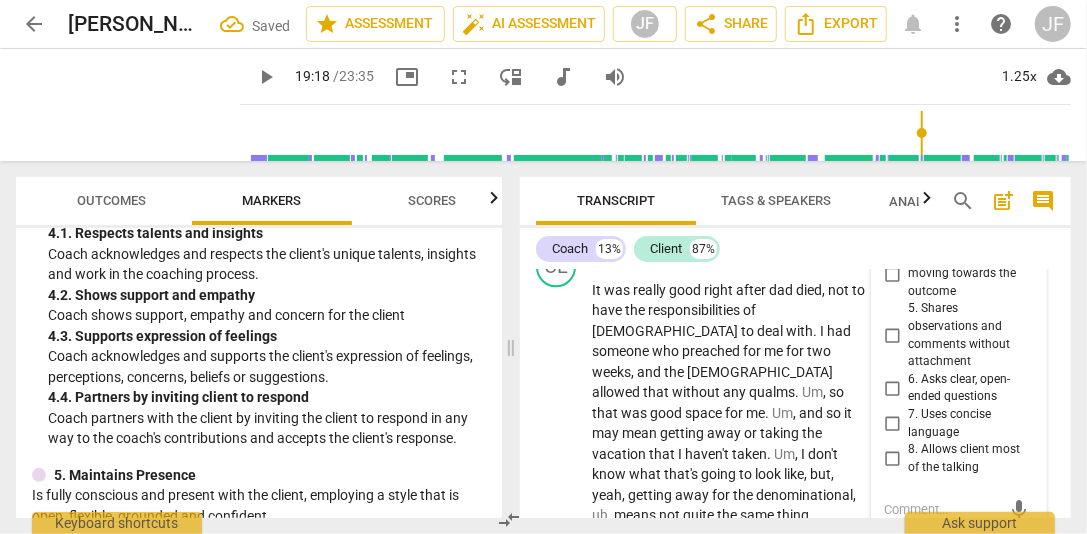 click on "6. Asks clear, open-ended questions" at bounding box center [892, 388] 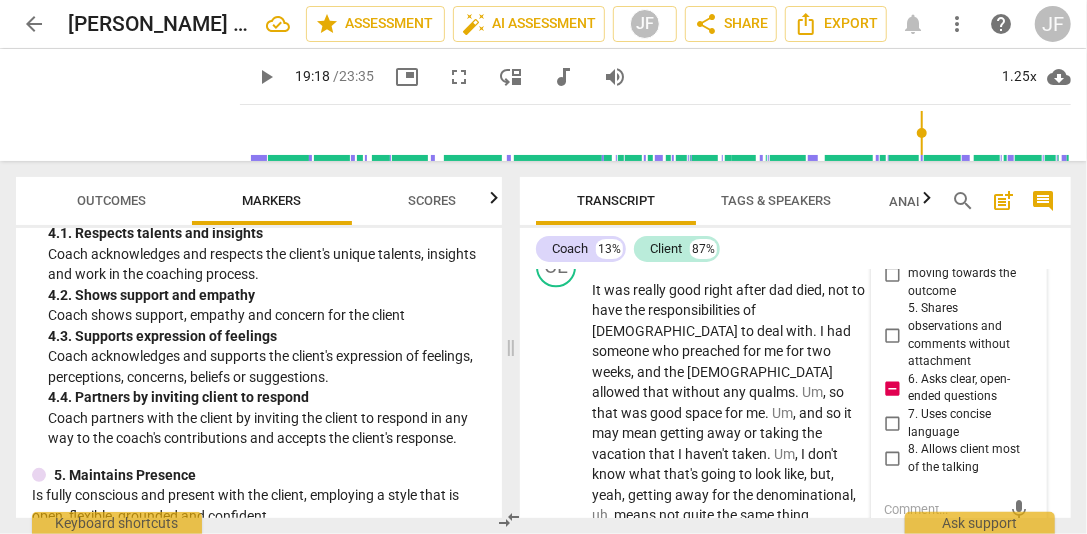 click on "5.Presence [PERSON_NAME] 20:03 [DATE] more_vert 1. Responds to the whole person (the who) 2. Responds to what to accomplish (the what) 3. Supports client to choose what happens 4. Demonstrates curiosity 5. Allows space for silence mic 7.Awareness [PERSON_NAME] 20:03 [DATE] more_vert 1. Asks about a current way of thinking 2. Asks to help exploring beyond themself 3. Asks to help exploring beyond situation 4. Asks to help moving towards the outcome 5. Shares observations and comments without attachment 6. Asks clear, open-ended questions 7. Uses concise language 8. Allows client most of the talking mic" at bounding box center [959, 122] 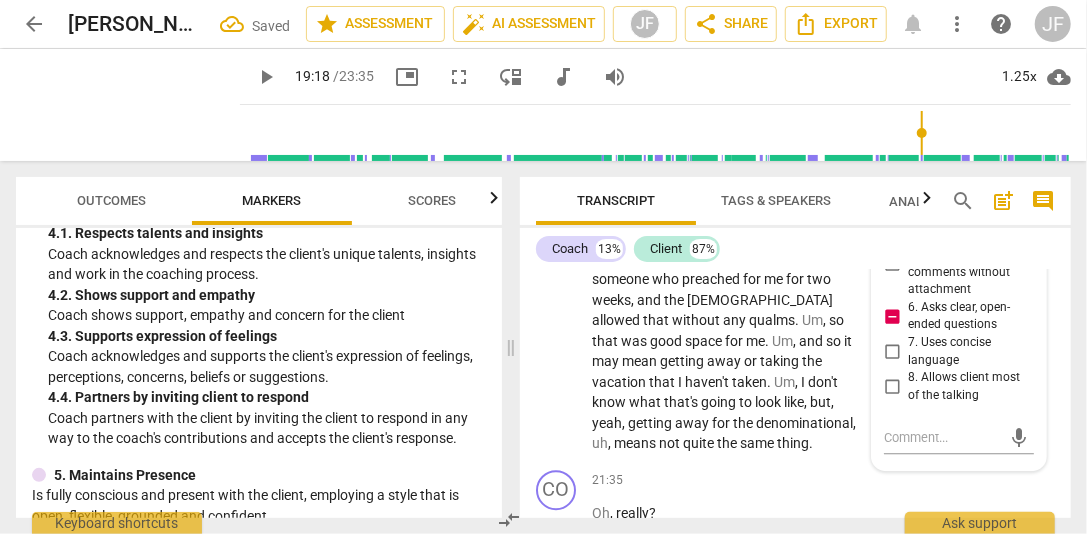 scroll, scrollTop: 9052, scrollLeft: 0, axis: vertical 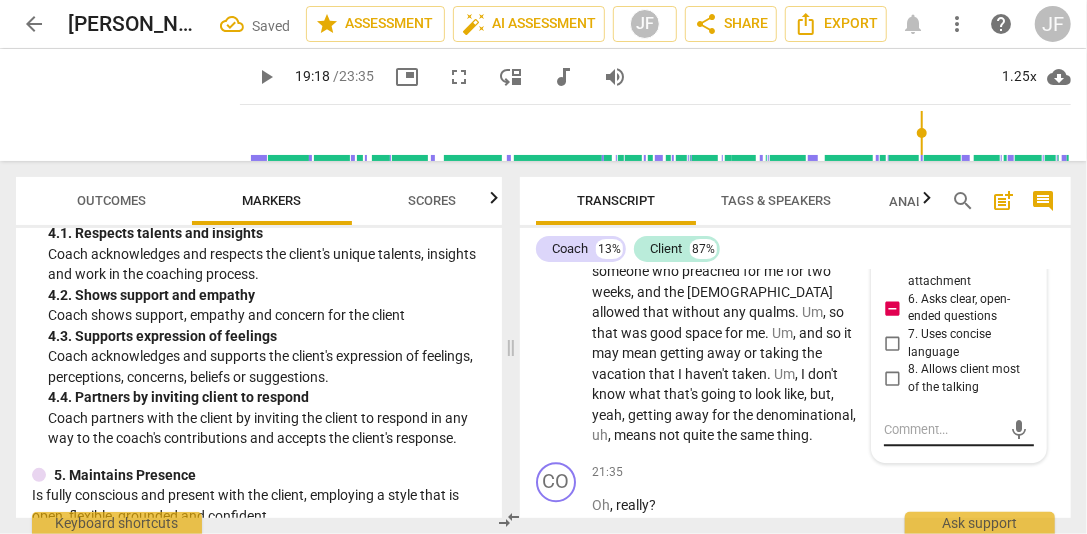 click at bounding box center (943, 429) 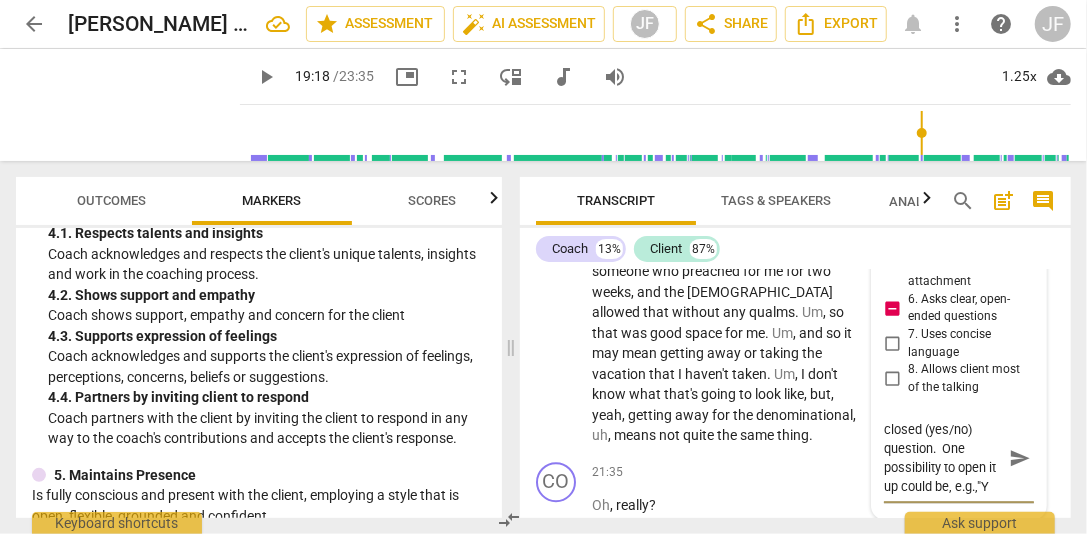 scroll, scrollTop: 36, scrollLeft: 0, axis: vertical 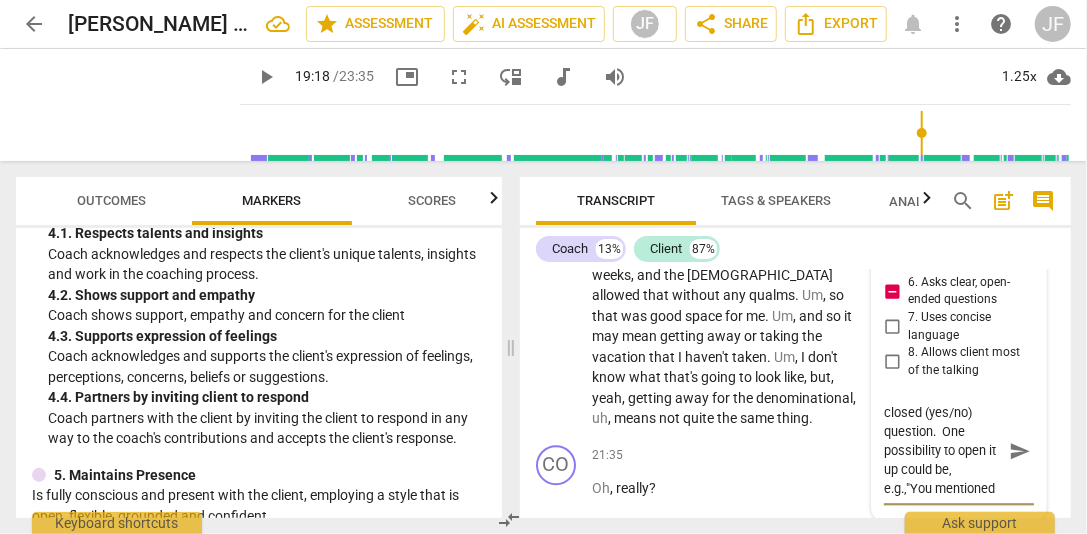 click on "Note: this is a closed (yes/no) question.  One possibility to open it up could be, e.g.,"You mentioned" at bounding box center [943, 450] 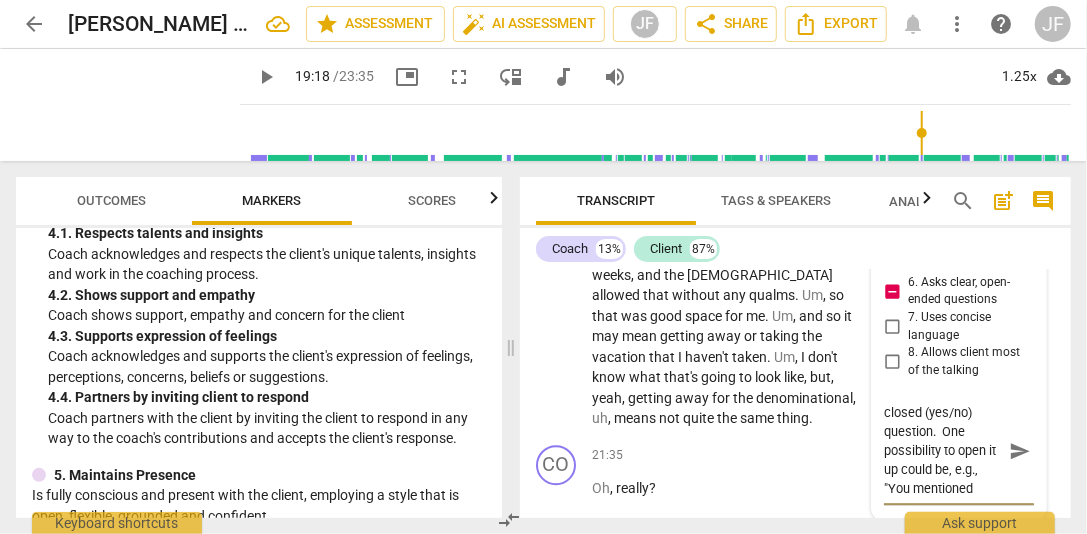 scroll, scrollTop: 18, scrollLeft: 0, axis: vertical 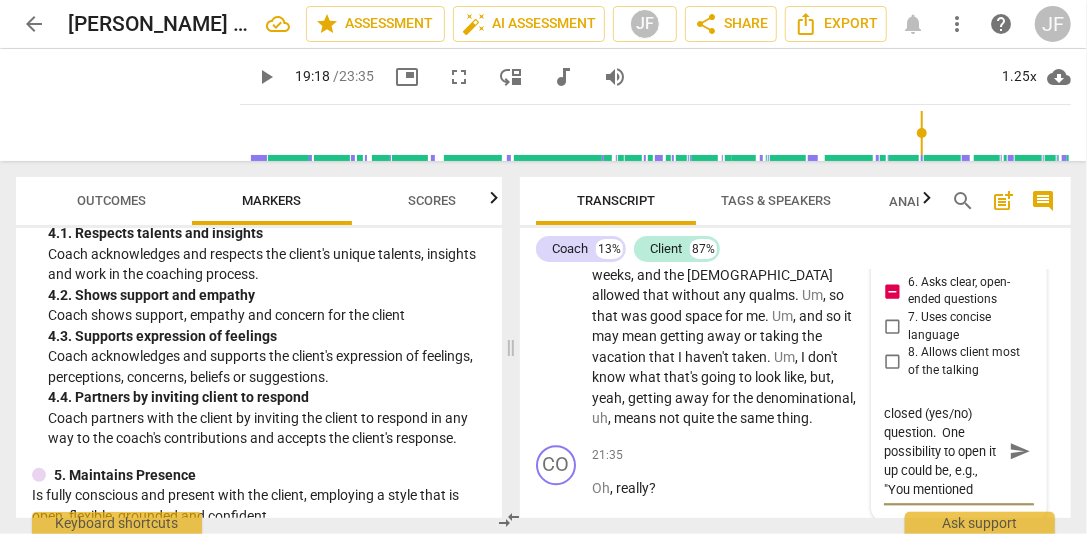 click on "Note: this is a closed (yes/no) question.  One possibility to open it up could be, e.g., "You mentioned" at bounding box center [943, 450] 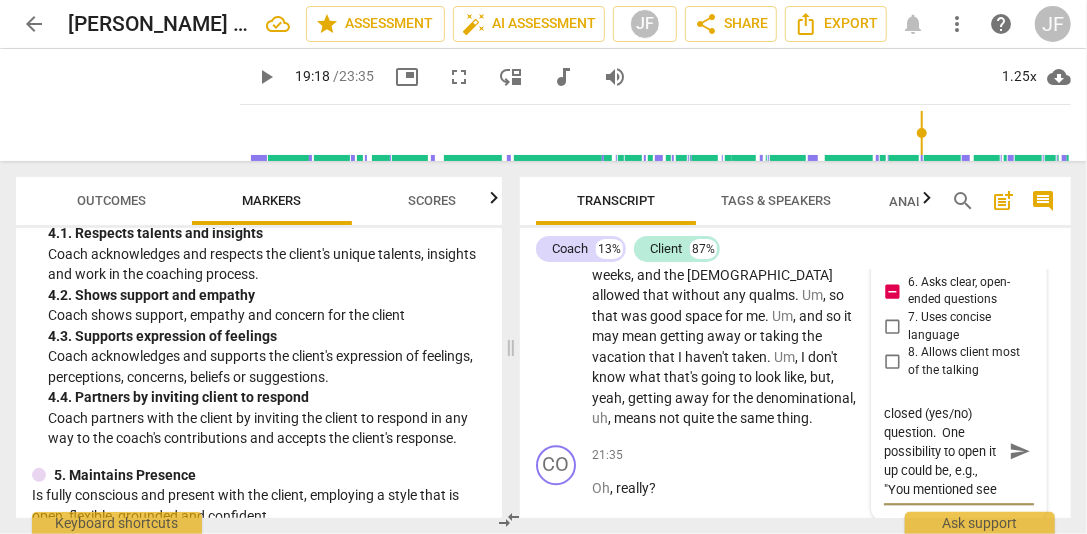 scroll, scrollTop: 36, scrollLeft: 0, axis: vertical 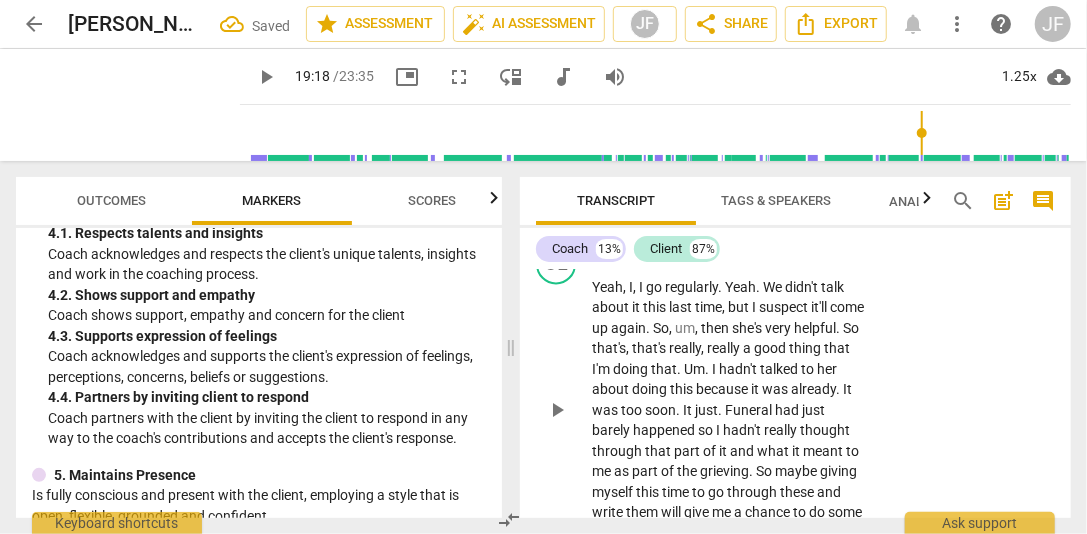 click on "Yeah" at bounding box center [607, 287] 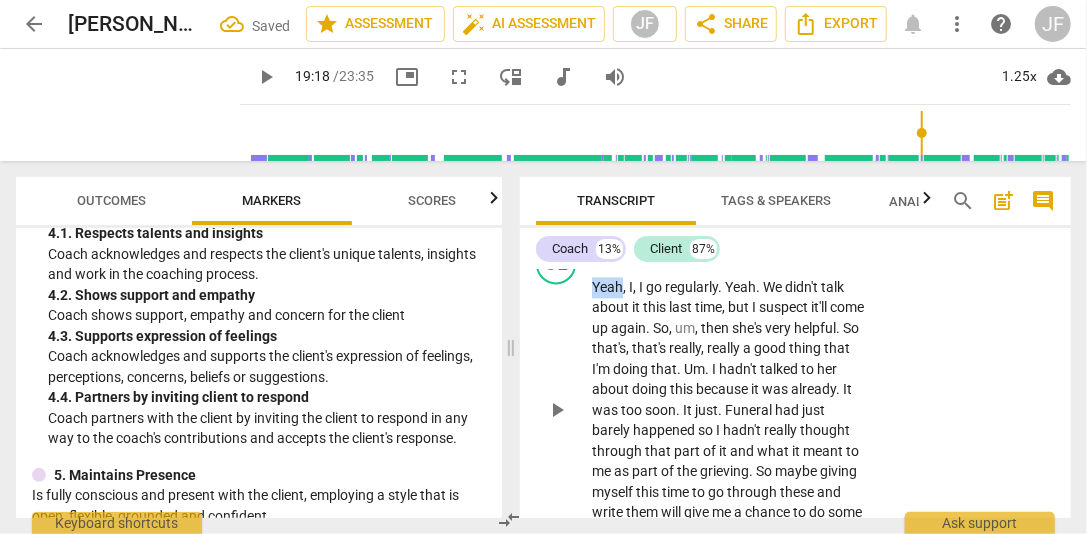 click on "Yeah" at bounding box center (607, 287) 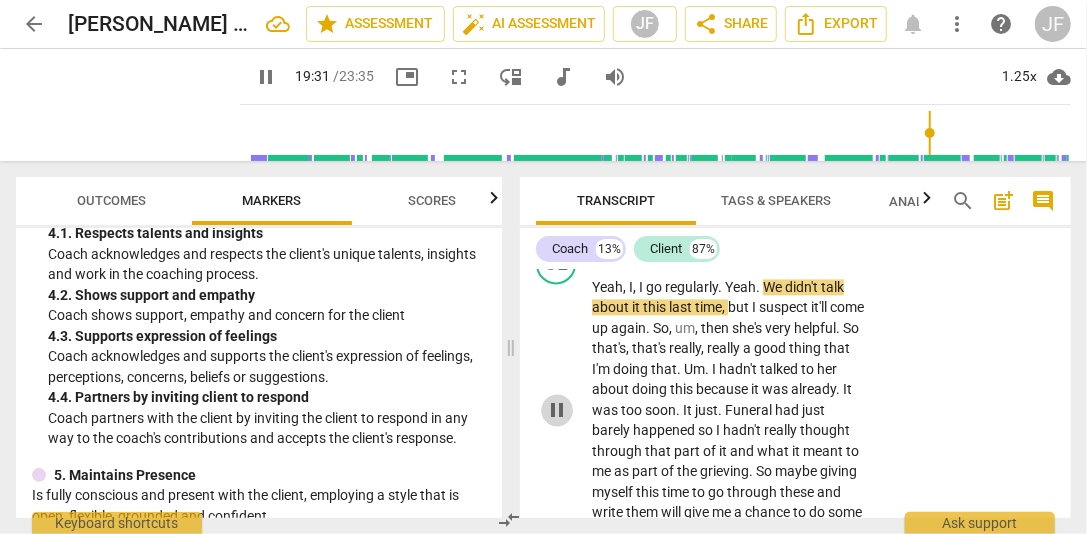 click on "pause" at bounding box center (557, 410) 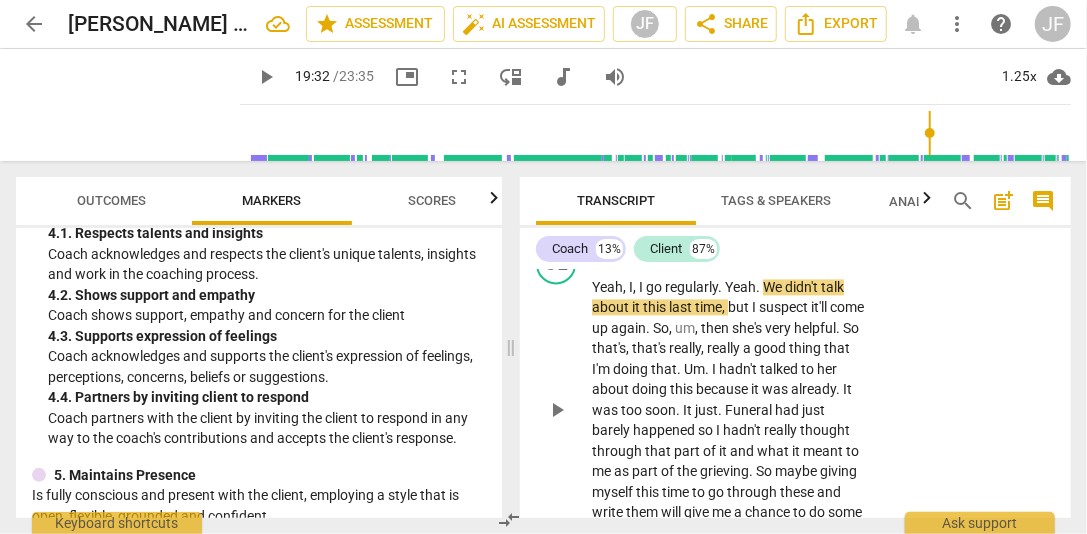 click on "Yeah" at bounding box center [740, 287] 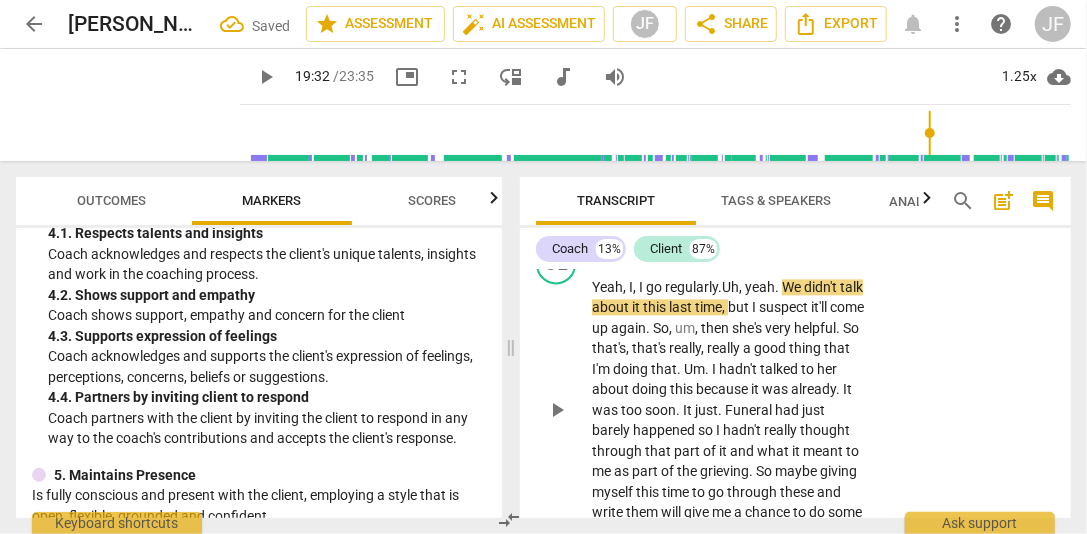 click on "." at bounding box center [778, 287] 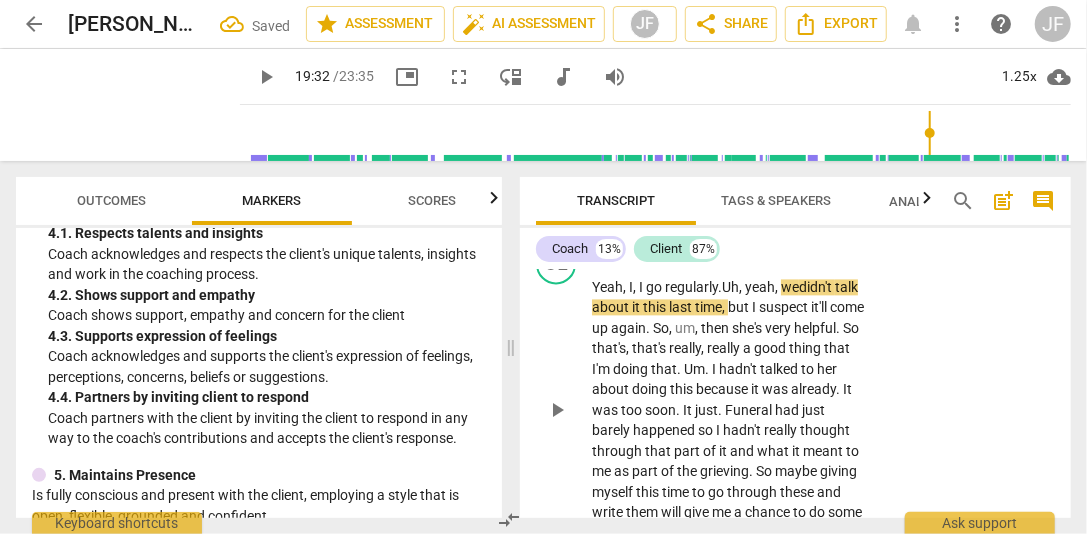 click on "play_arrow" at bounding box center (557, 410) 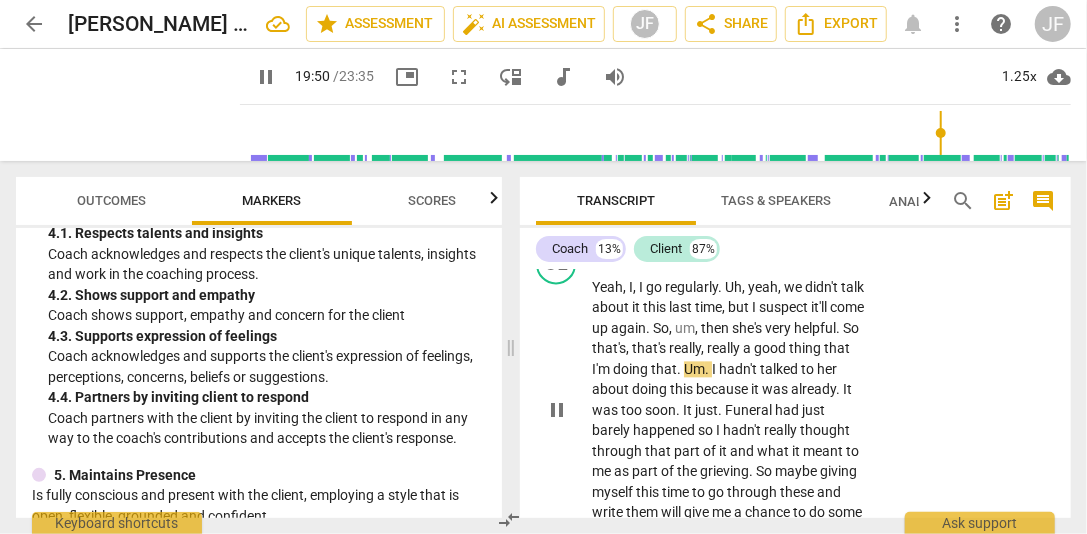 click on "." at bounding box center (708, 369) 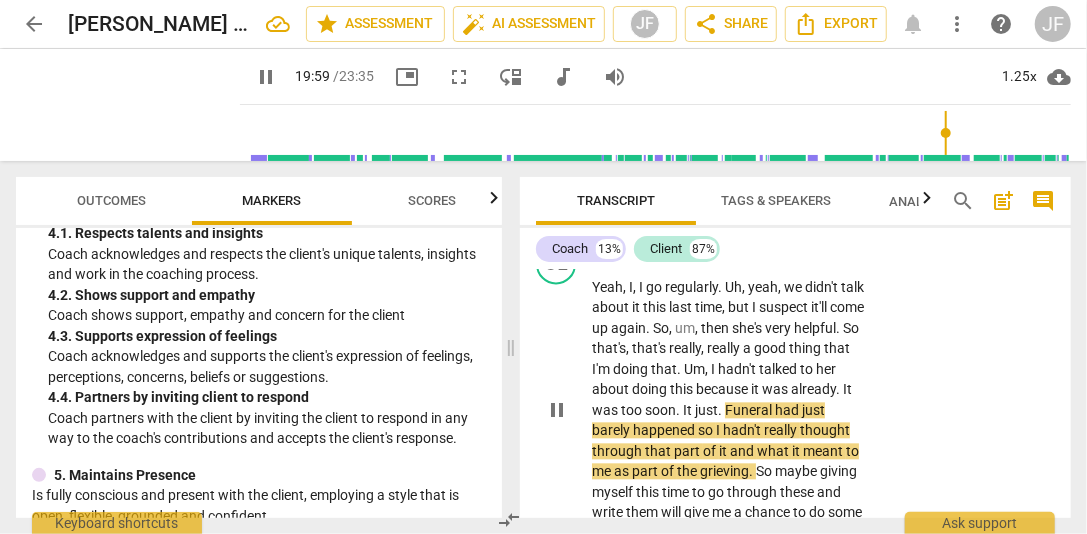 click on "." at bounding box center (721, 410) 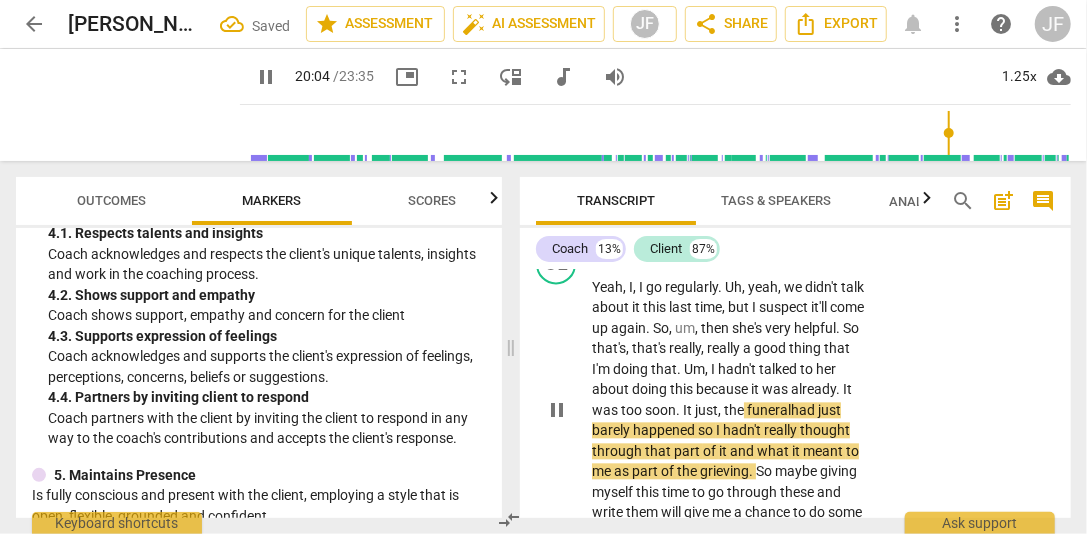 click on "Yeah ,   I ,   I   go   regularly .   Uh ,   yeah ,   we   didn't   talk   about   it   this   last   time ,   but   I   suspect   it'll   come   up   again .   So ,   um ,   then   she's   very   helpful .   So   that's ,   that's   really ,   really   a   good   thing   that   I'm   doing   that .   Um,   I   hadn't   talked   to   her   about   doing   this   because   it   was   already .   It   was   too   soon .   It   just, the   funeral  had   just   barely   happened   so   I   hadn't   really   thought   through   that   part   of   it   and   what   it   meant   to   me   as   part   of   the   grieving .   So   maybe   giving   myself   this   time   to   go   through   these   and   write   them   will   give   me   a   chance   to   do   some   of   that   grieving   that   I   feel   like   I   need   to   do ." at bounding box center (728, 410) 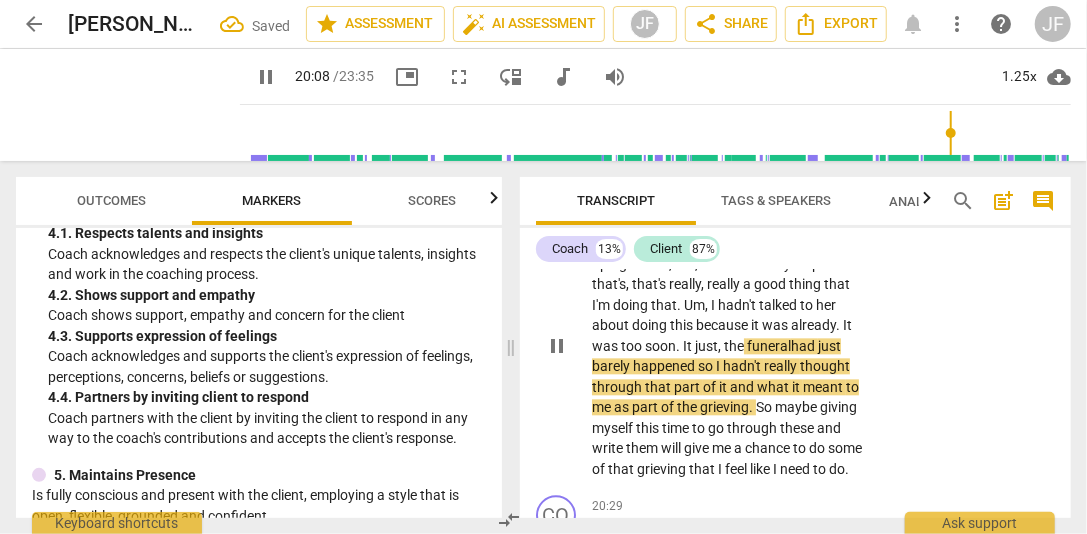 scroll, scrollTop: 8756, scrollLeft: 0, axis: vertical 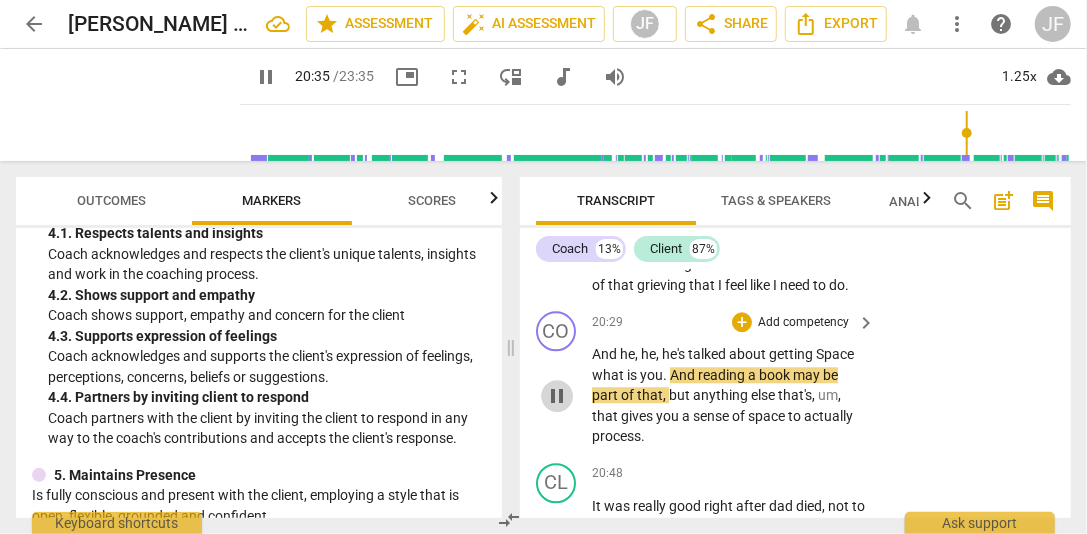 click on "pause" at bounding box center [557, 396] 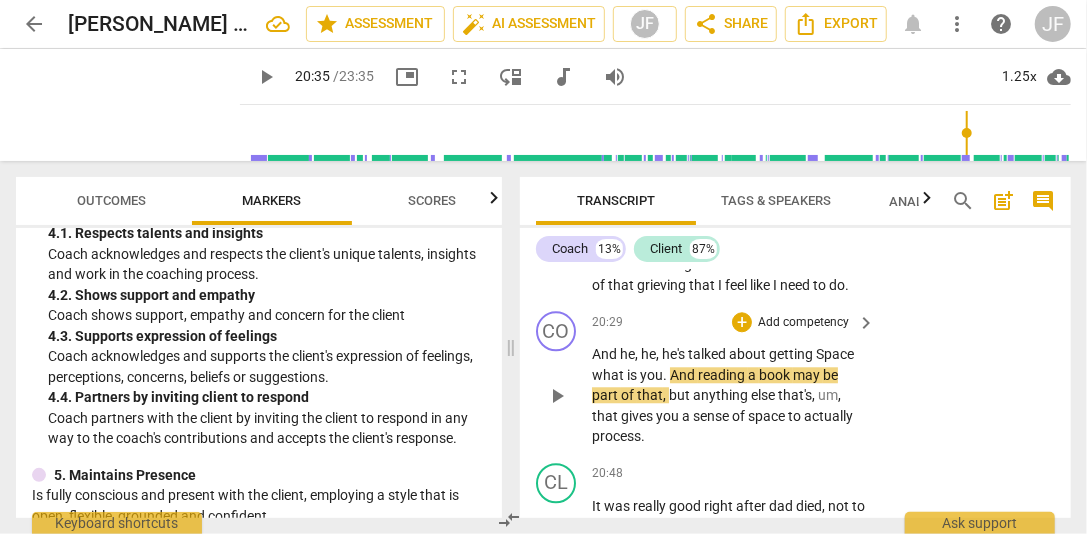 click on "And" at bounding box center [606, 354] 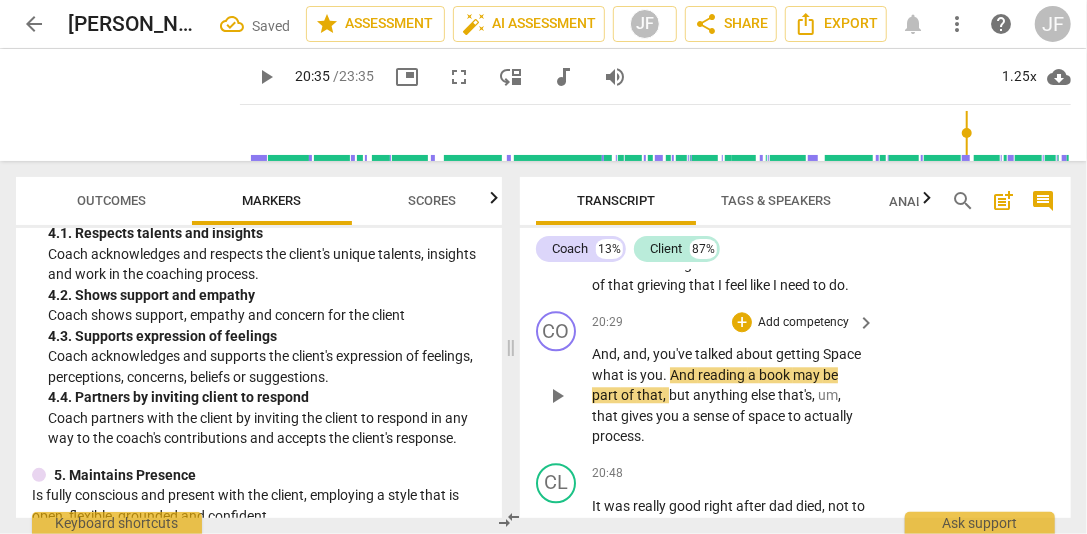 click on "Space" at bounding box center [842, 354] 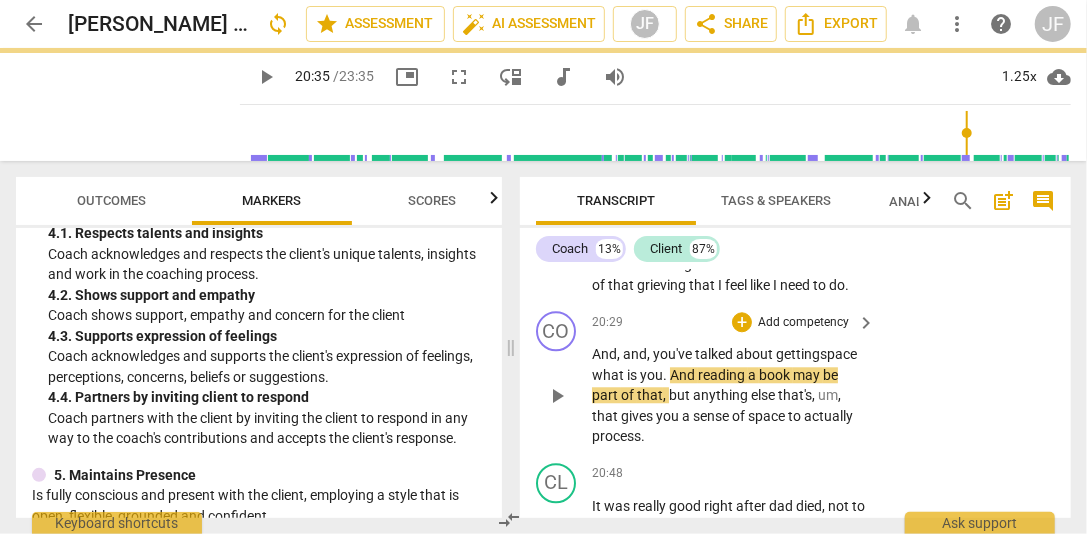 click on "pace" at bounding box center (842, 354) 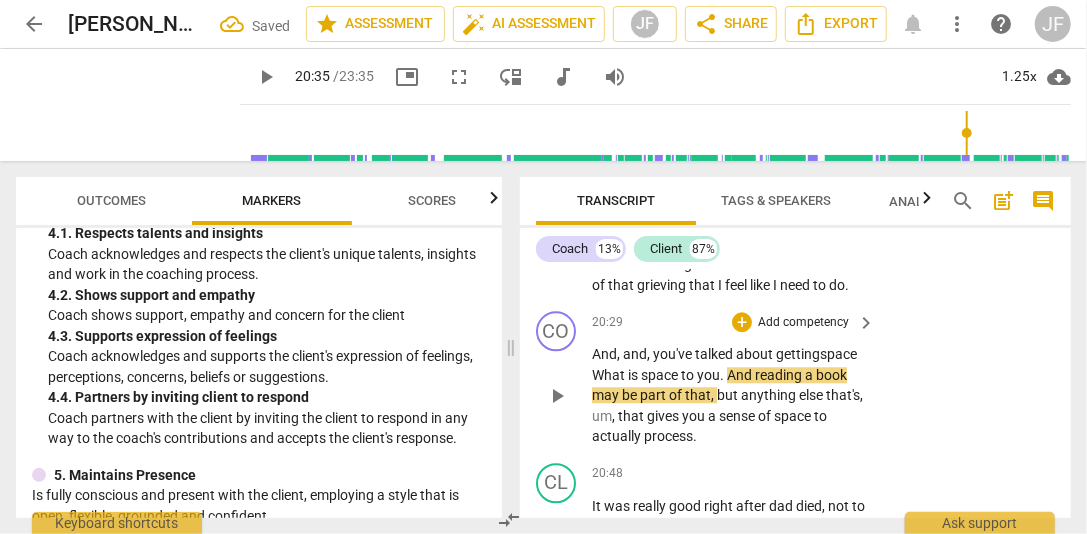 click on "." at bounding box center (723, 375) 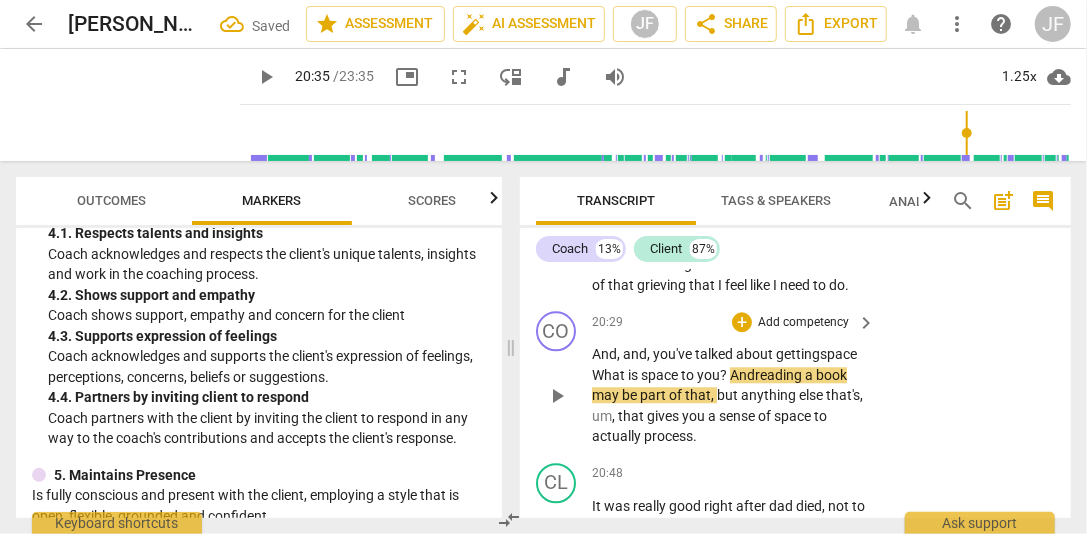 click on "play_arrow" at bounding box center (557, 396) 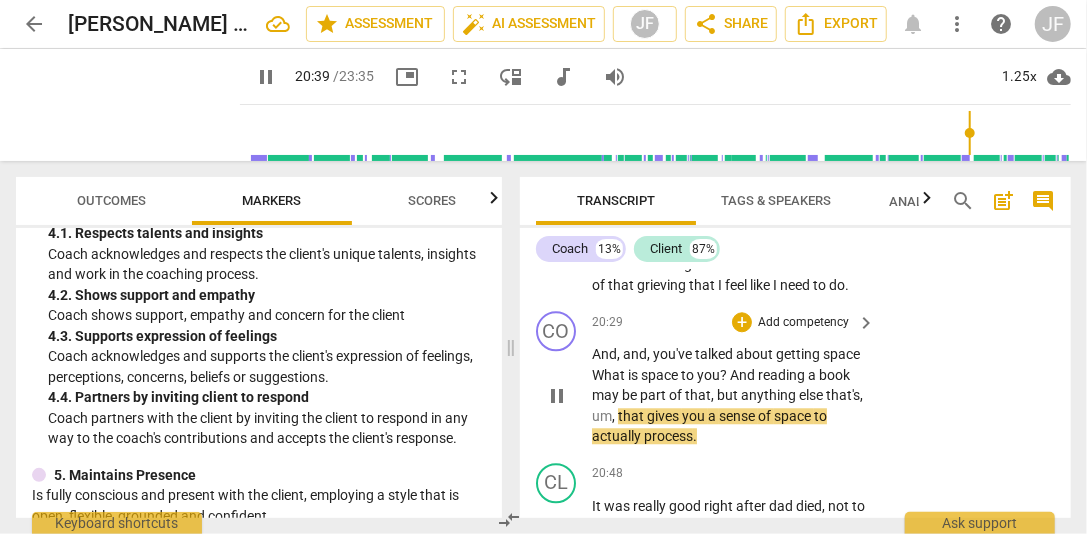 click on "pause" at bounding box center [557, 396] 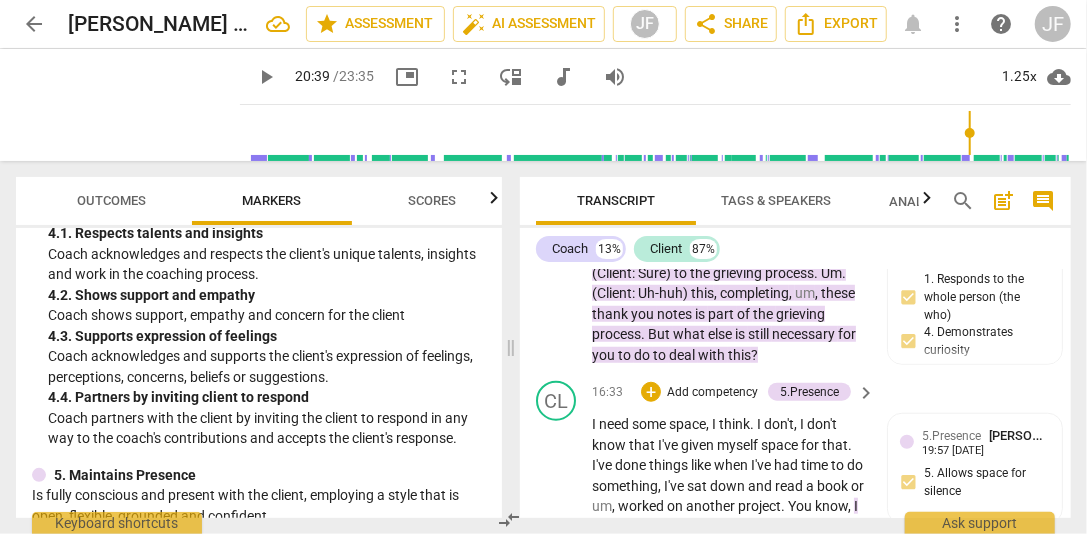 scroll, scrollTop: 7217, scrollLeft: 0, axis: vertical 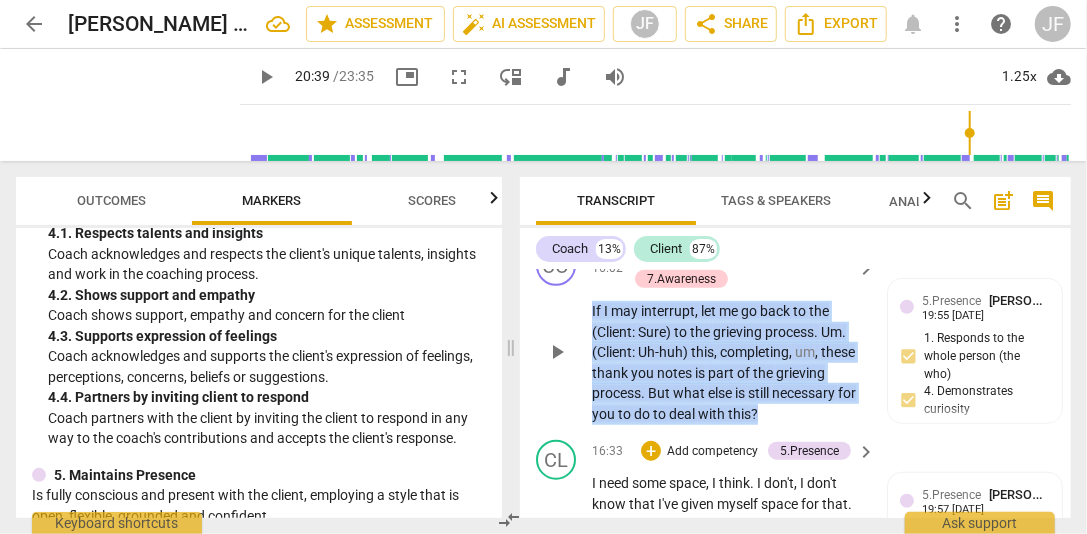 drag, startPoint x: 763, startPoint y: 411, endPoint x: 593, endPoint y: 317, distance: 194.25757 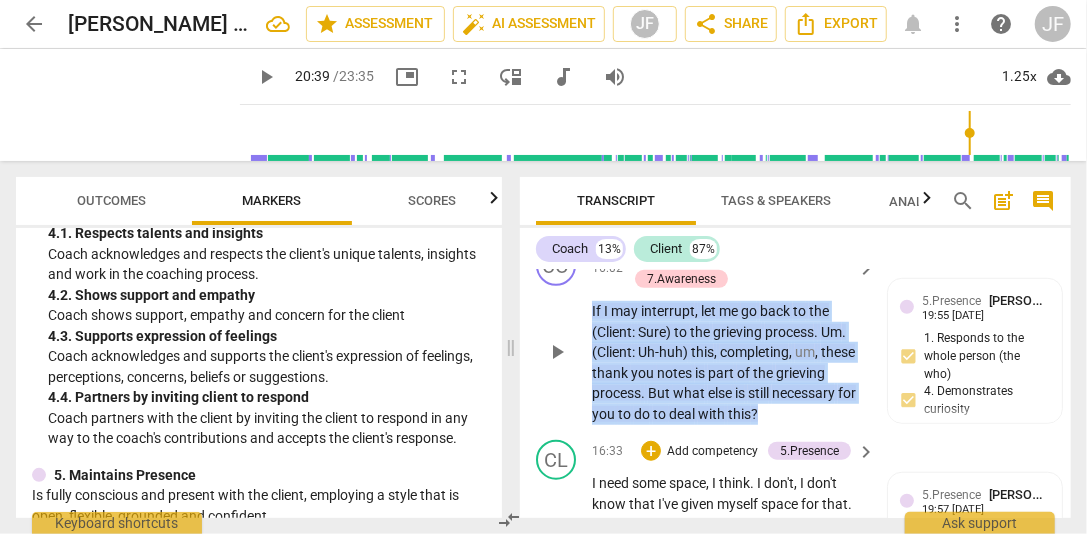 click on "If   I   may   interrupt ,   let   me   go   back   to   the   (Client :   Sure)   to   the   grieving   process .   Um .   (Client :   Uh-huh)   this ,   completing ,   um ,   these   thank   you   notes   is   part   of   the   grieving   process .   But   what   else   is   still   necessary   for   you   to   do   to   deal   with   this ?" at bounding box center (728, 362) 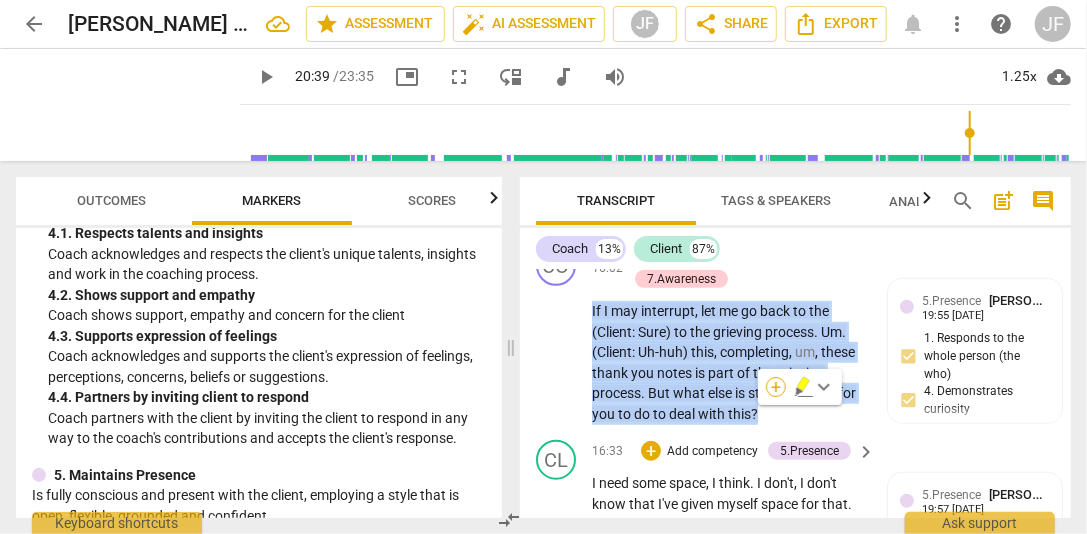 click on "+" at bounding box center [776, 387] 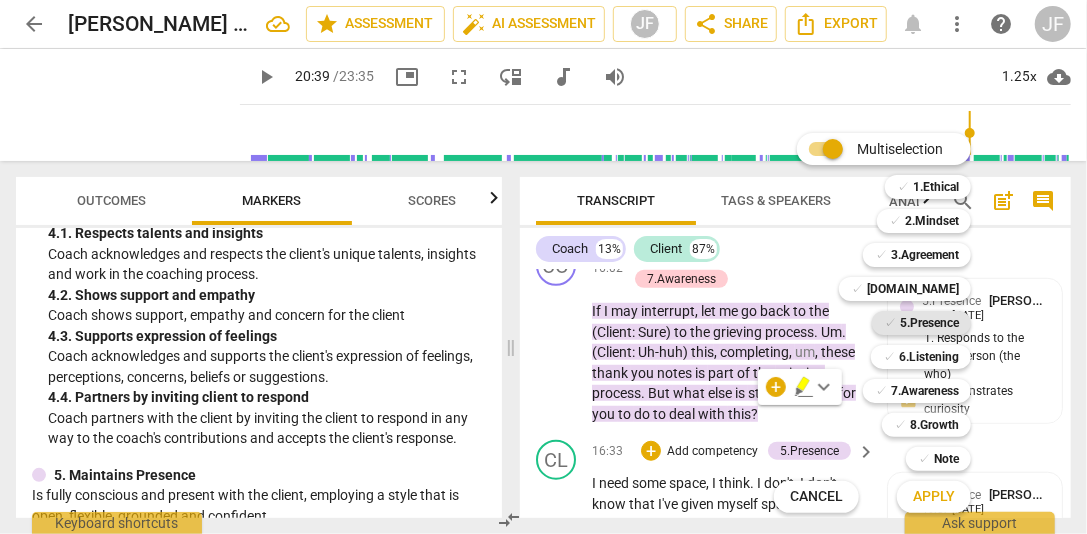 click on "5.Presence" at bounding box center [929, 323] 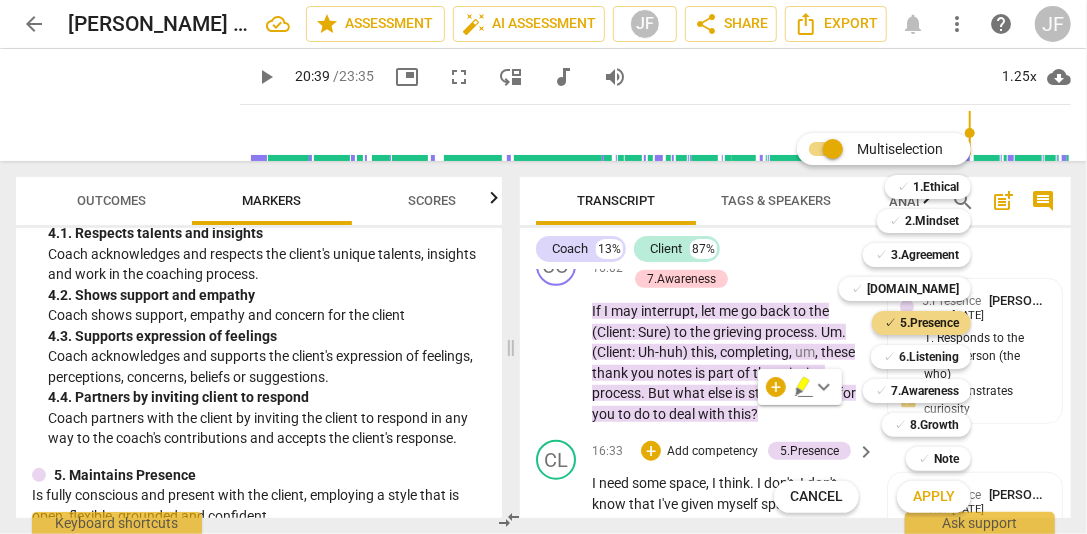 click on "Apply" at bounding box center [934, 497] 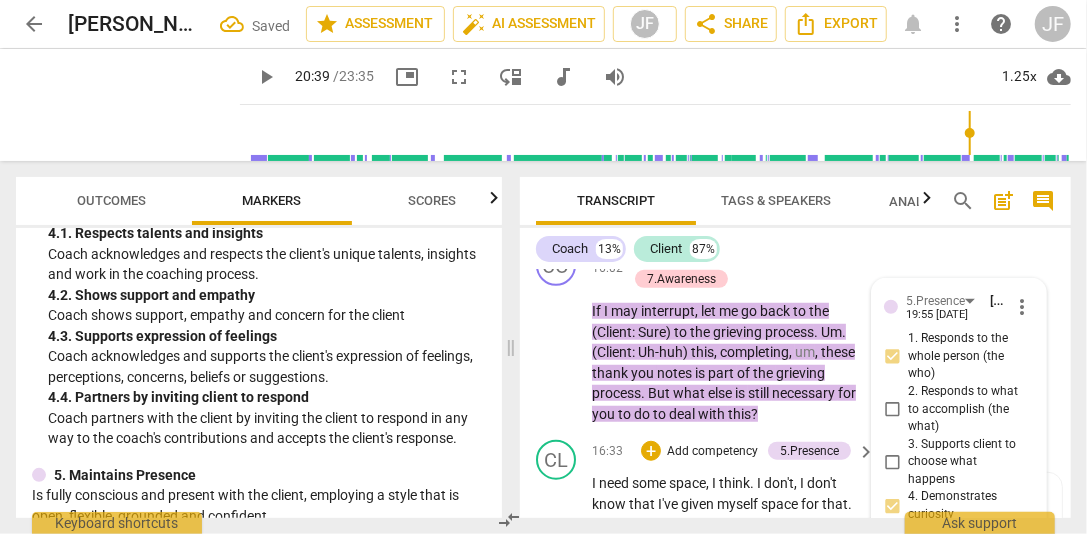 scroll, scrollTop: 7414, scrollLeft: 0, axis: vertical 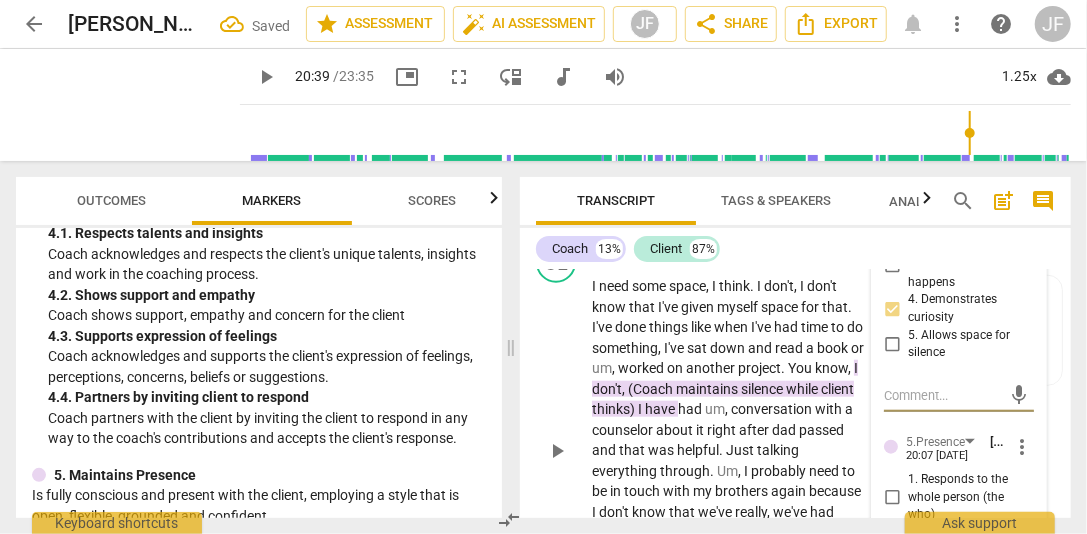 click on "5. Allows space for silence" at bounding box center (959, 344) 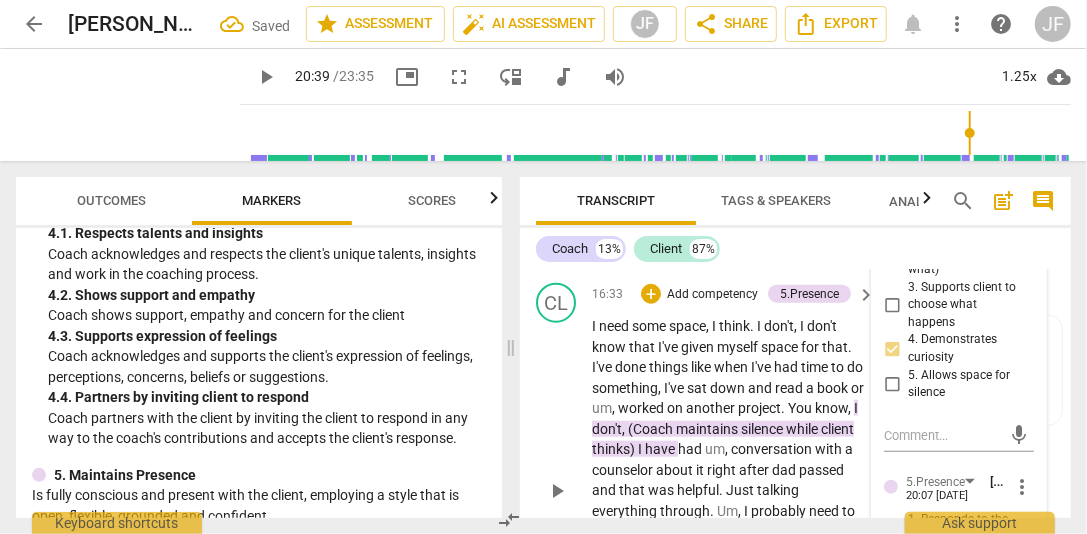 scroll, scrollTop: 7334, scrollLeft: 0, axis: vertical 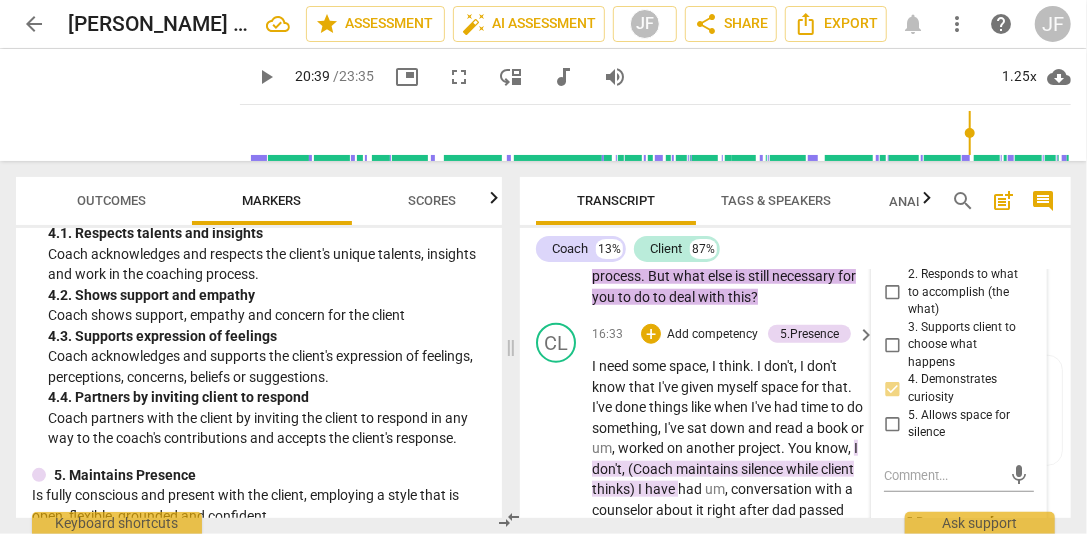 click on "3. Supports client to choose what happens" at bounding box center [892, 345] 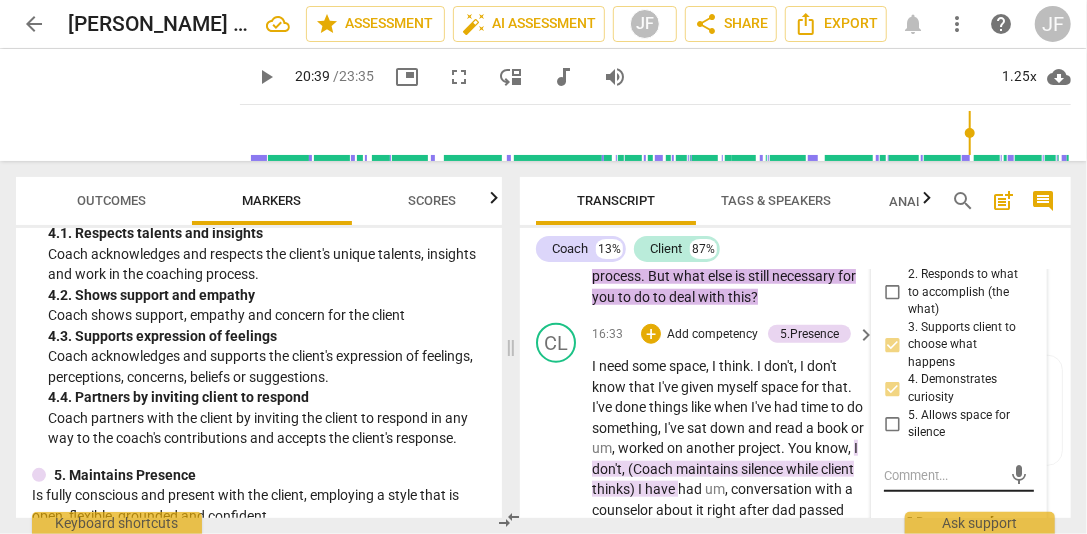 click at bounding box center [943, 475] 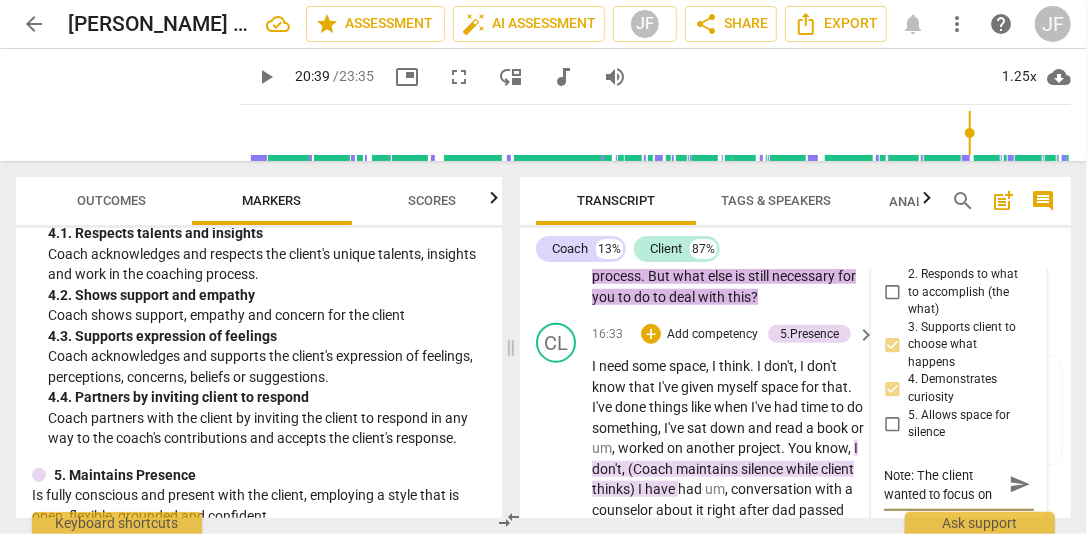 scroll, scrollTop: 17, scrollLeft: 0, axis: vertical 